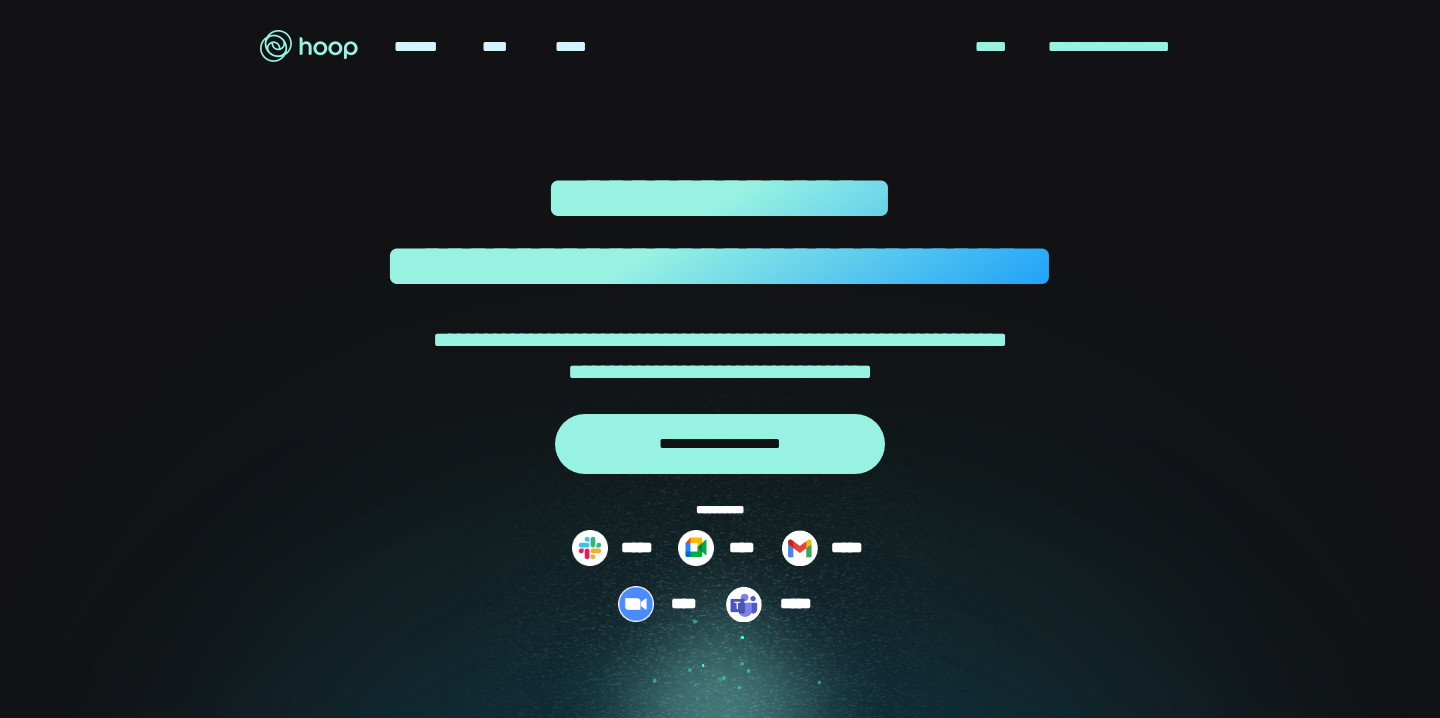 scroll, scrollTop: 0, scrollLeft: 0, axis: both 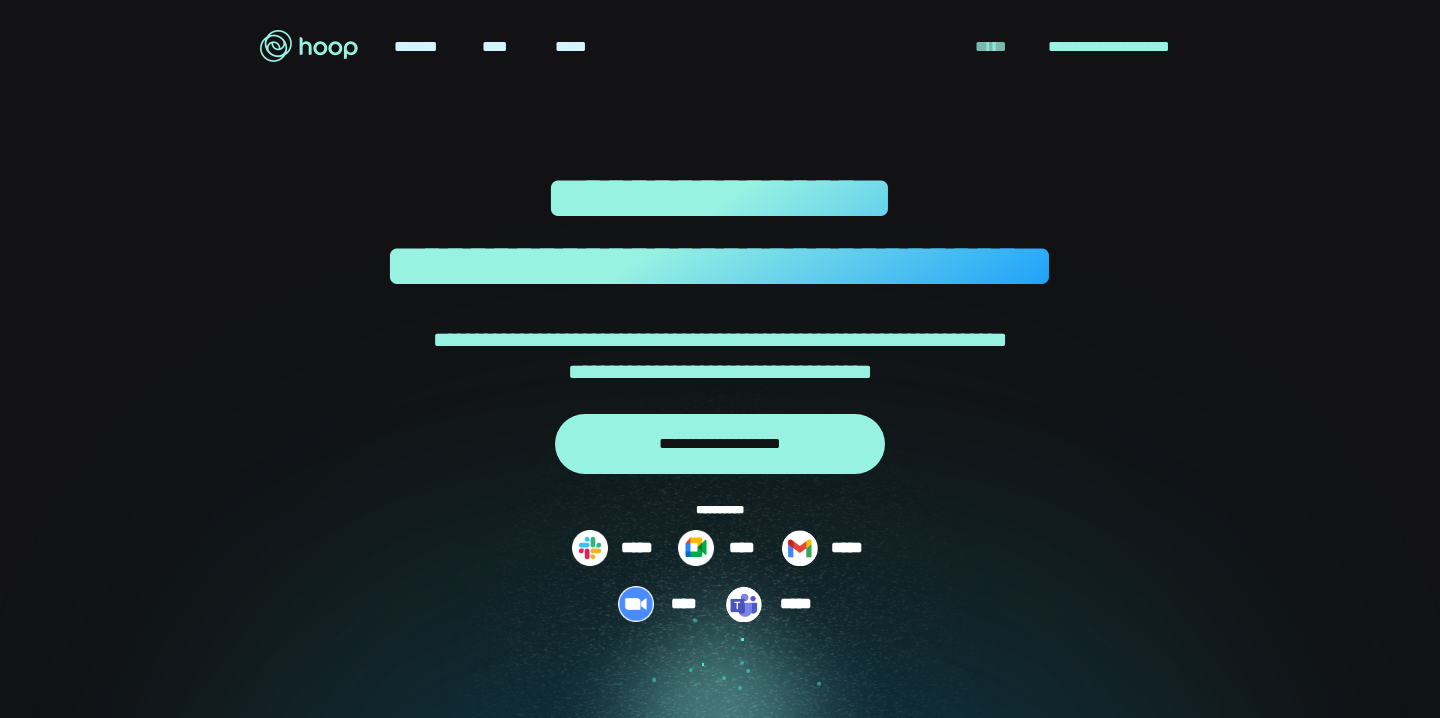 click on "*****" at bounding box center (991, 47) 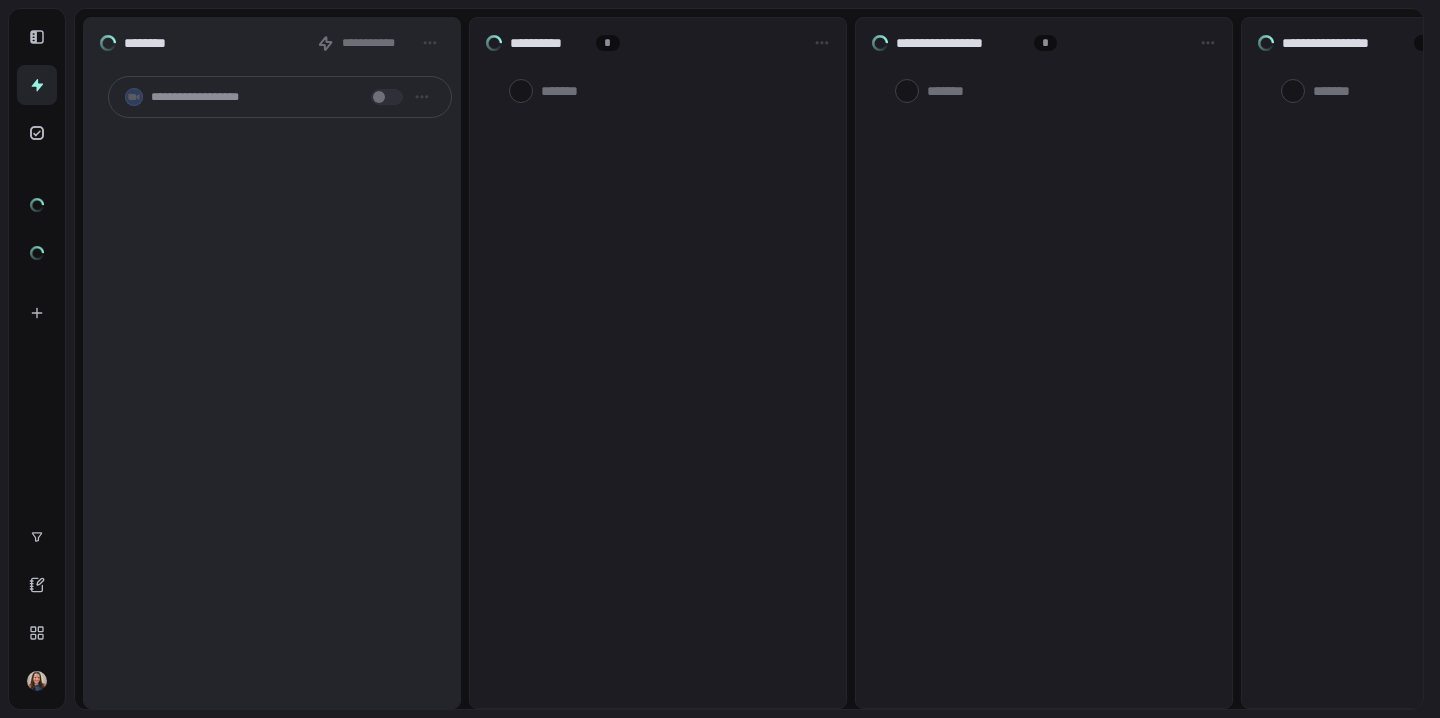 scroll, scrollTop: 0, scrollLeft: 0, axis: both 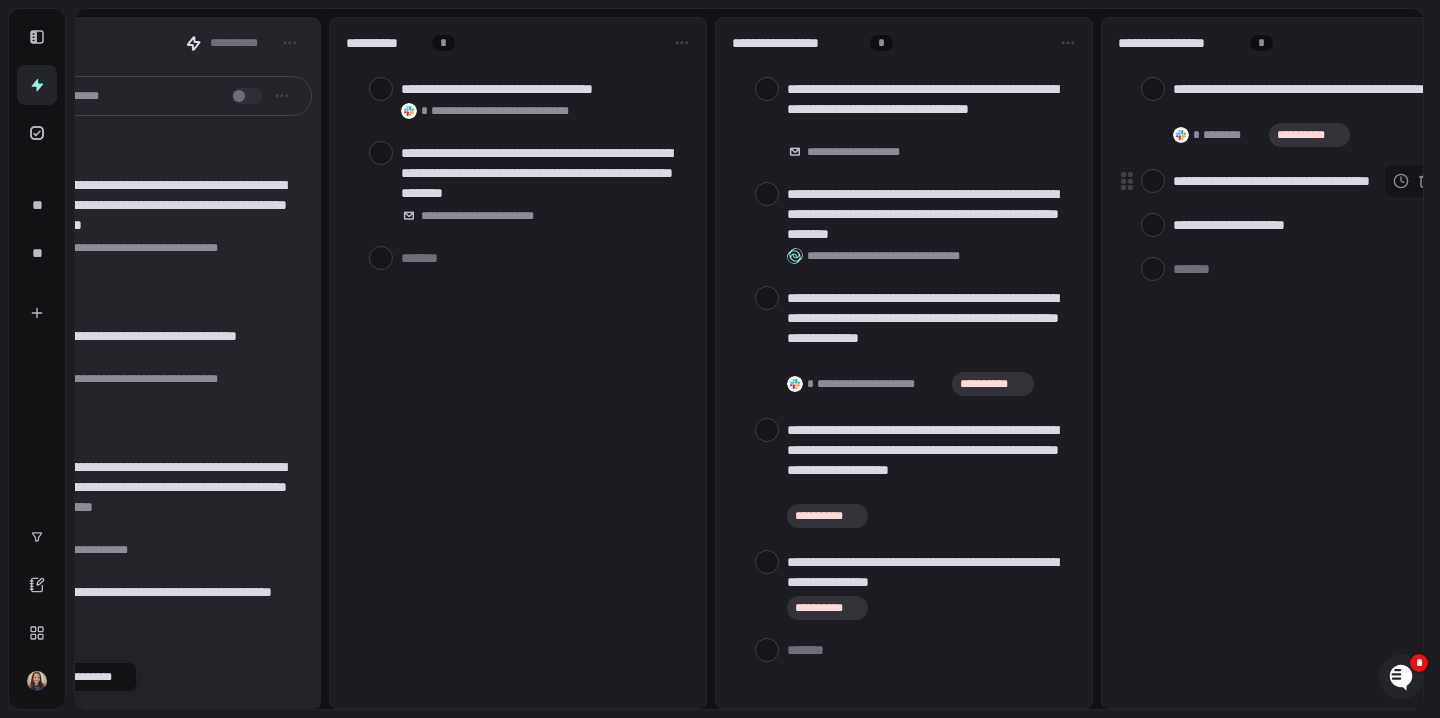 click at bounding box center [1153, 181] 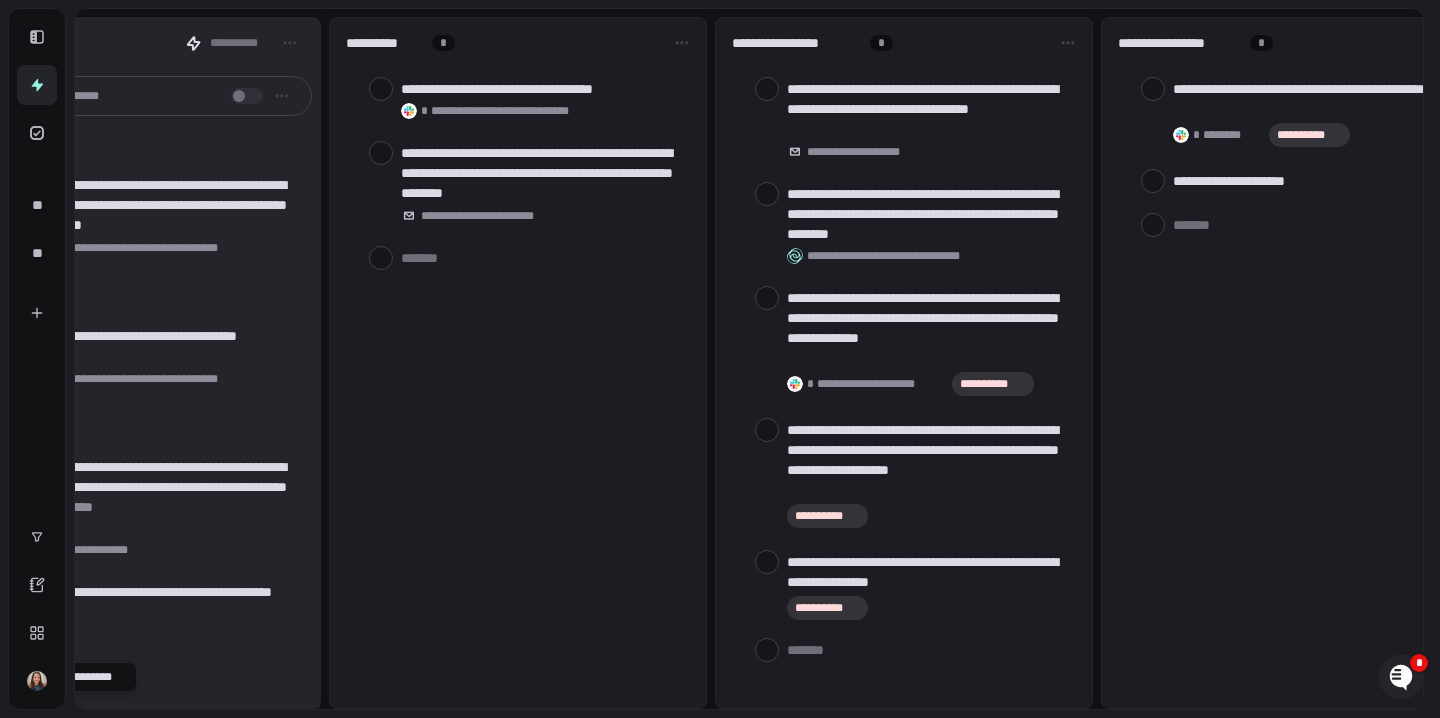 scroll, scrollTop: 0, scrollLeft: 0, axis: both 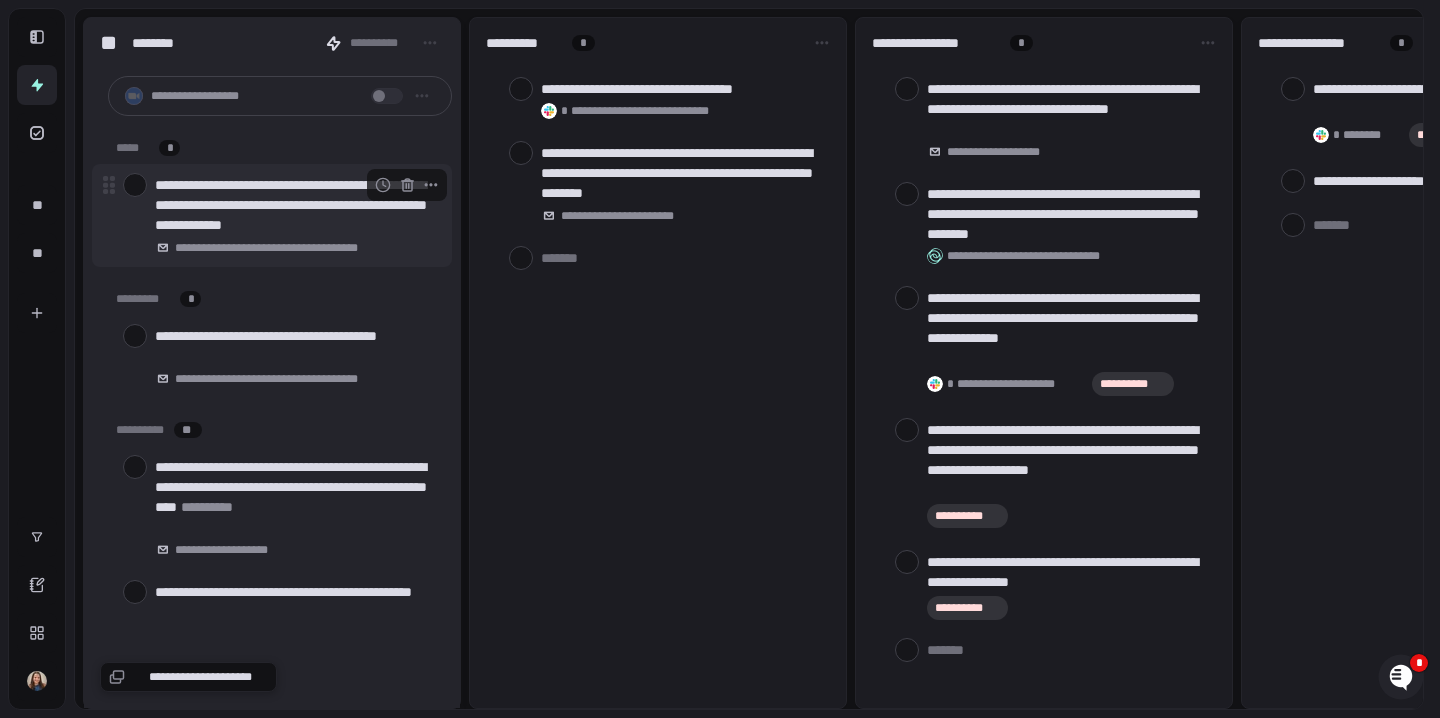 click at bounding box center (135, 185) 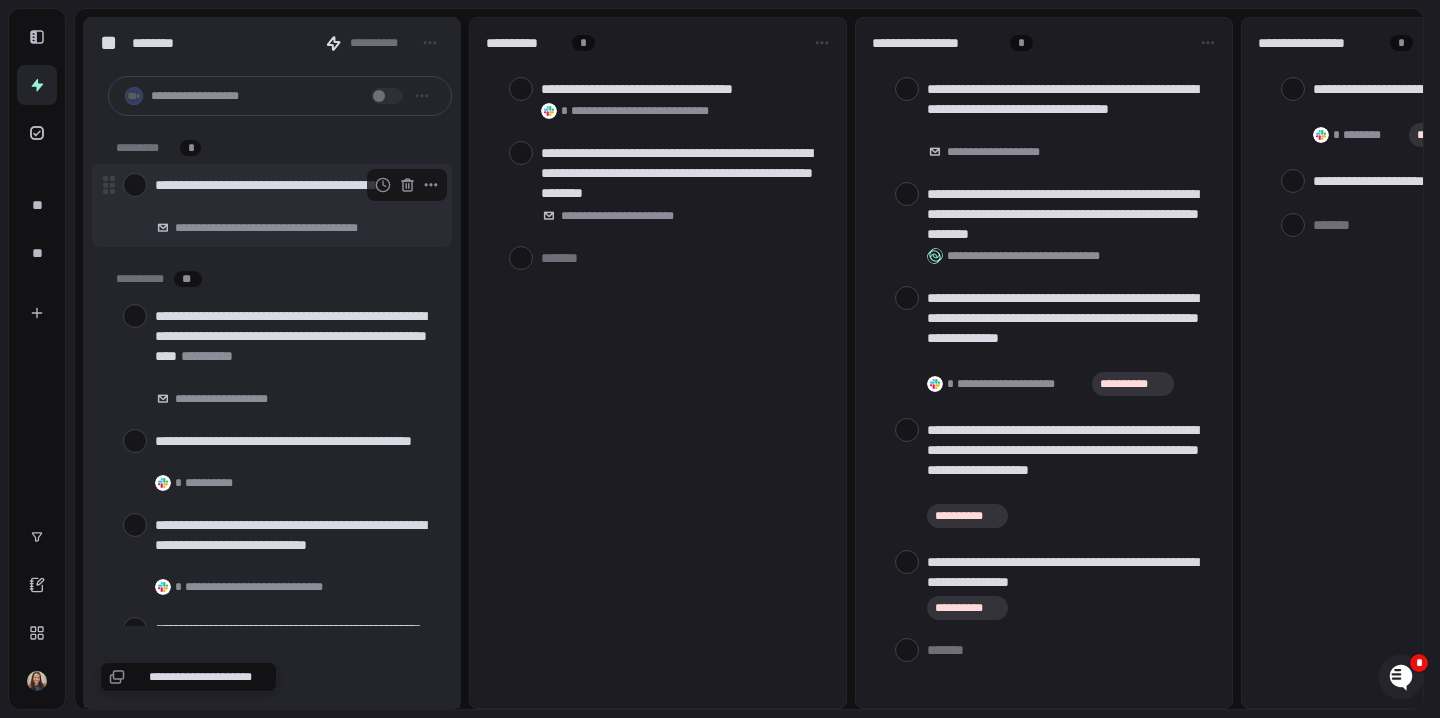 click at bounding box center [135, 185] 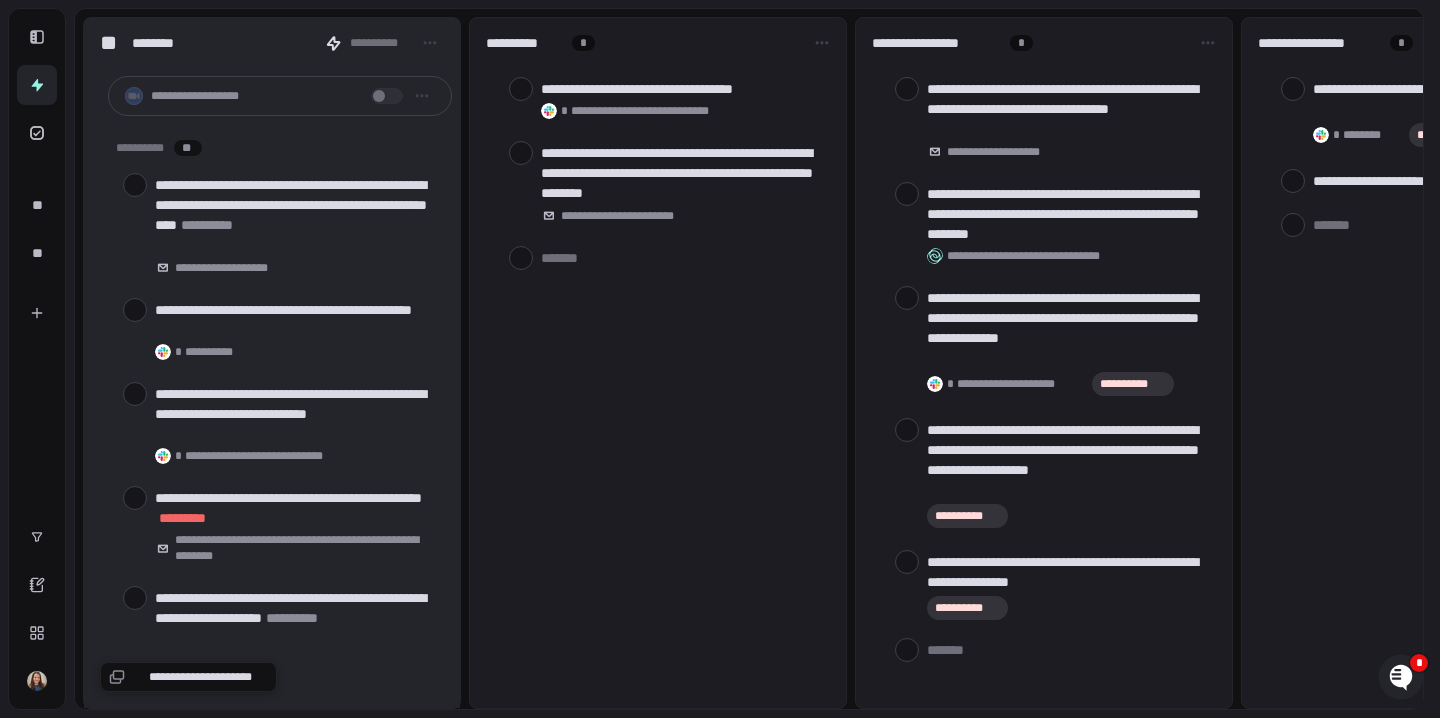 click at bounding box center (135, 185) 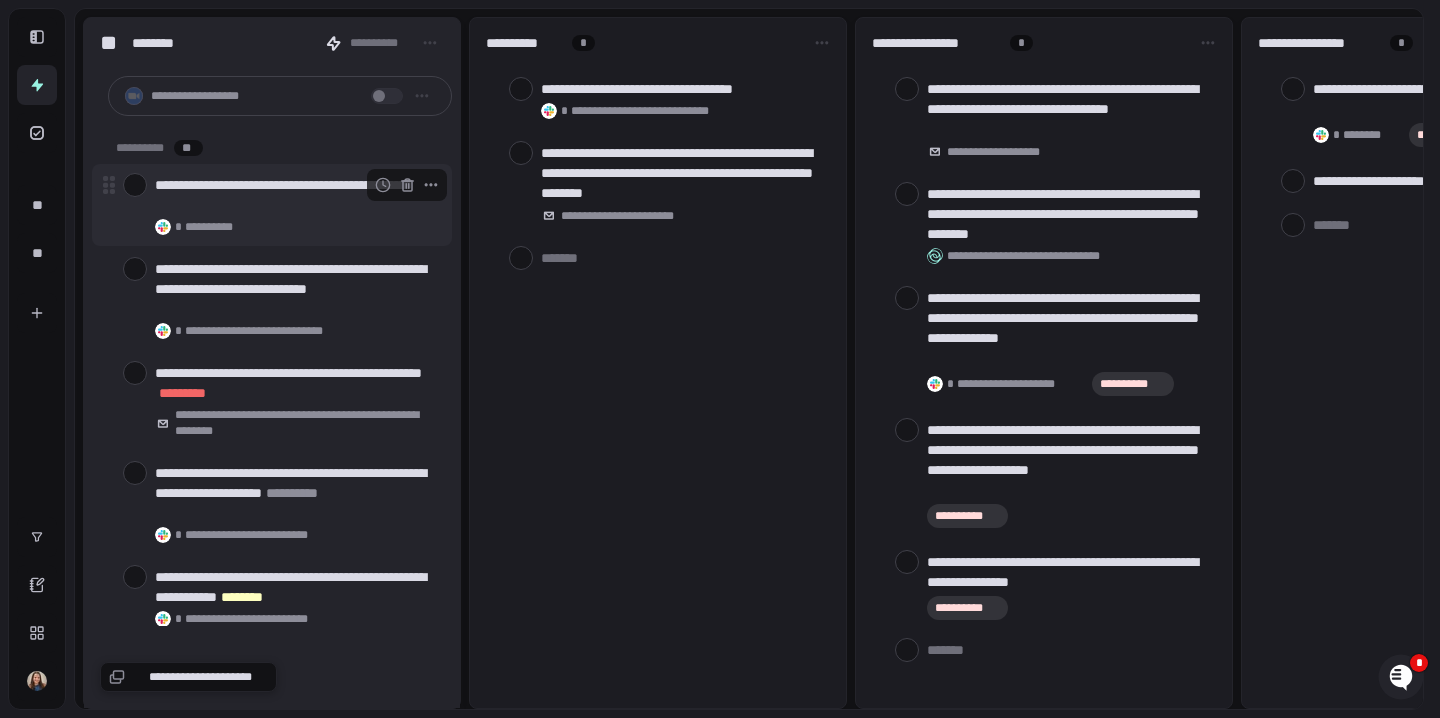 click at bounding box center [135, 185] 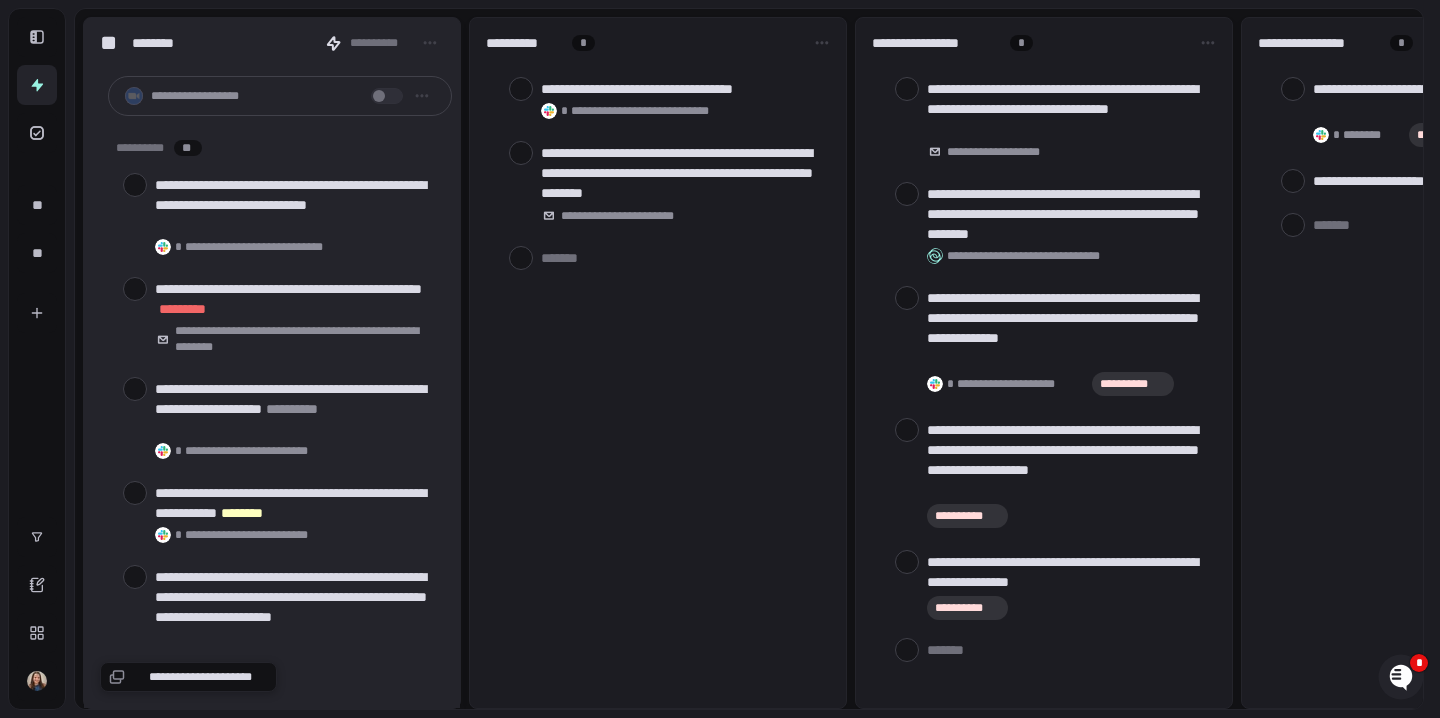 click at bounding box center (135, 185) 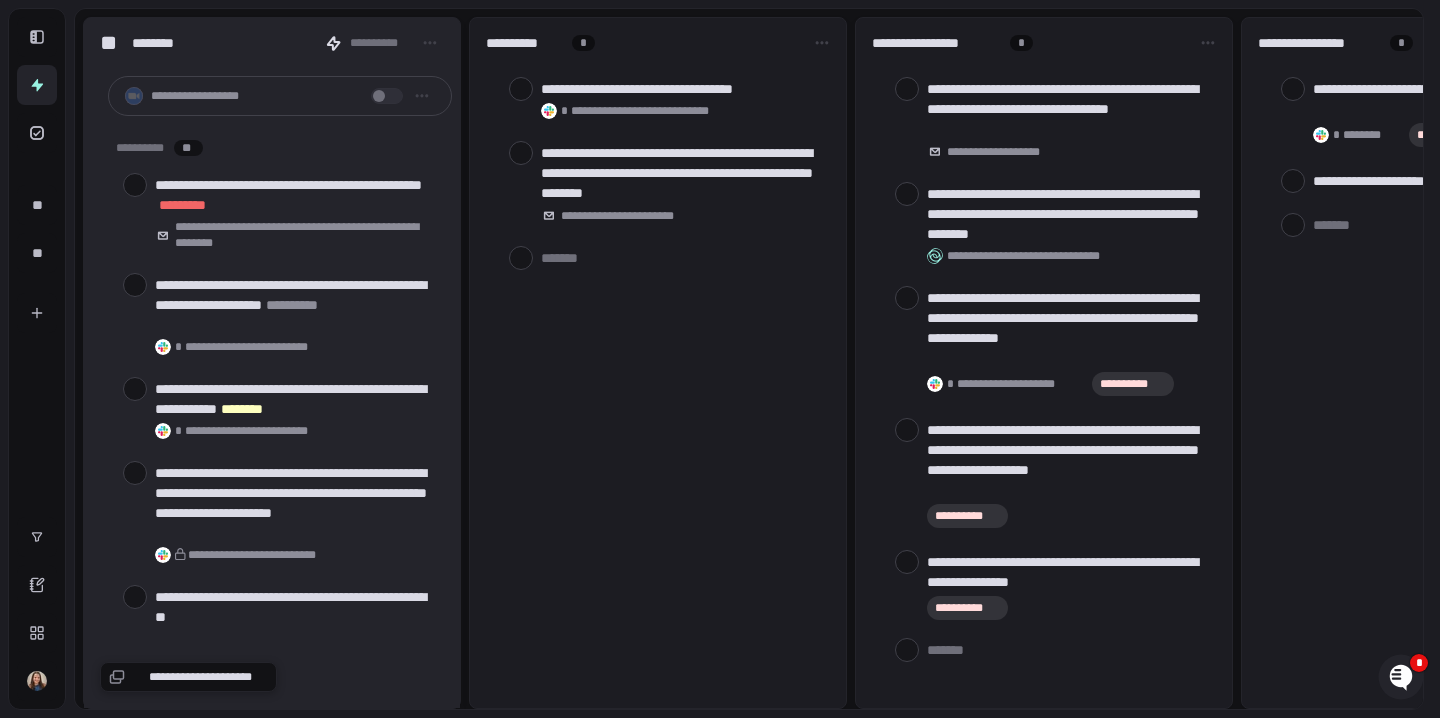 click at bounding box center [135, 185] 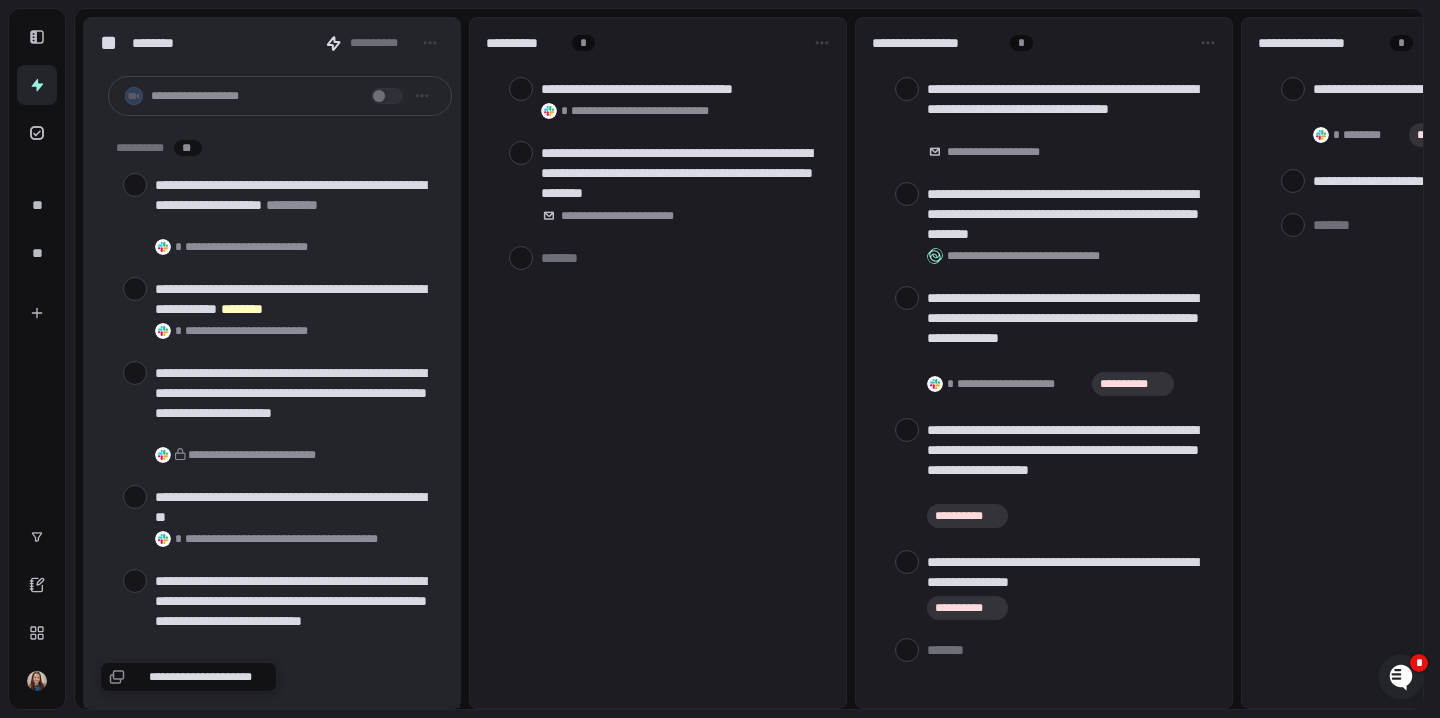 click at bounding box center [135, 185] 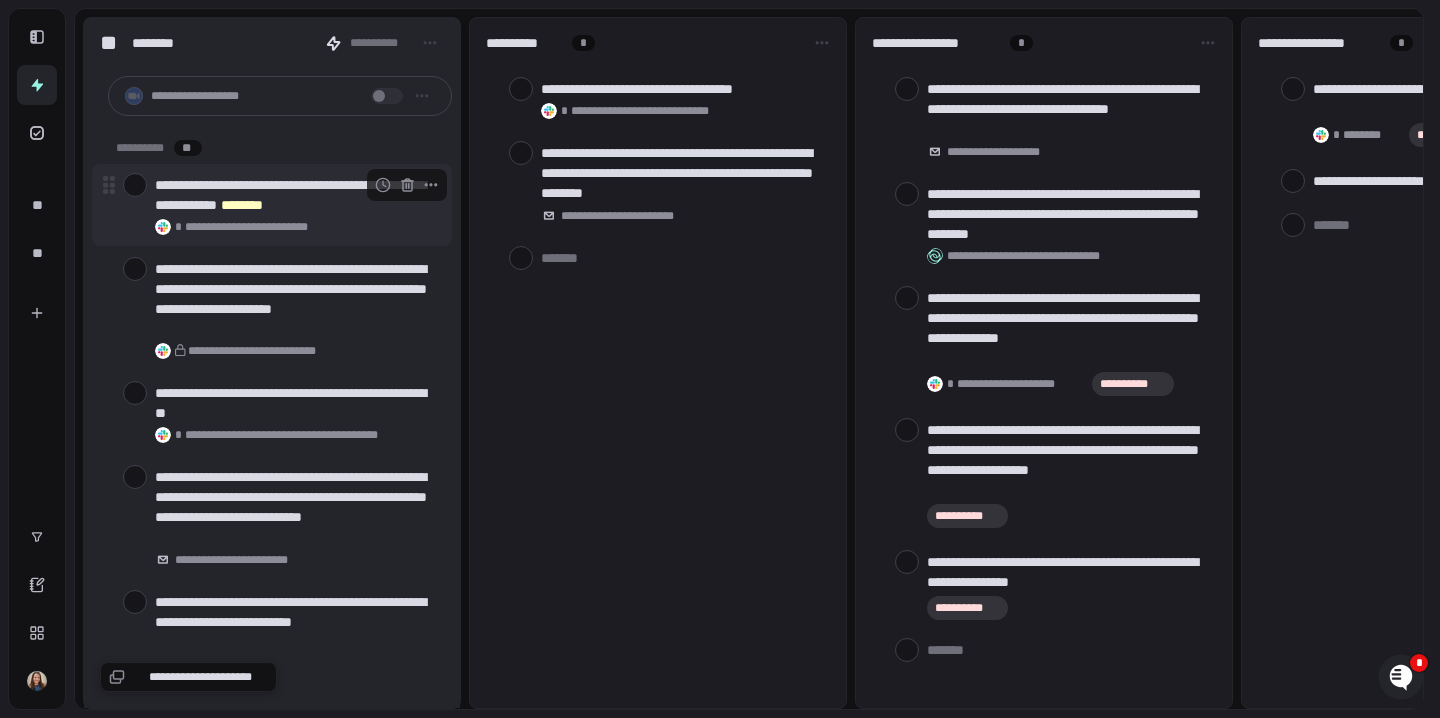 click at bounding box center (135, 185) 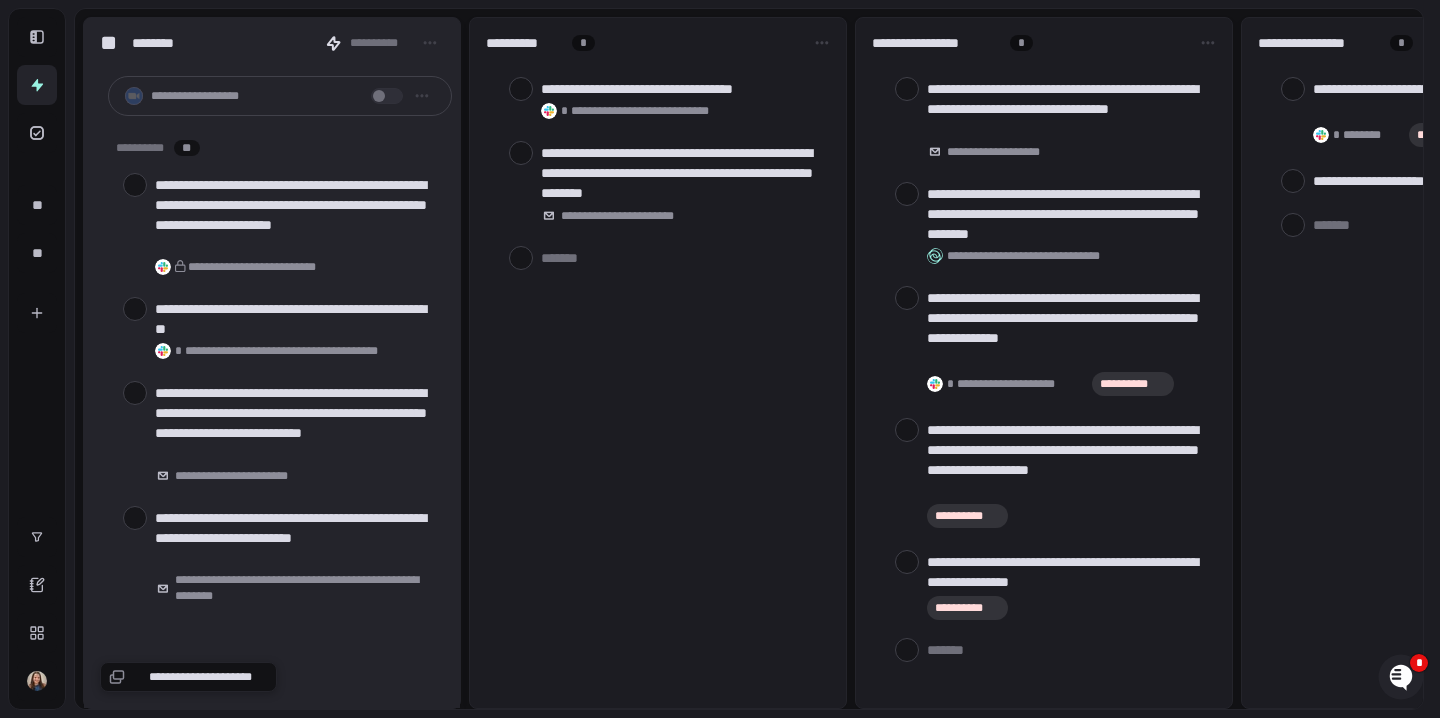 click at bounding box center (135, 185) 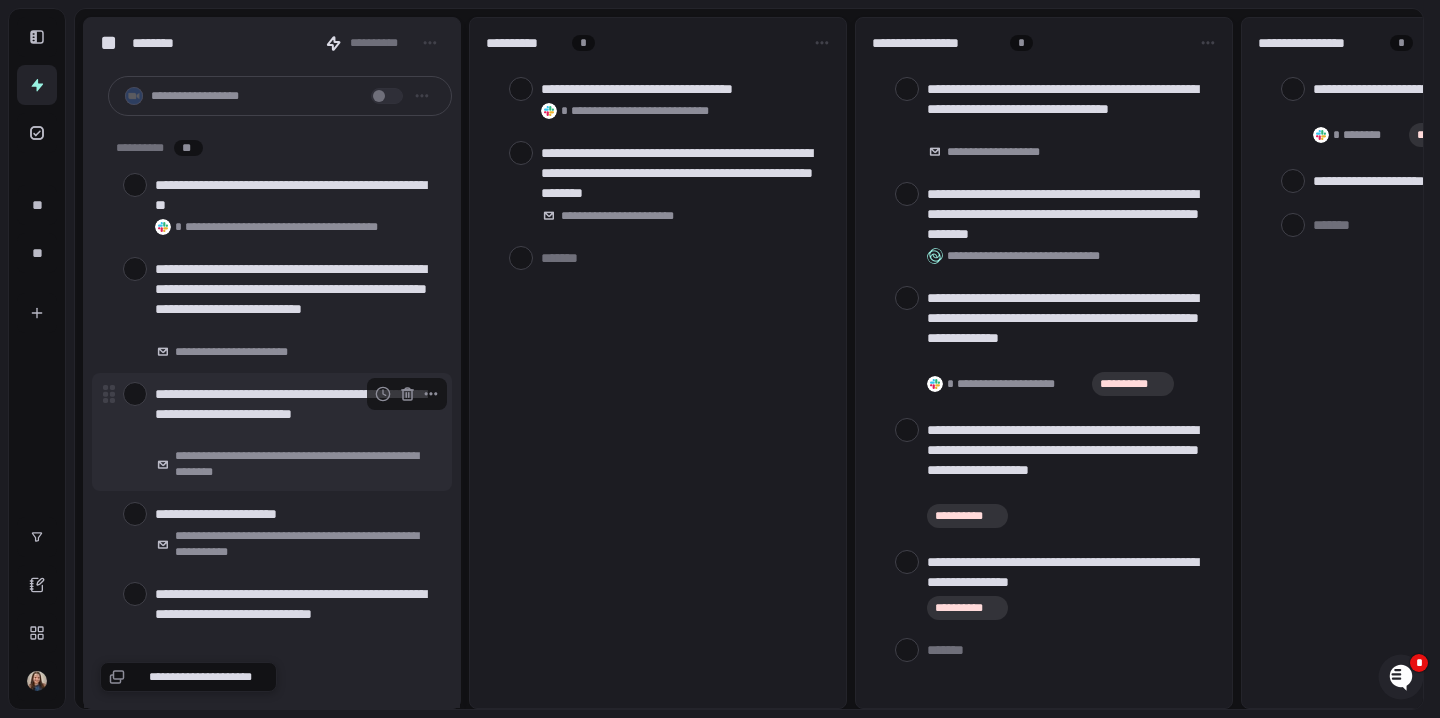 click at bounding box center (135, 394) 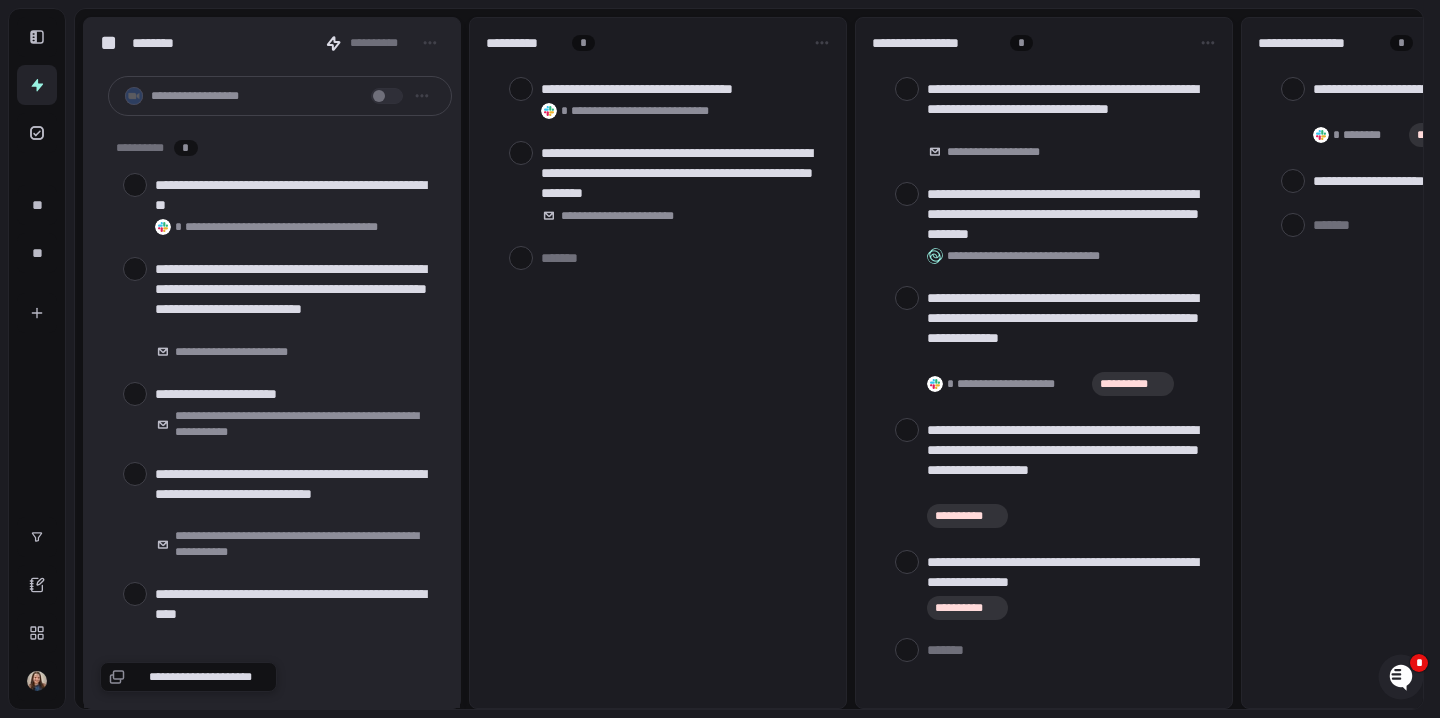 click at bounding box center (135, 394) 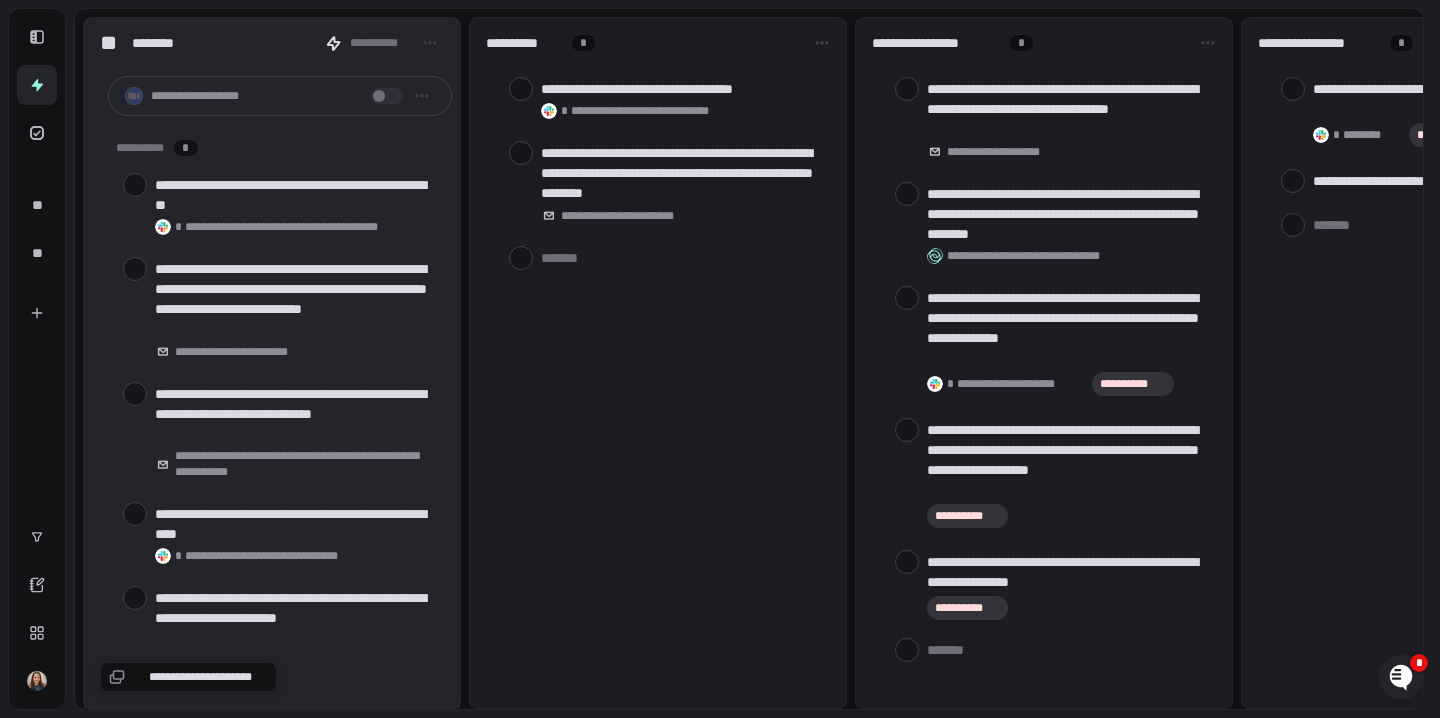 click at bounding box center [135, 394] 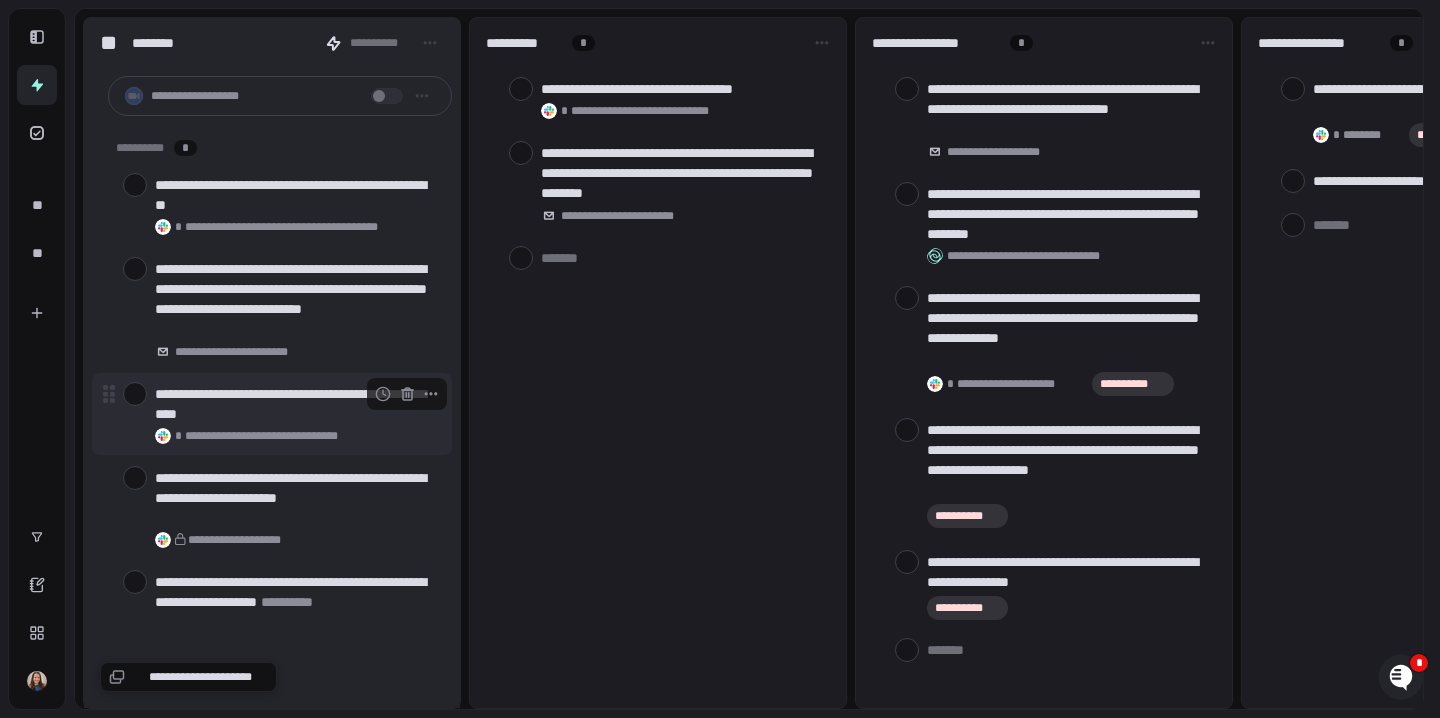 click at bounding box center (135, 394) 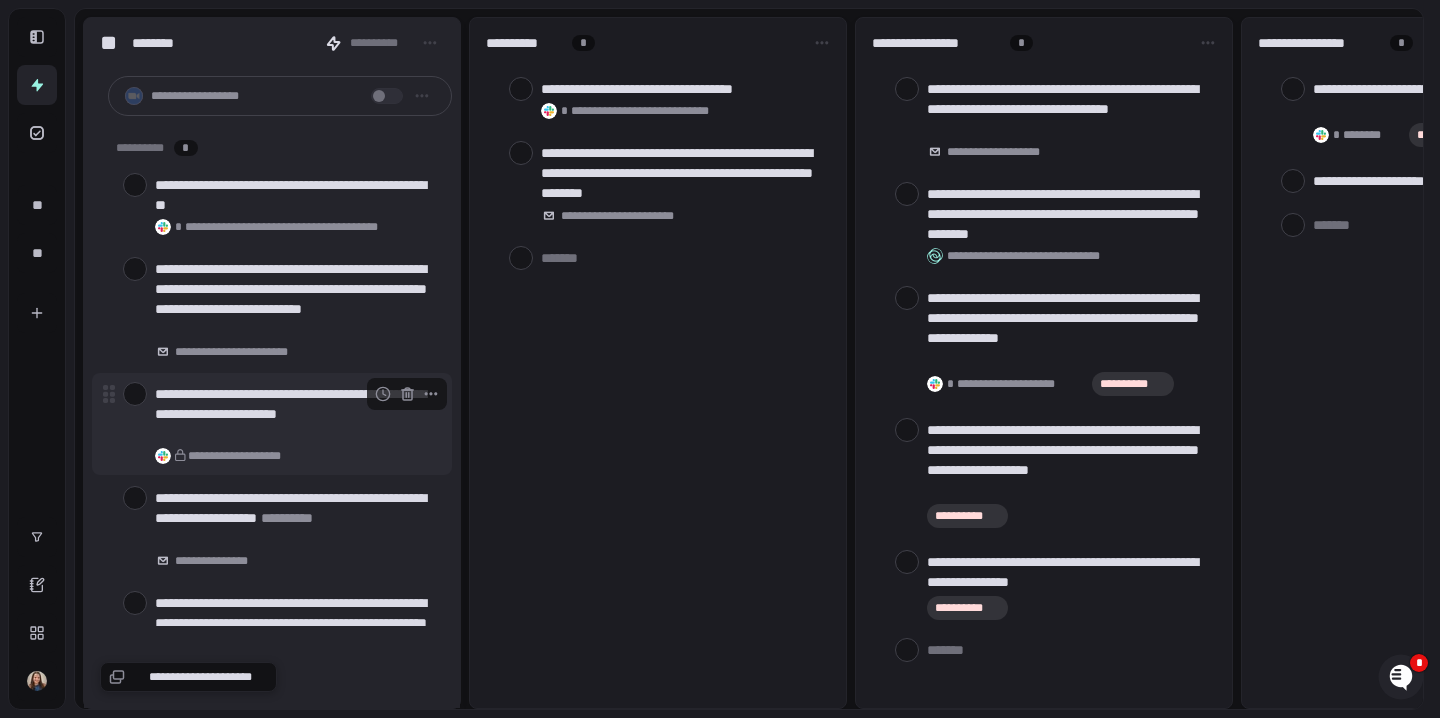 click at bounding box center (135, 394) 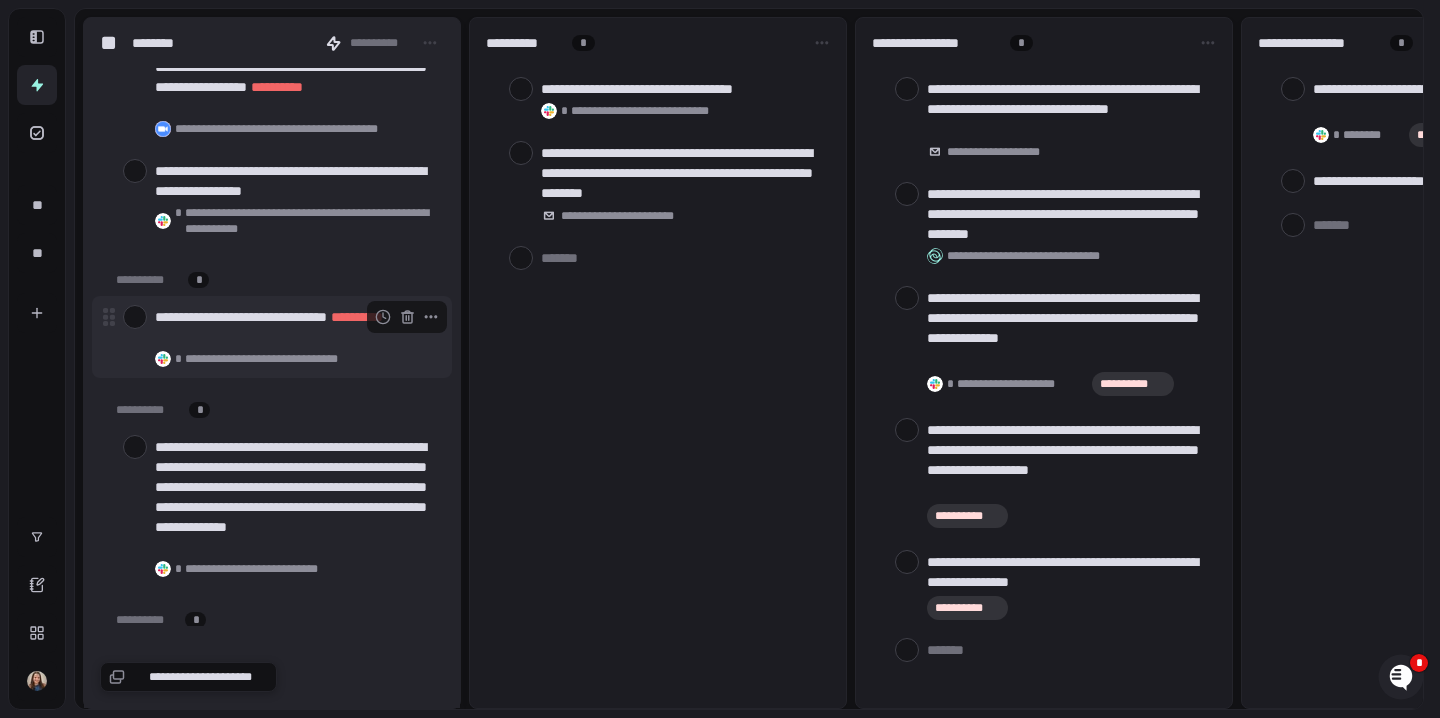 scroll, scrollTop: 7147, scrollLeft: 0, axis: vertical 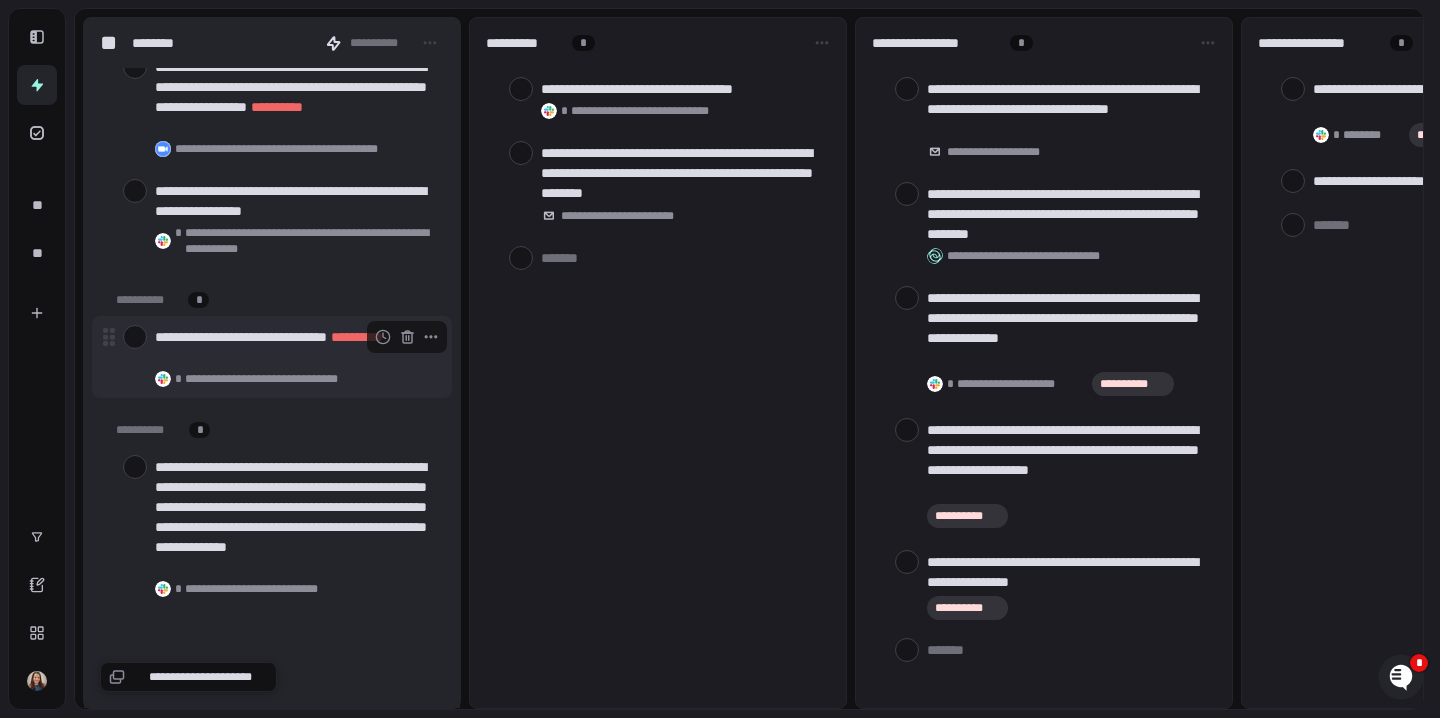click at bounding box center (135, 337) 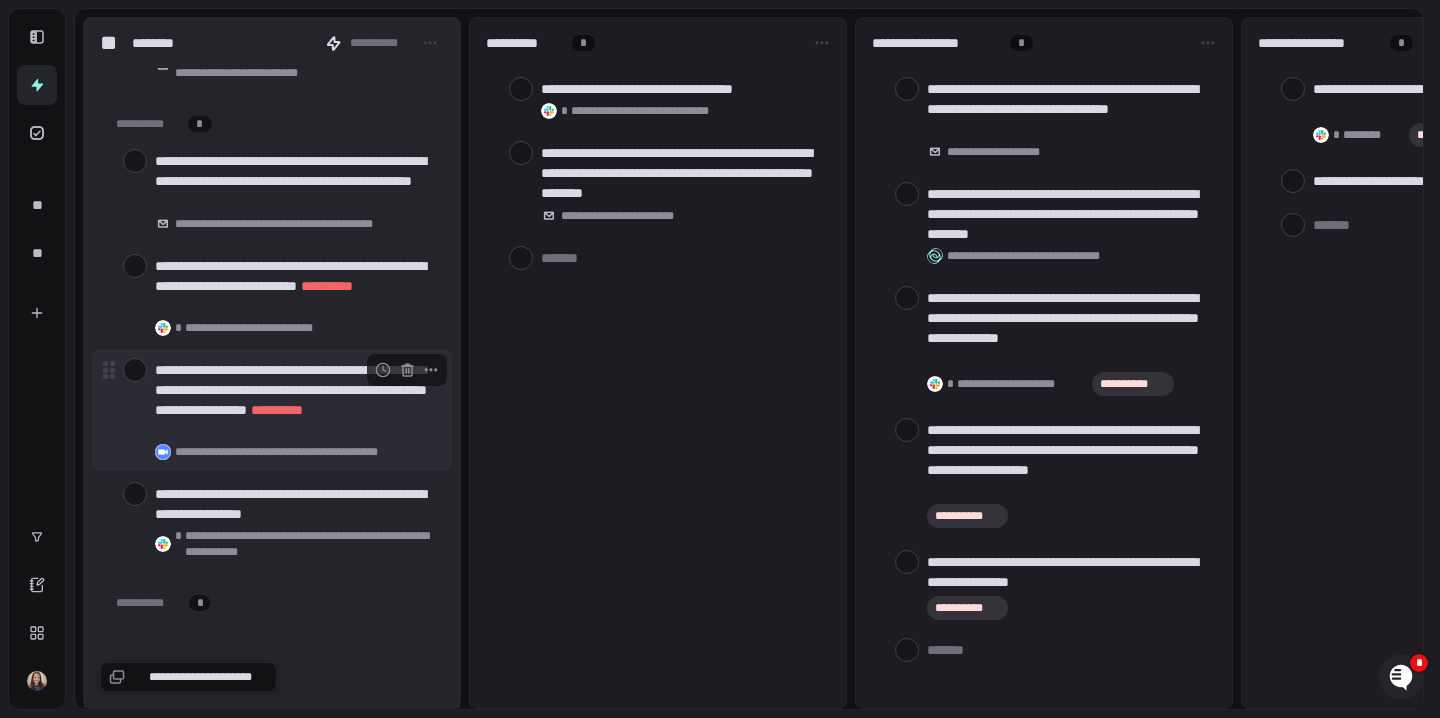 scroll, scrollTop: 6821, scrollLeft: 0, axis: vertical 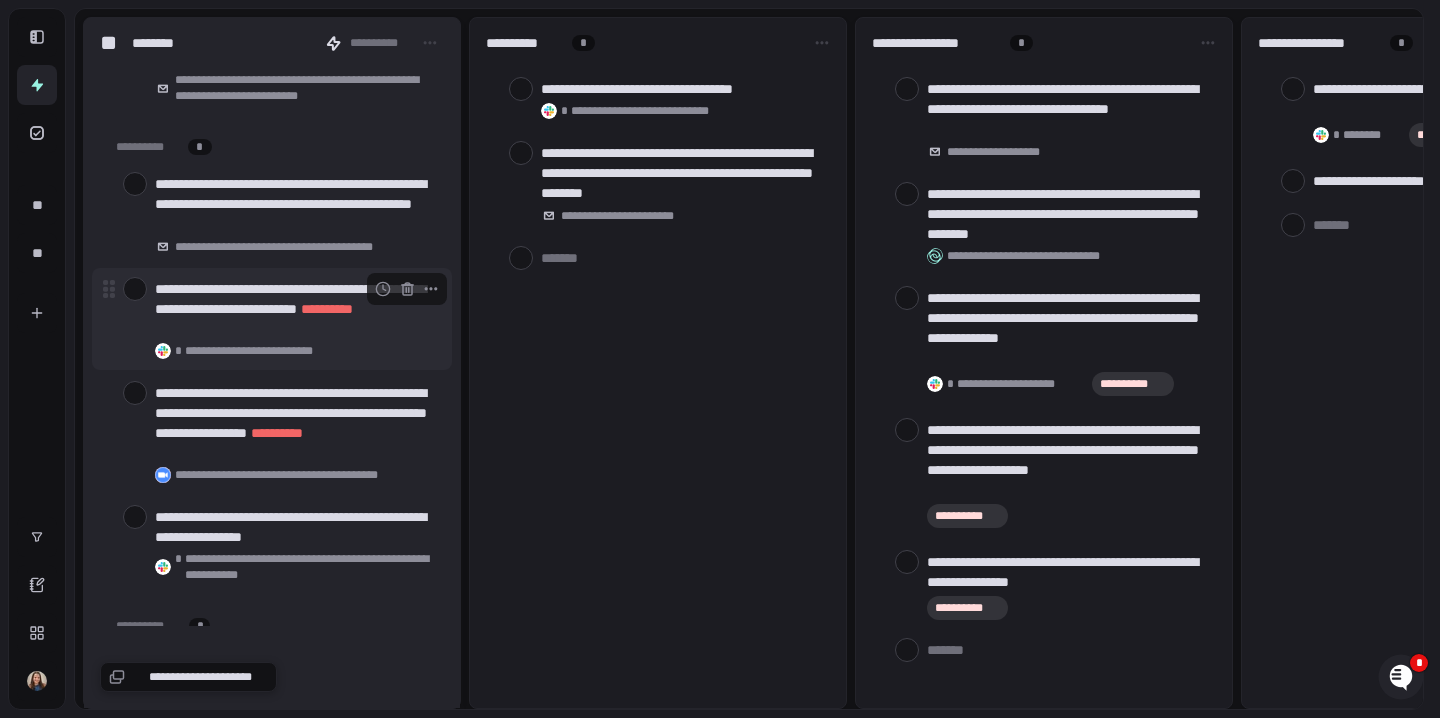 click at bounding box center [135, 289] 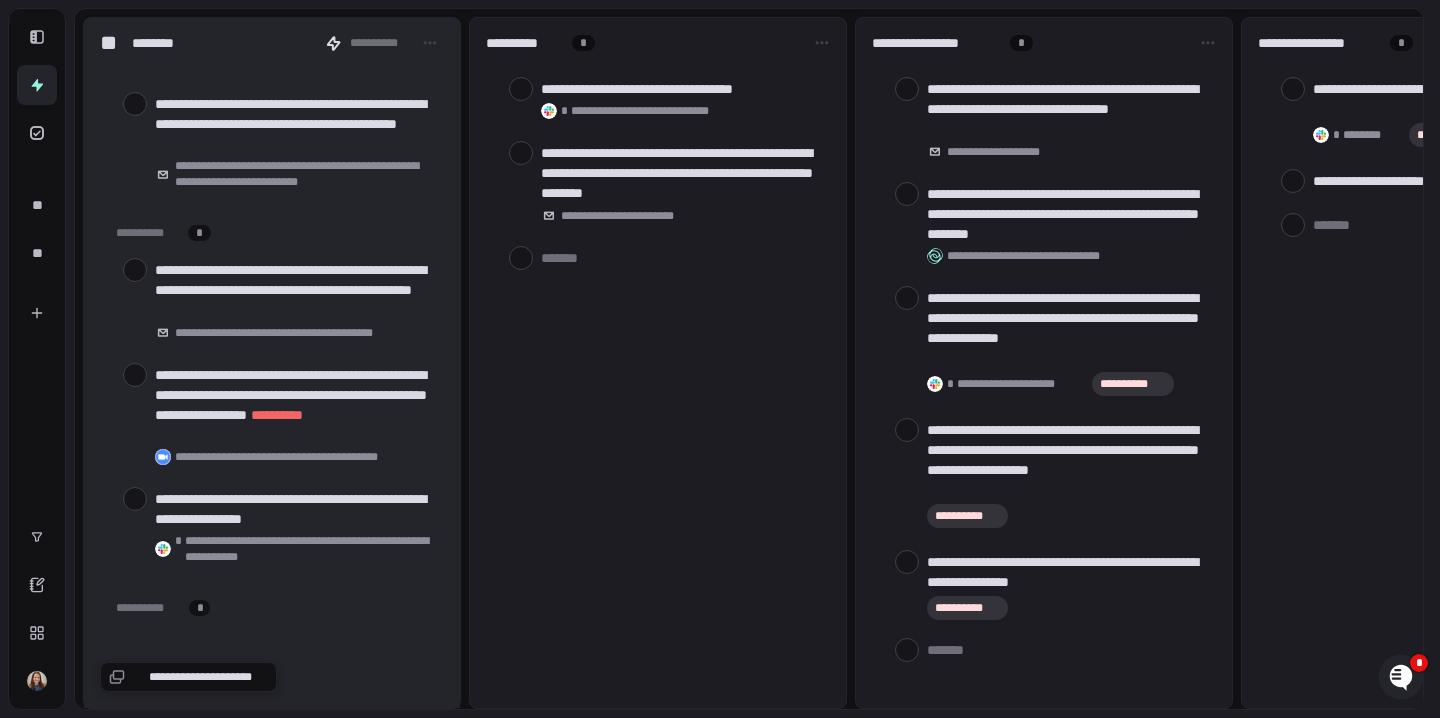 scroll, scrollTop: 6717, scrollLeft: 0, axis: vertical 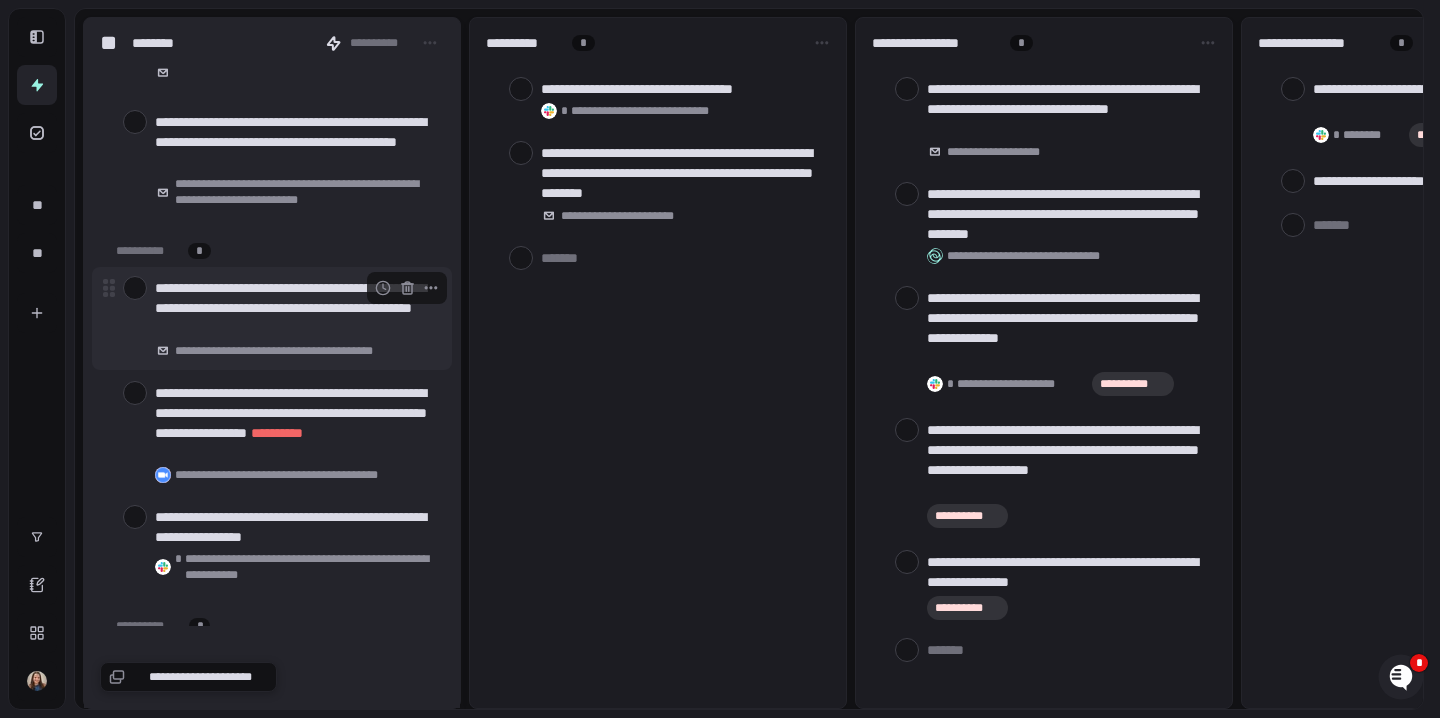 click at bounding box center (135, 288) 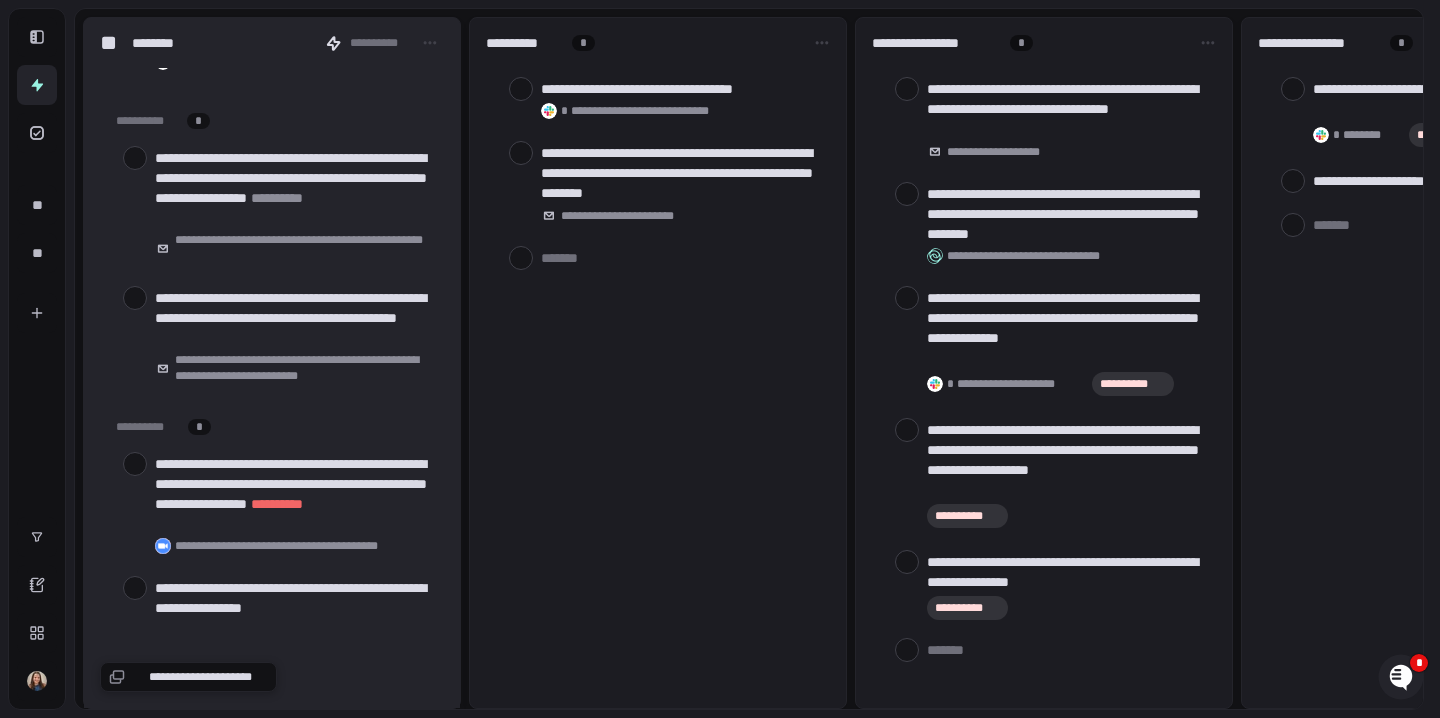 scroll, scrollTop: 6533, scrollLeft: 0, axis: vertical 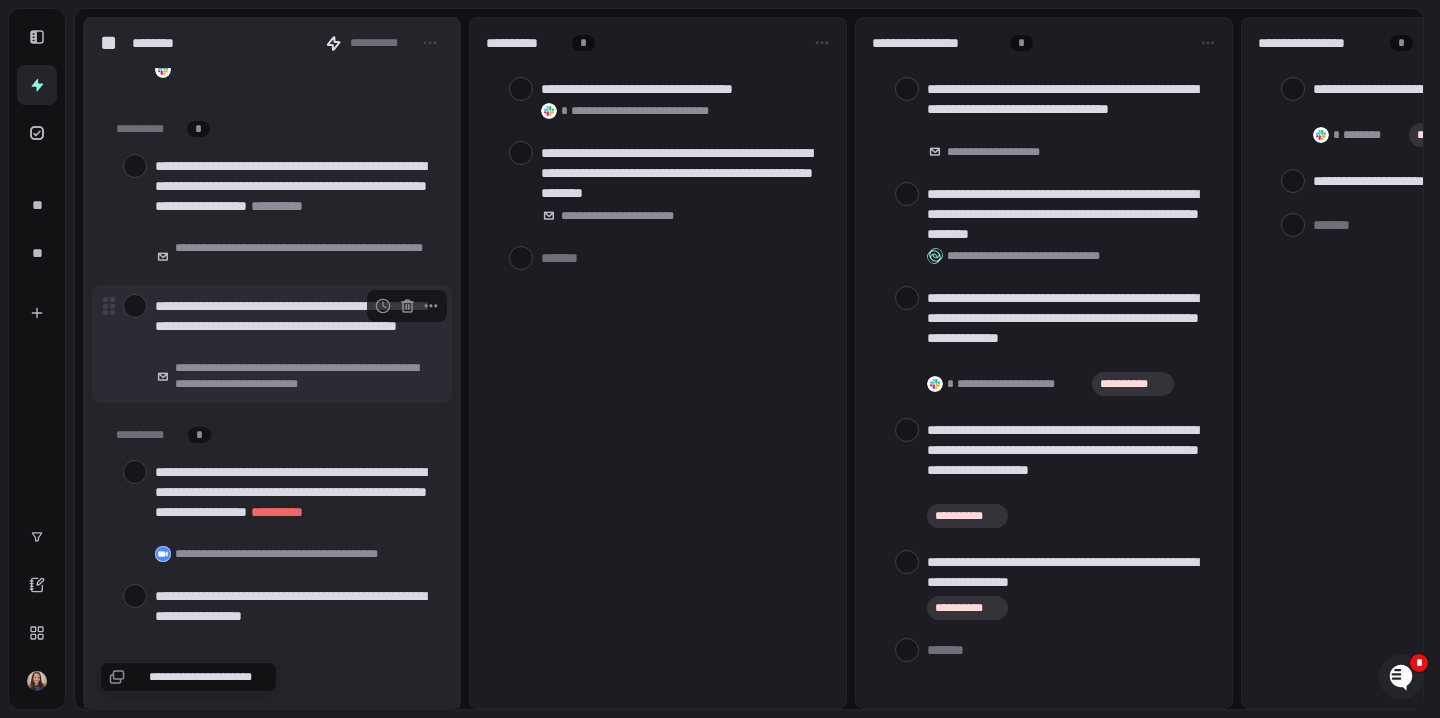 click on "**********" at bounding box center [272, 344] 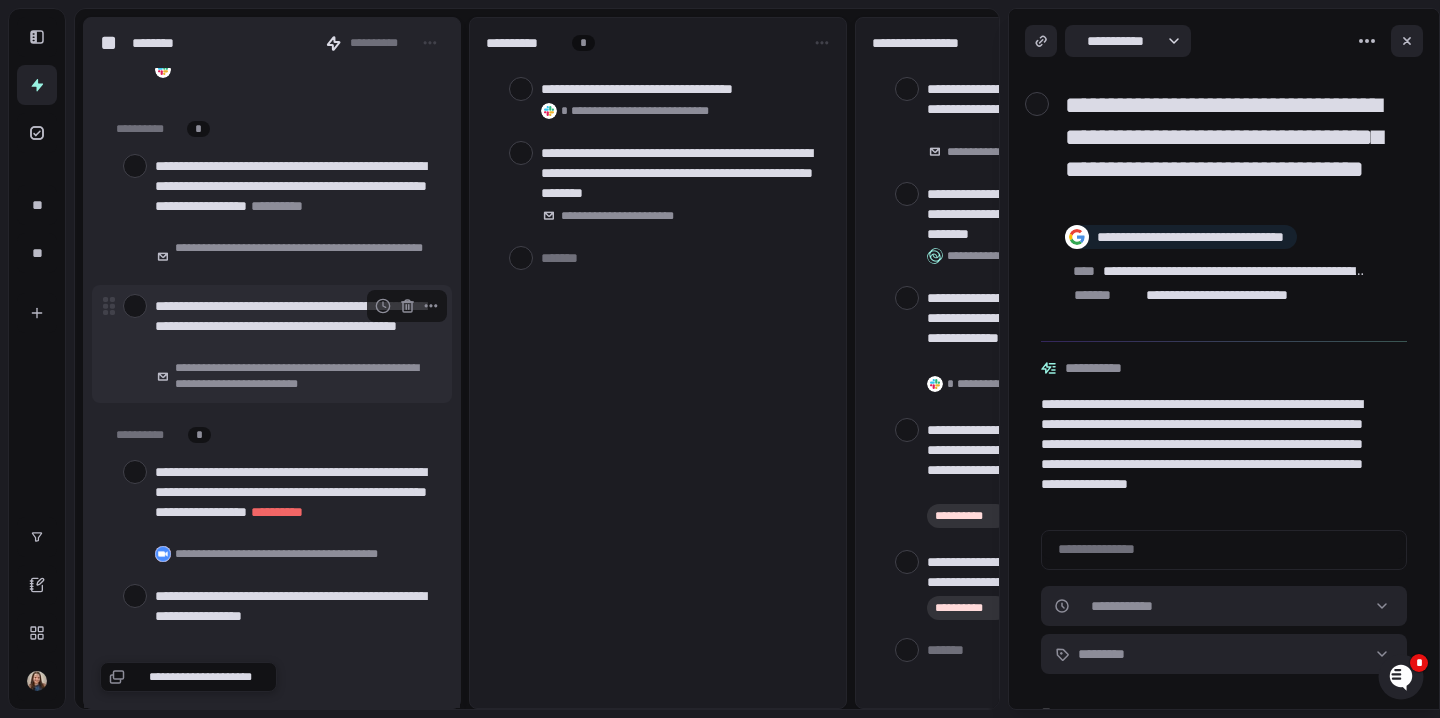 click at bounding box center (135, 306) 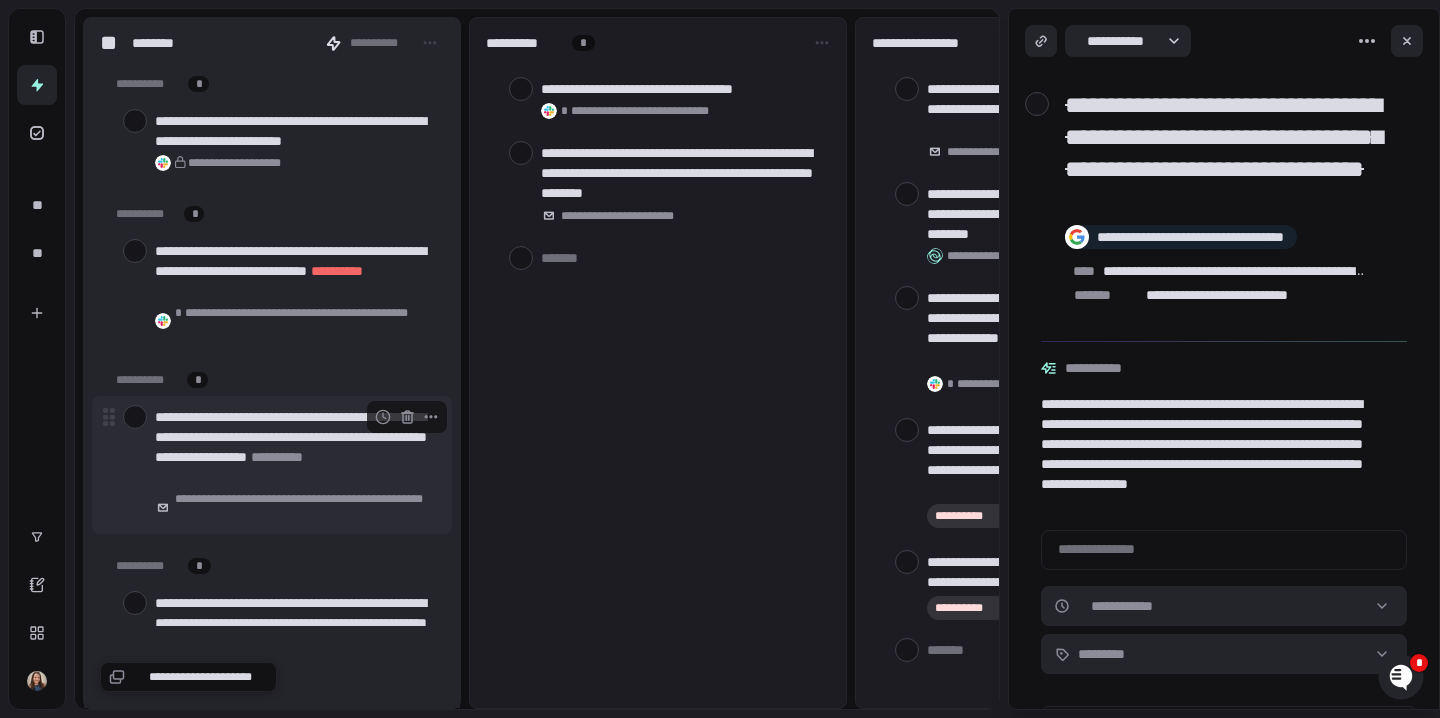 scroll, scrollTop: 6276, scrollLeft: 0, axis: vertical 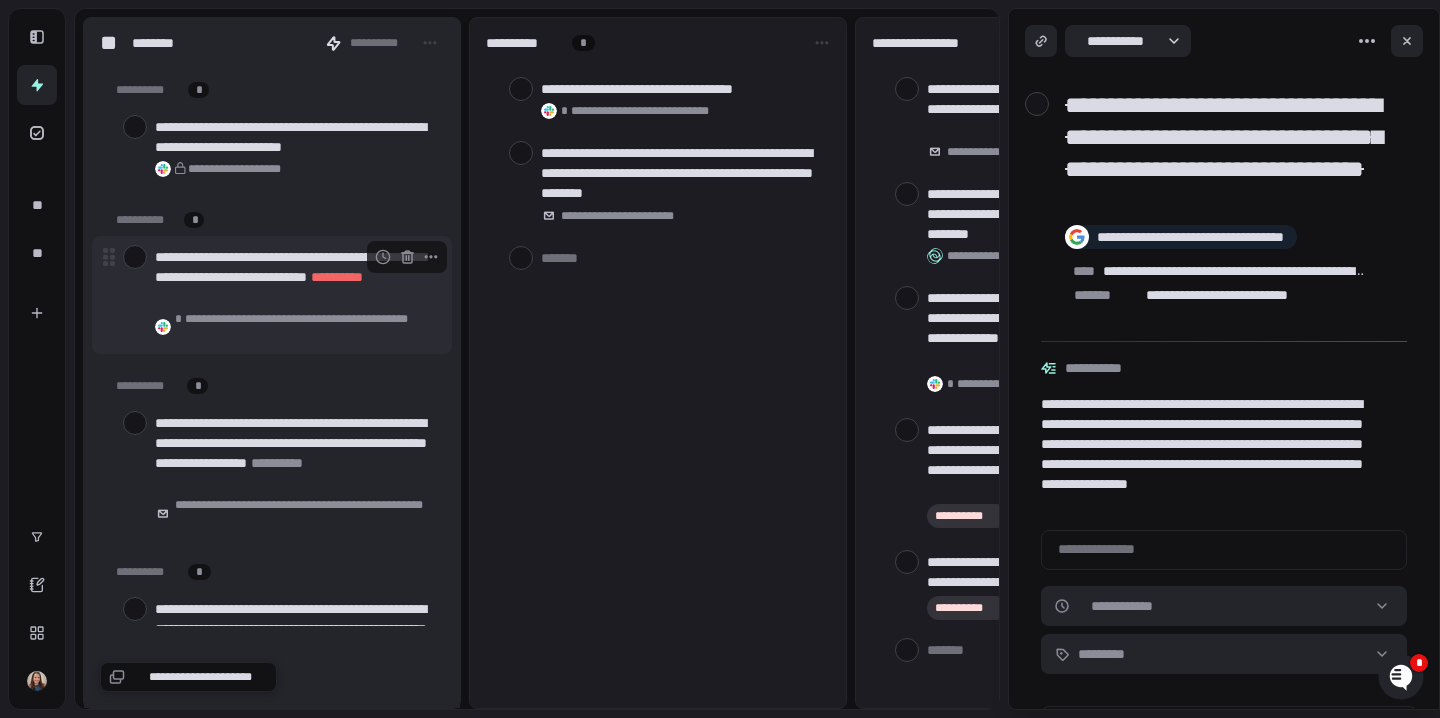 click at bounding box center (135, 257) 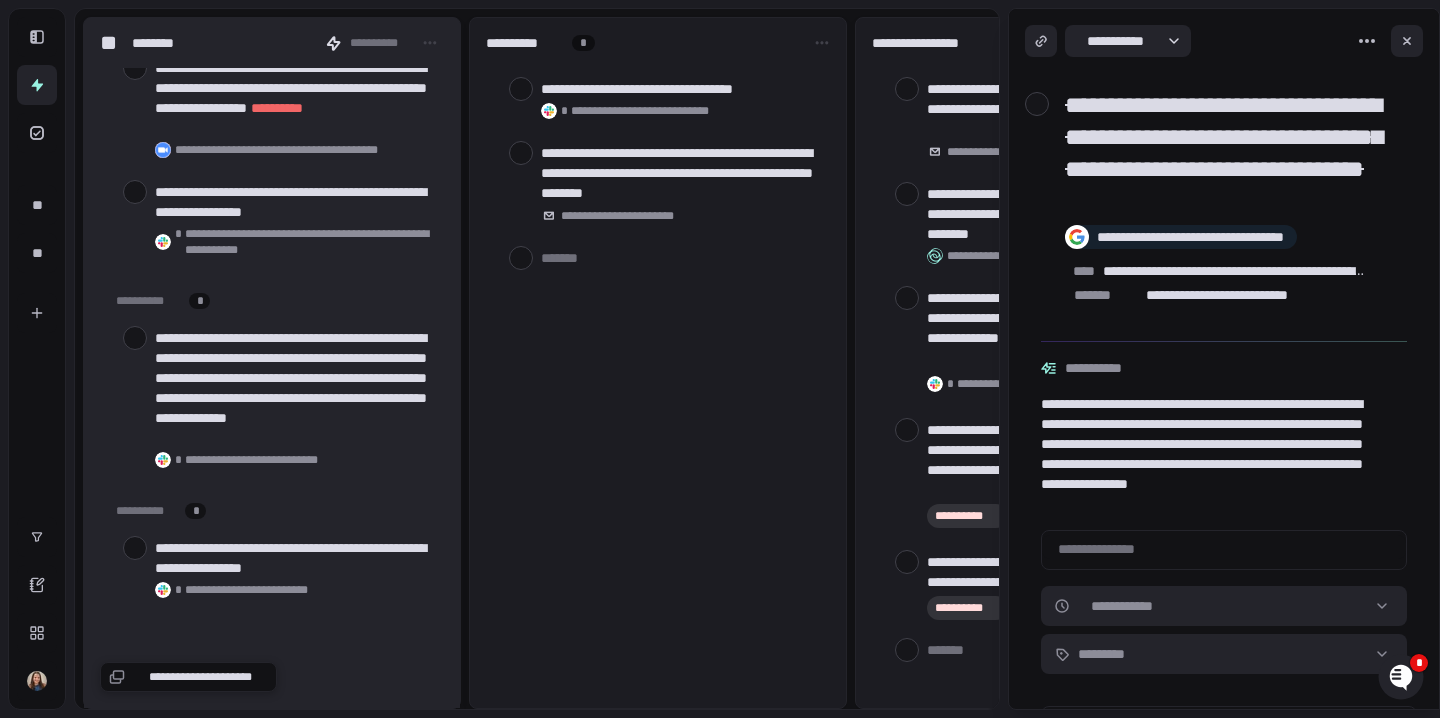 scroll, scrollTop: 6864, scrollLeft: 0, axis: vertical 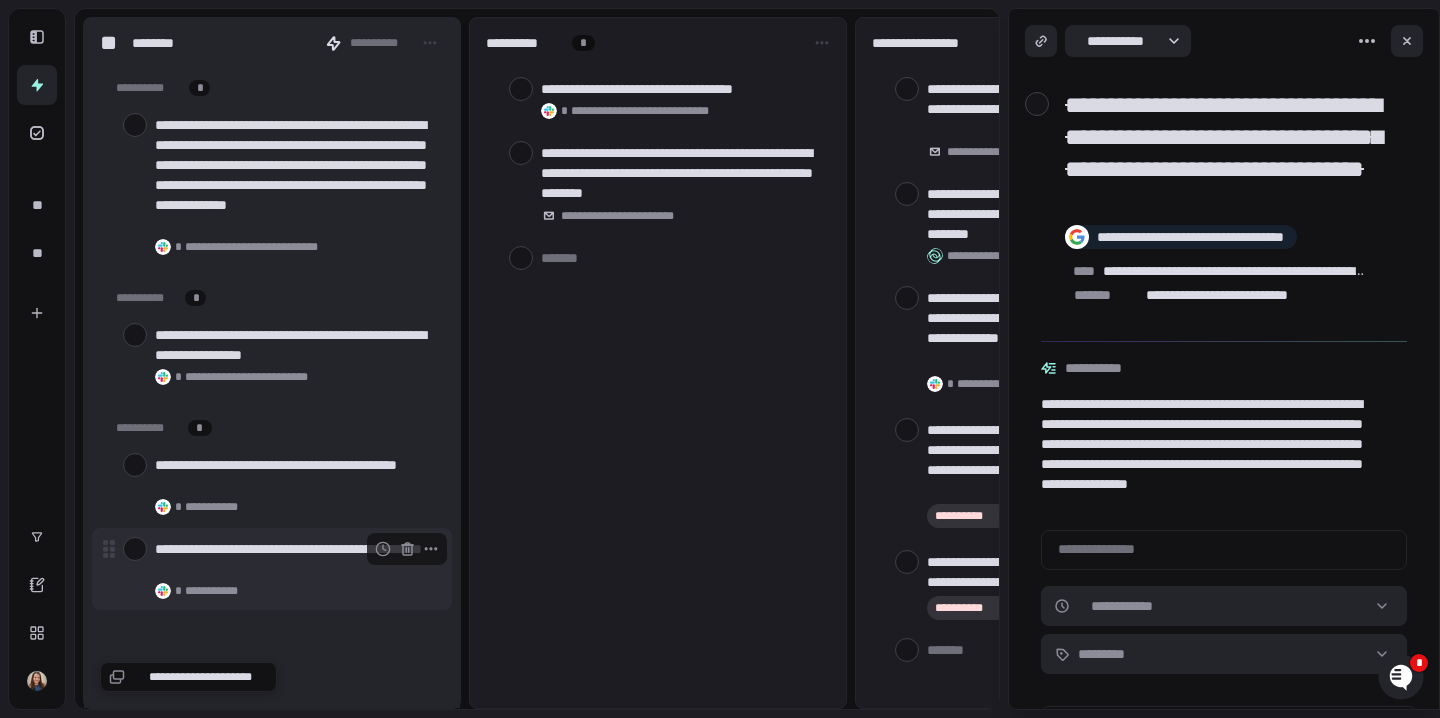 click at bounding box center (135, 549) 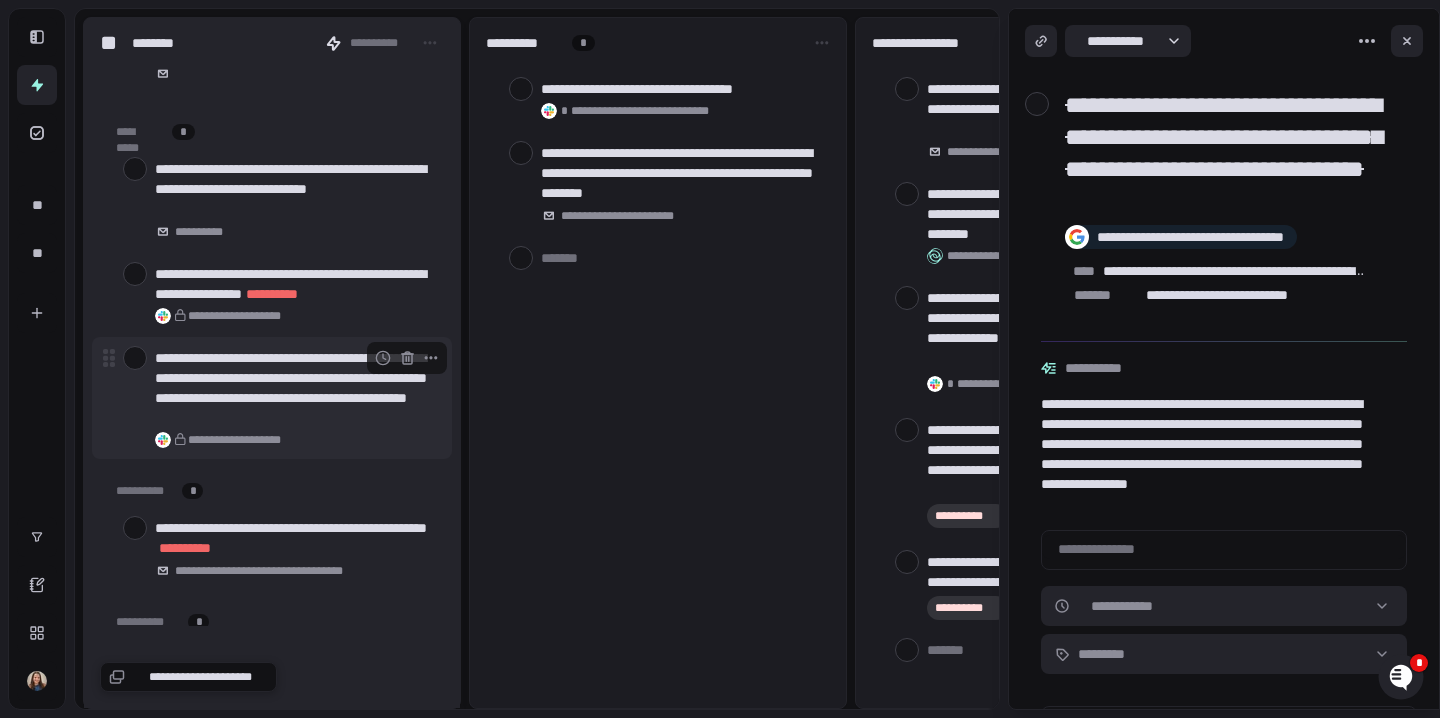 scroll, scrollTop: 5740, scrollLeft: 0, axis: vertical 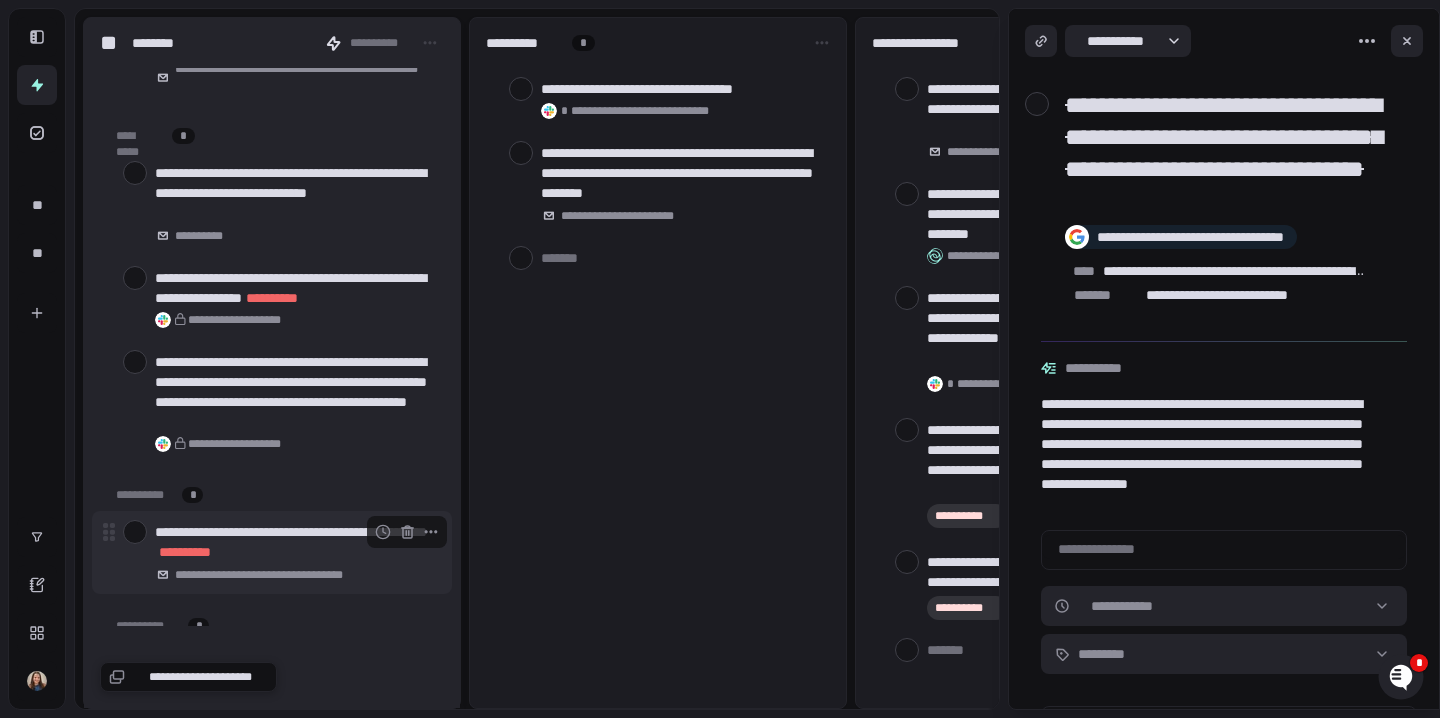 click at bounding box center [135, 532] 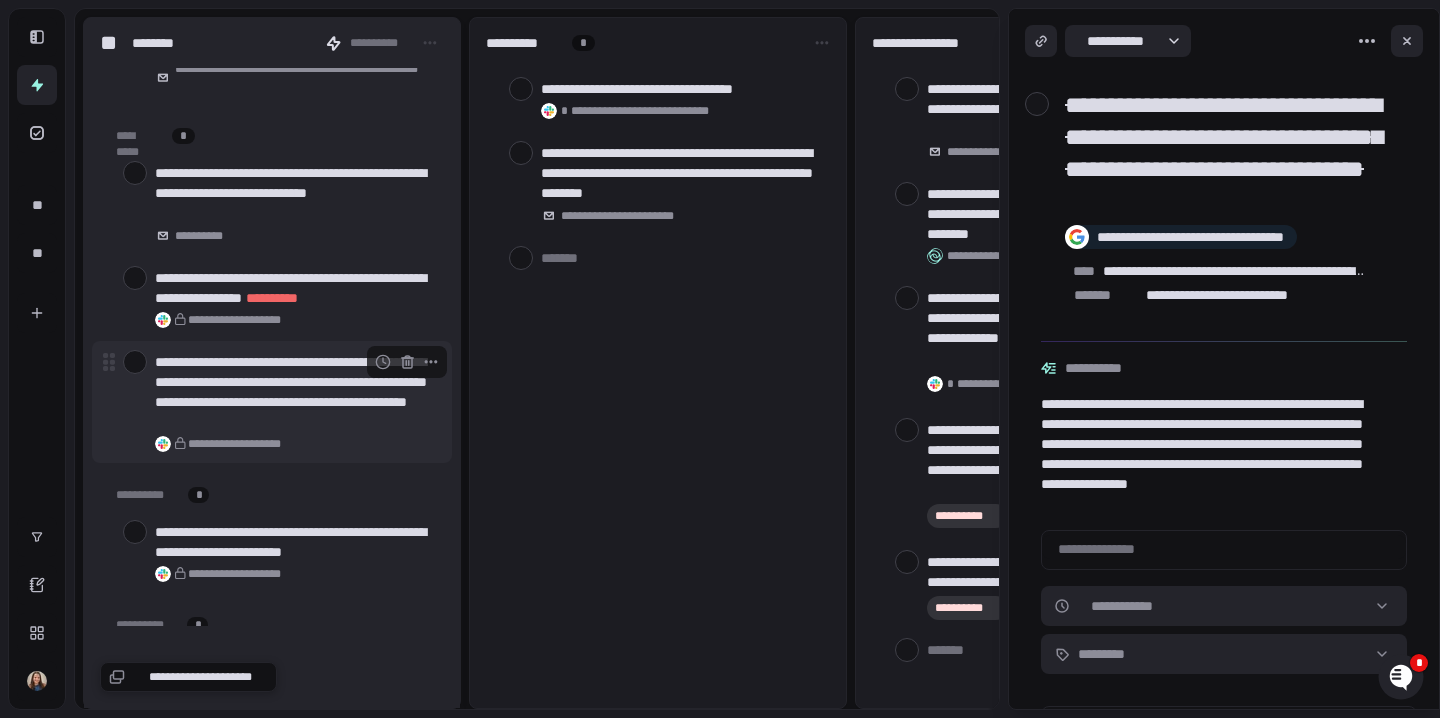 click at bounding box center (135, 362) 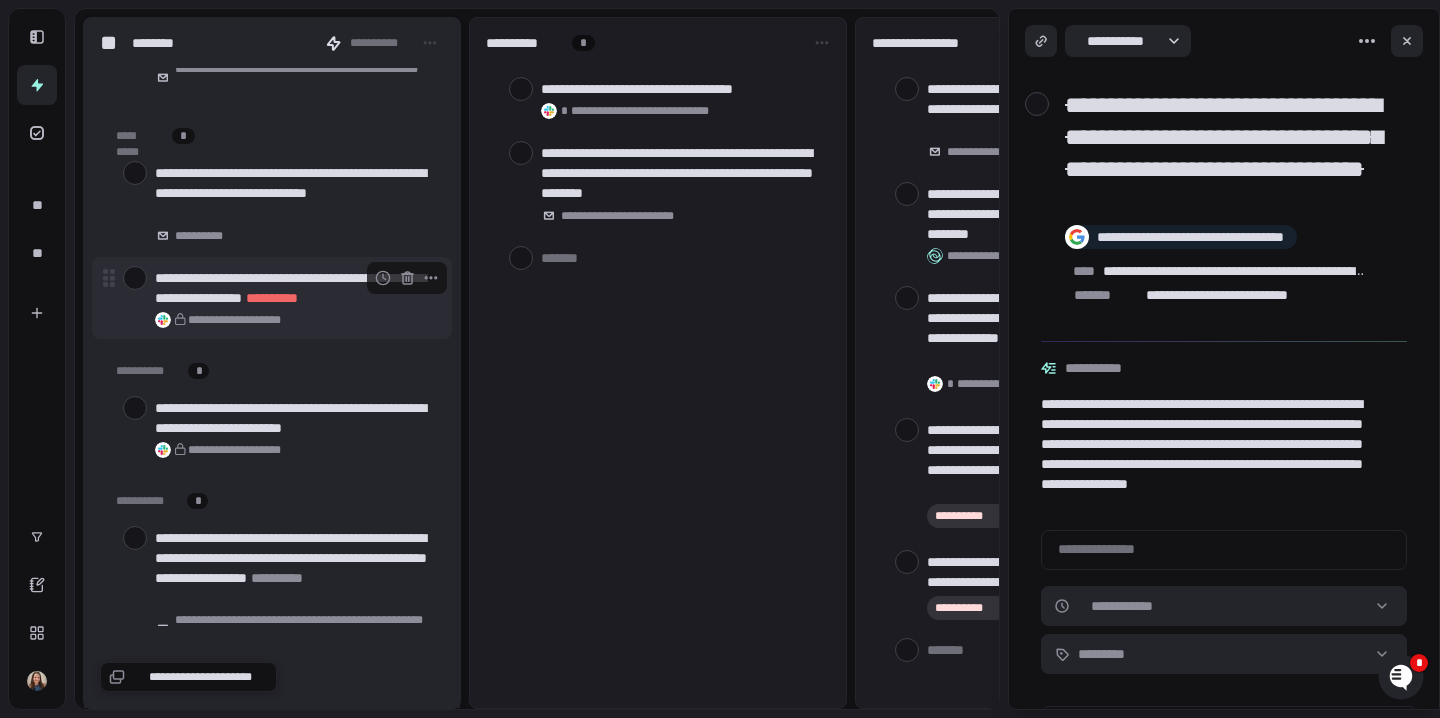 click at bounding box center [135, 278] 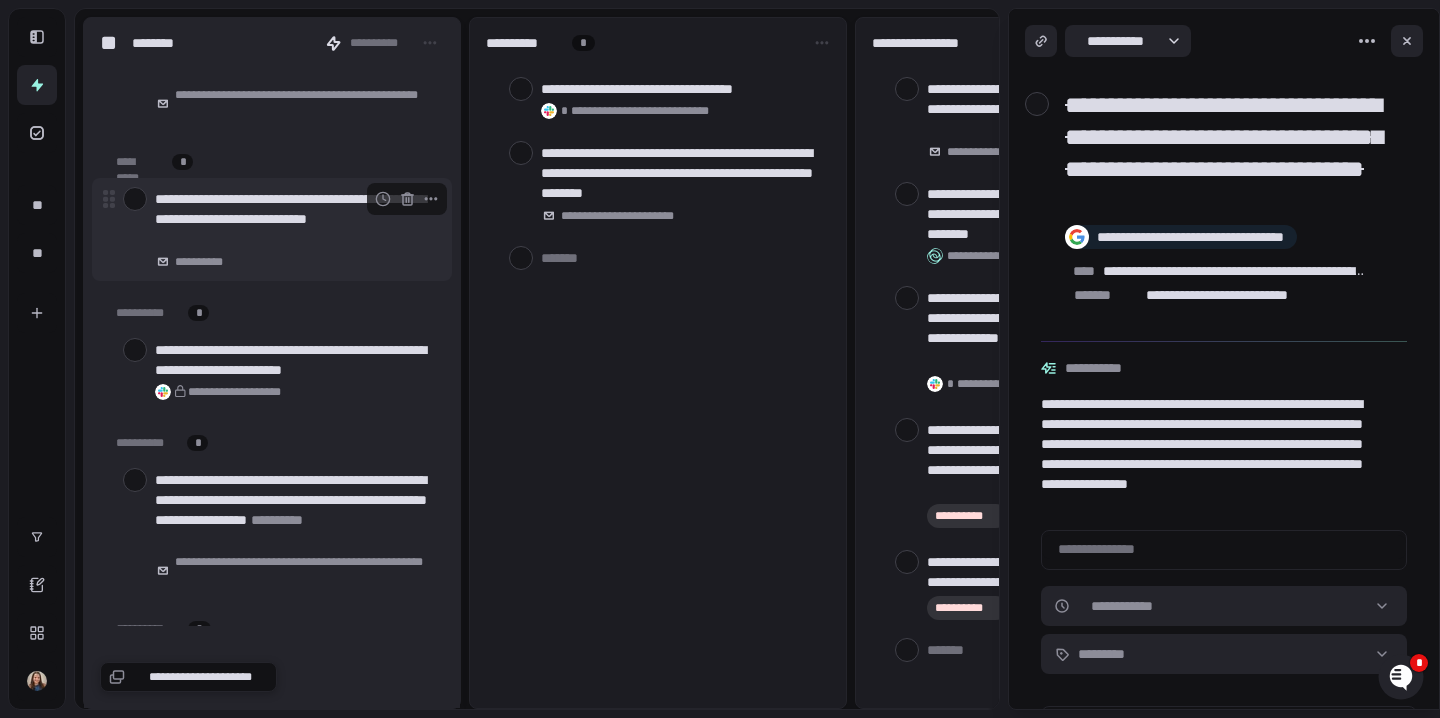 scroll, scrollTop: 5713, scrollLeft: 0, axis: vertical 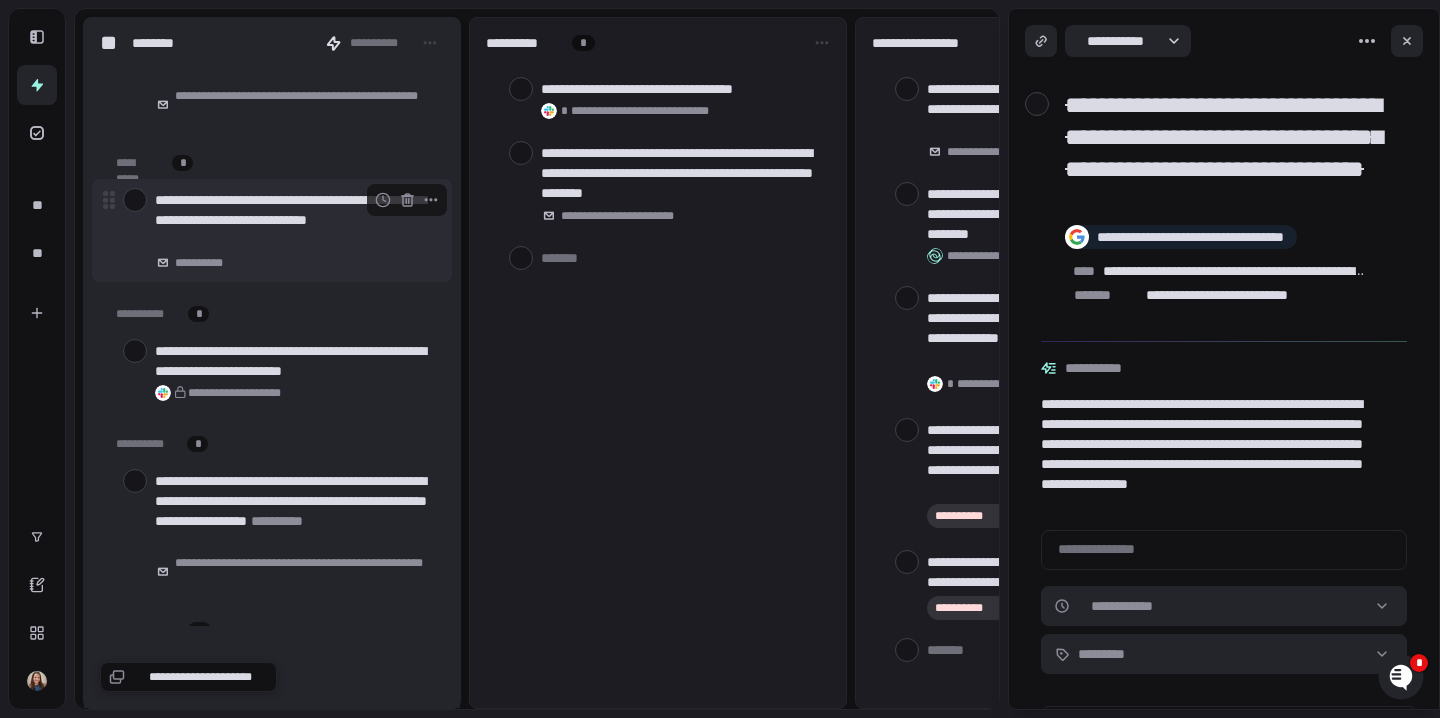 click at bounding box center [135, 200] 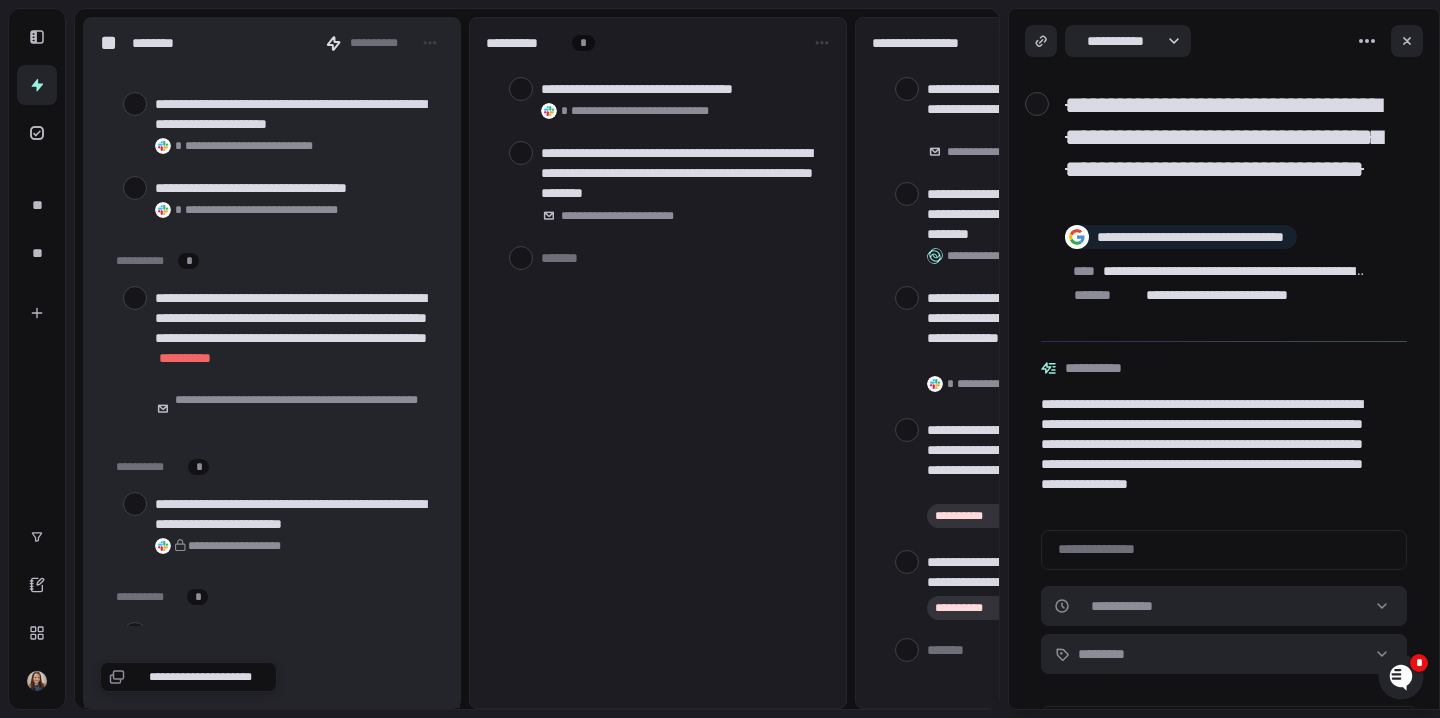 scroll, scrollTop: 5406, scrollLeft: 0, axis: vertical 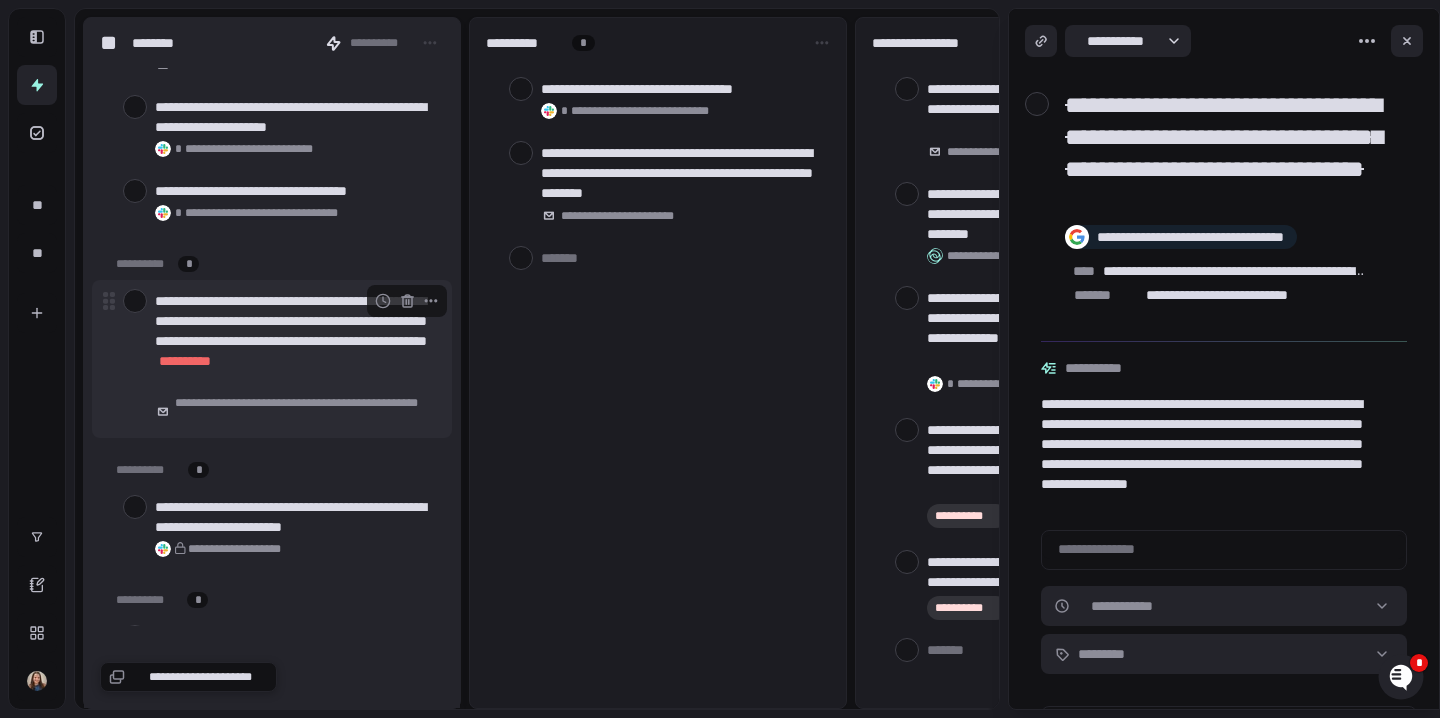 click at bounding box center [135, 301] 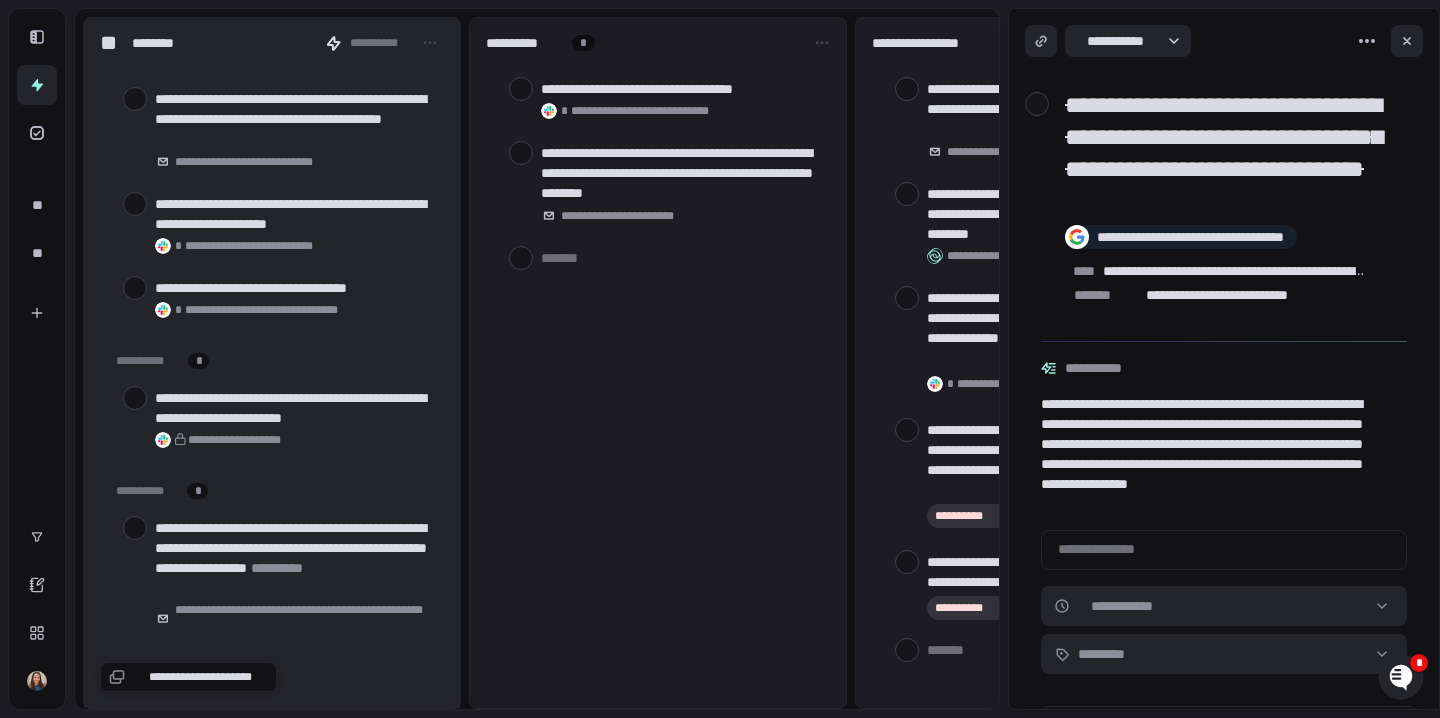 scroll, scrollTop: 5308, scrollLeft: 0, axis: vertical 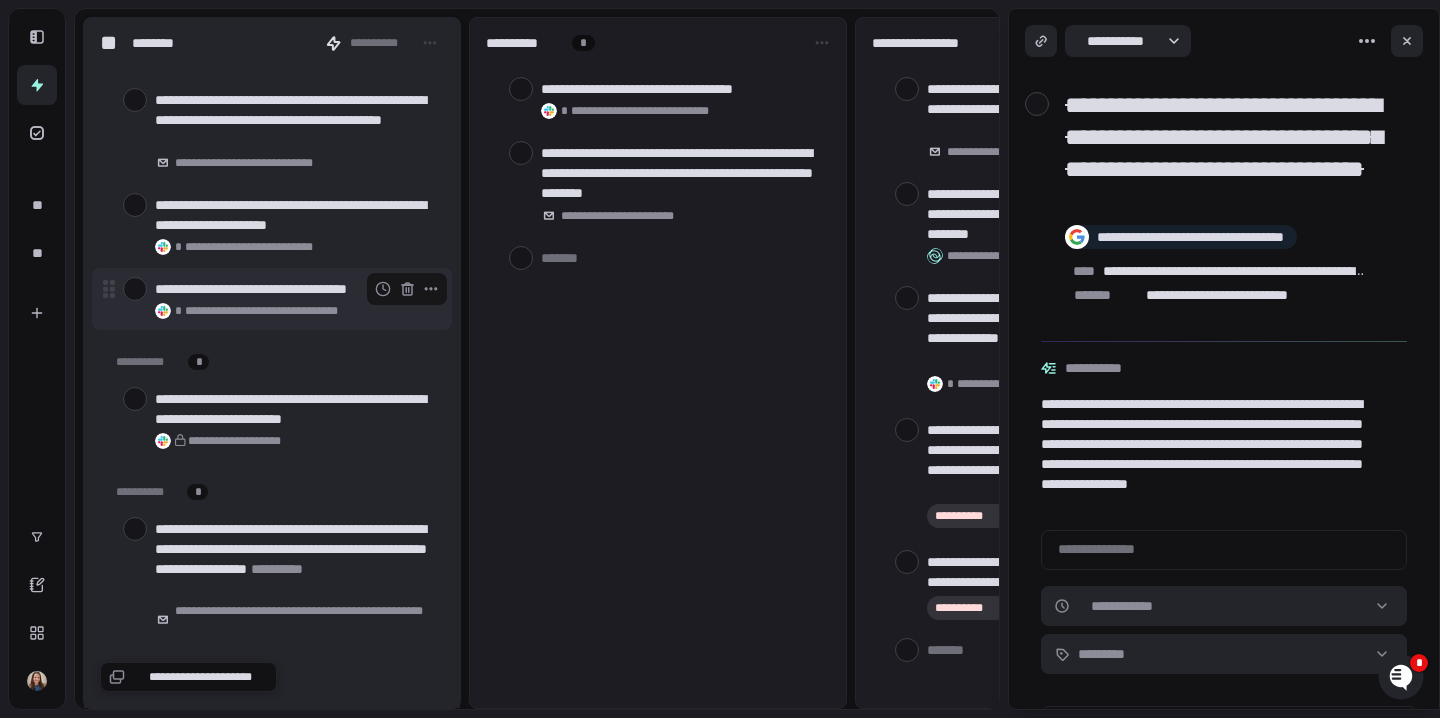 click at bounding box center [135, 289] 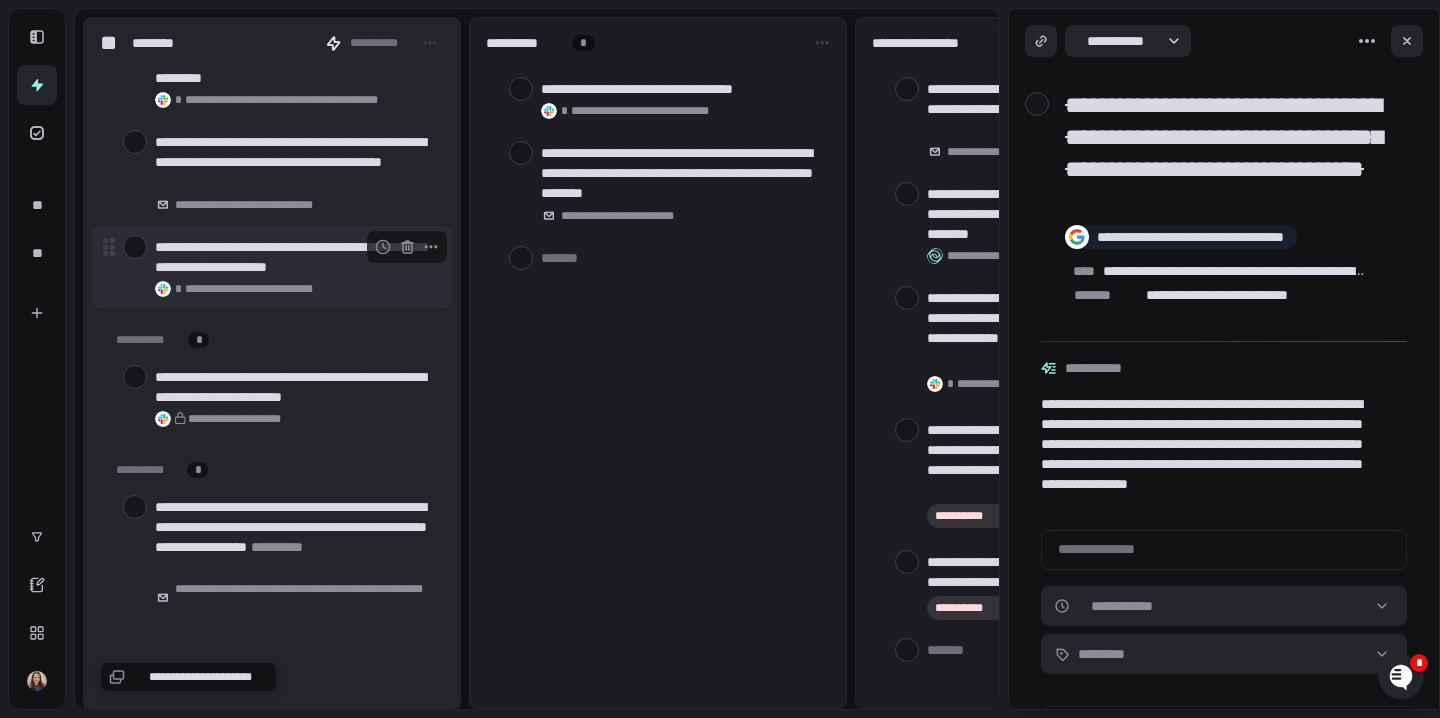 scroll, scrollTop: 5264, scrollLeft: 0, axis: vertical 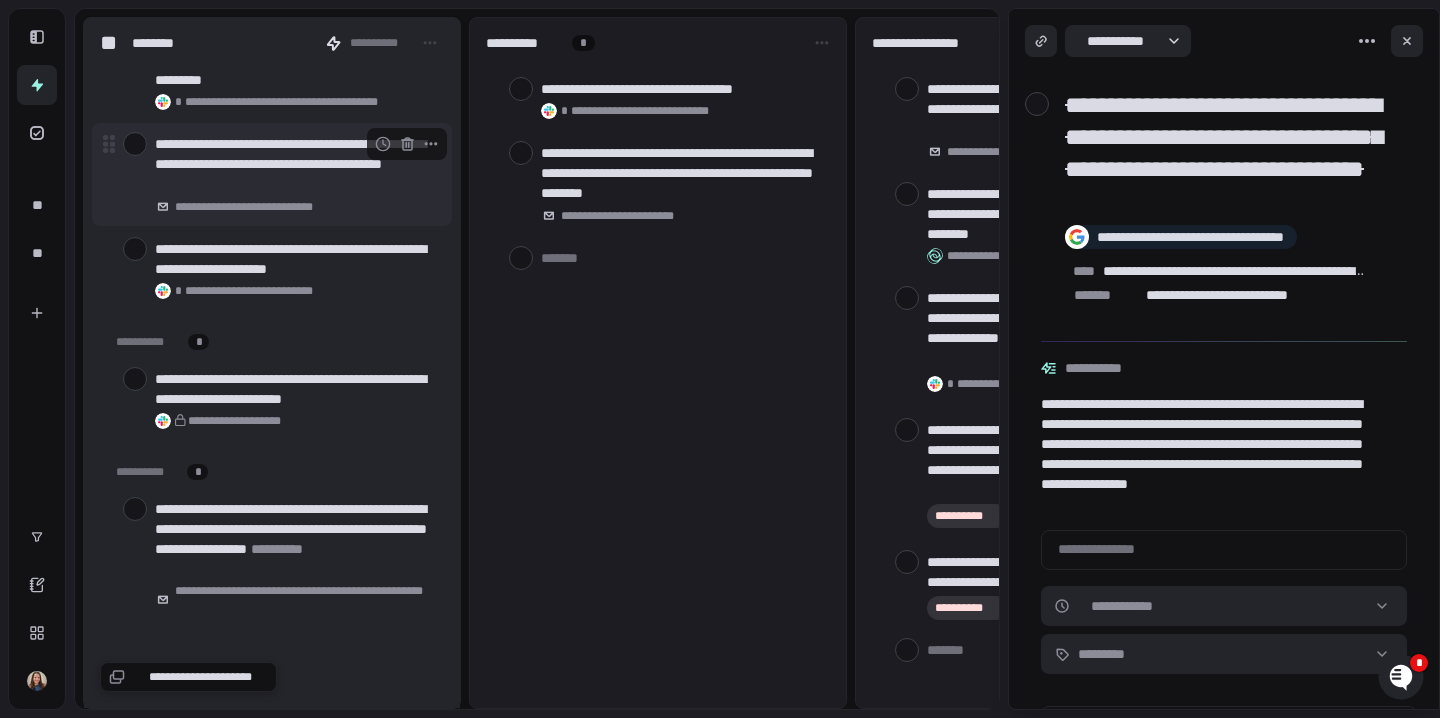 click at bounding box center [135, 144] 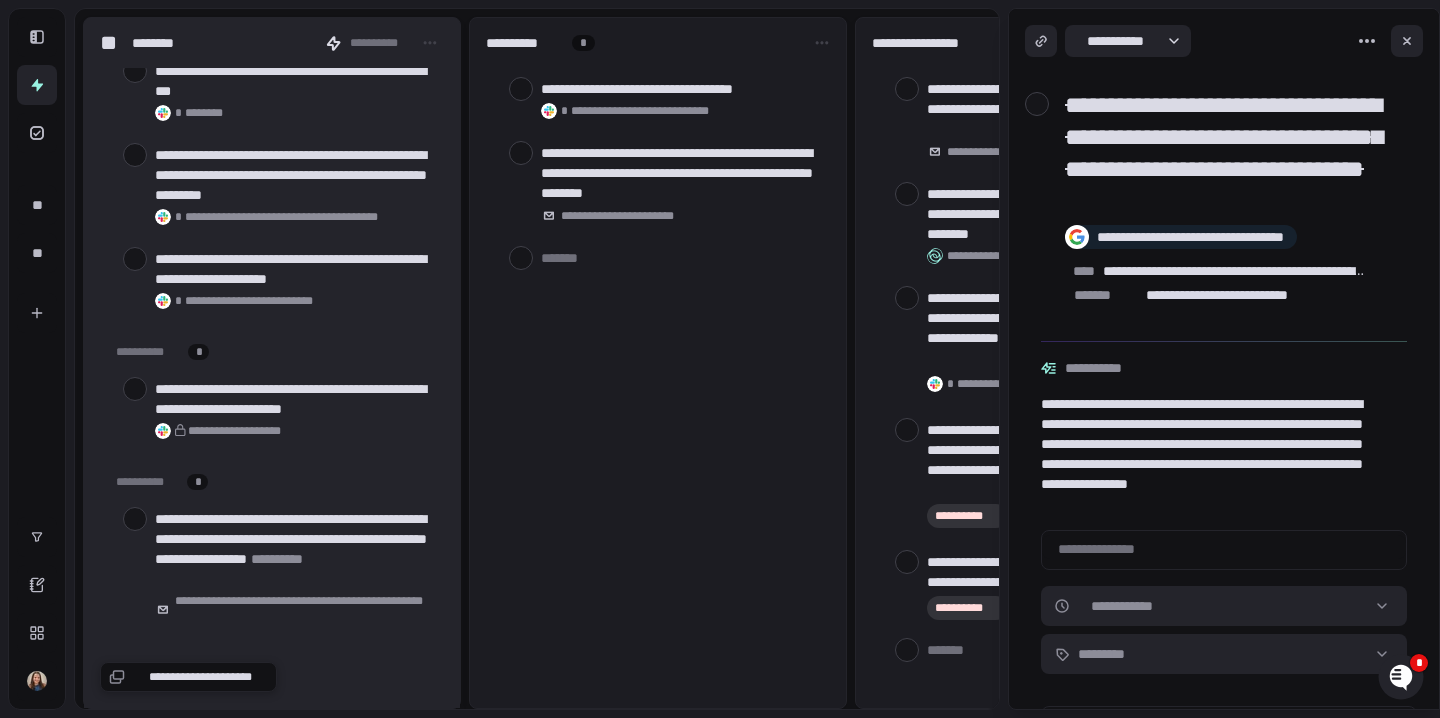 scroll, scrollTop: 5144, scrollLeft: 0, axis: vertical 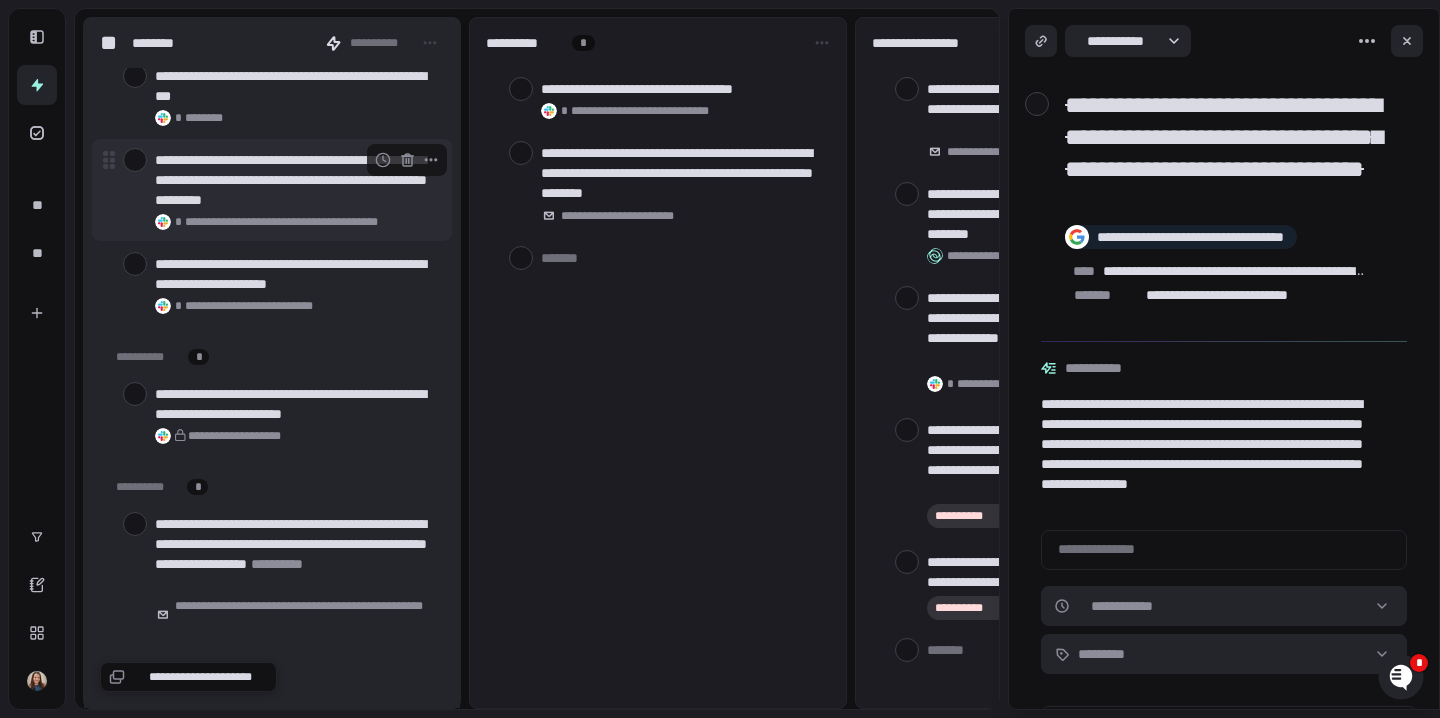 click at bounding box center [135, 160] 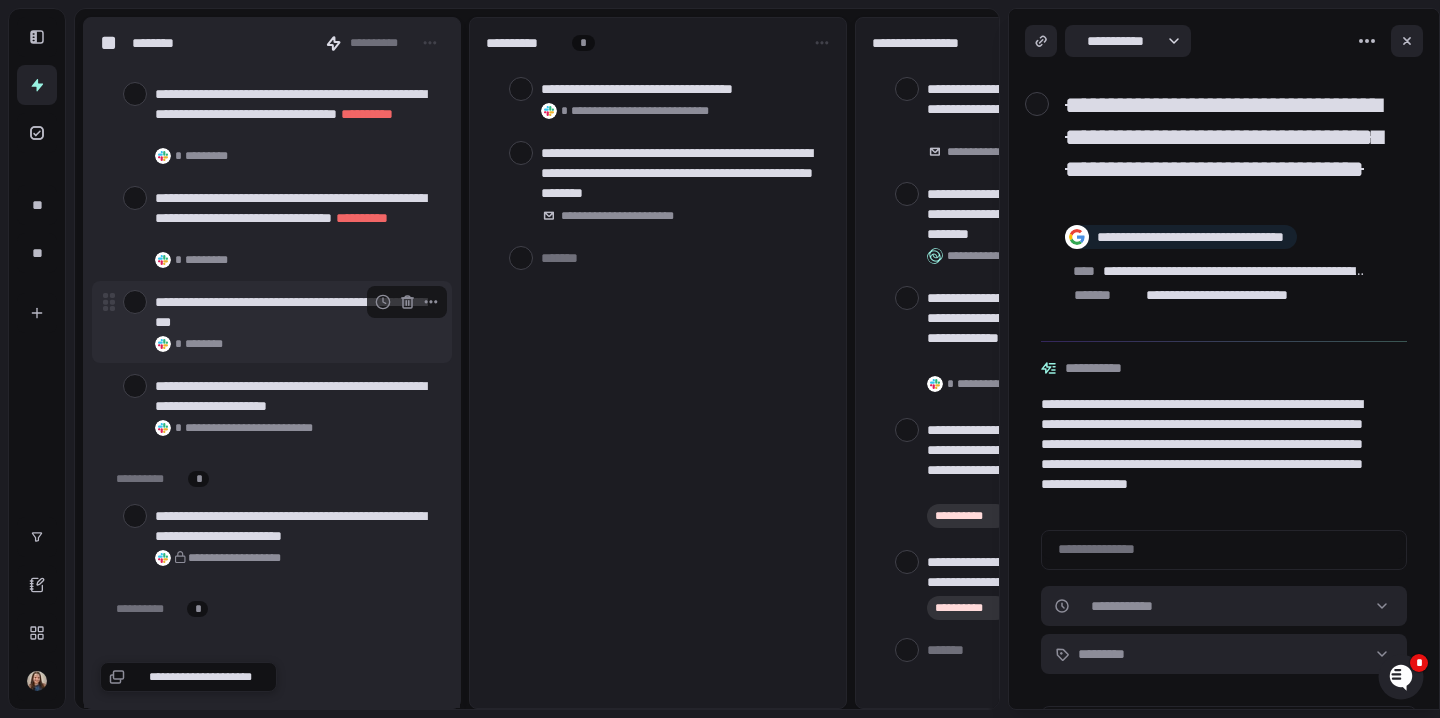scroll, scrollTop: 4912, scrollLeft: 0, axis: vertical 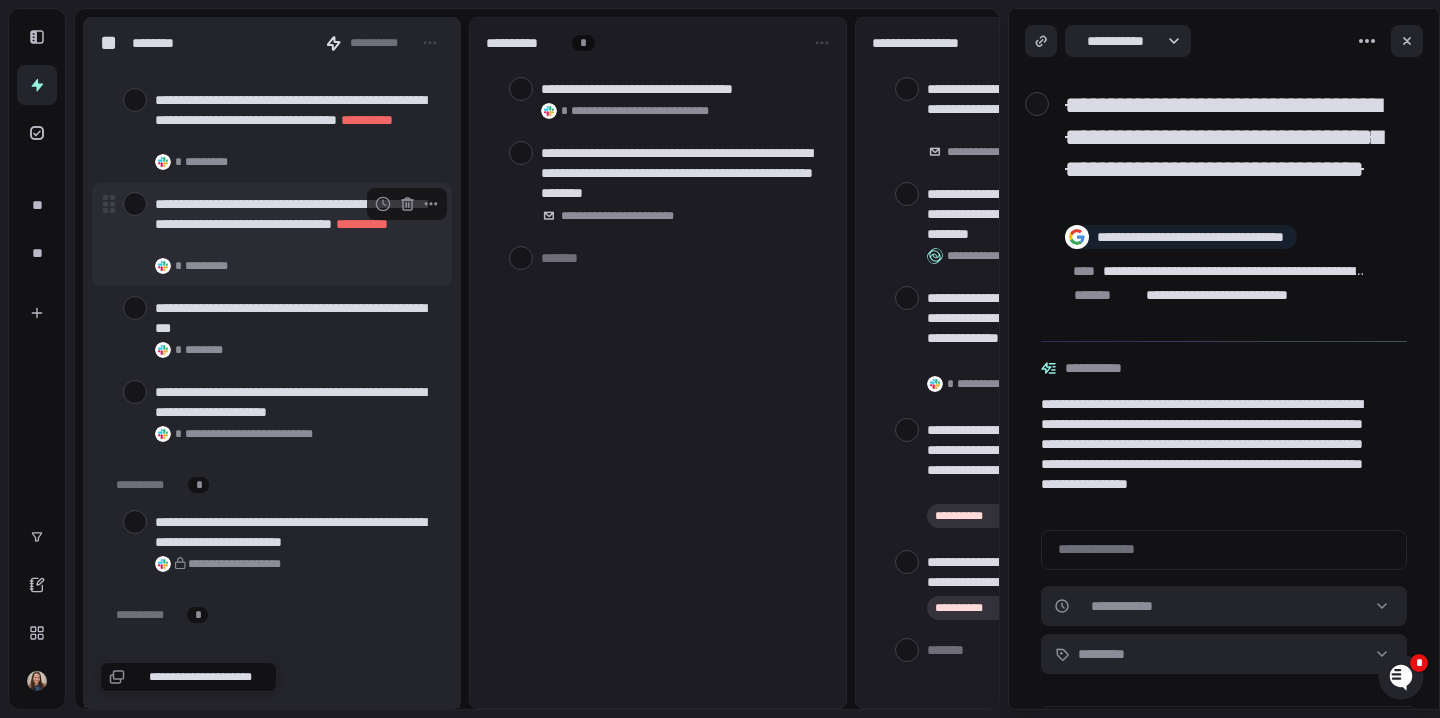 click at bounding box center (135, 204) 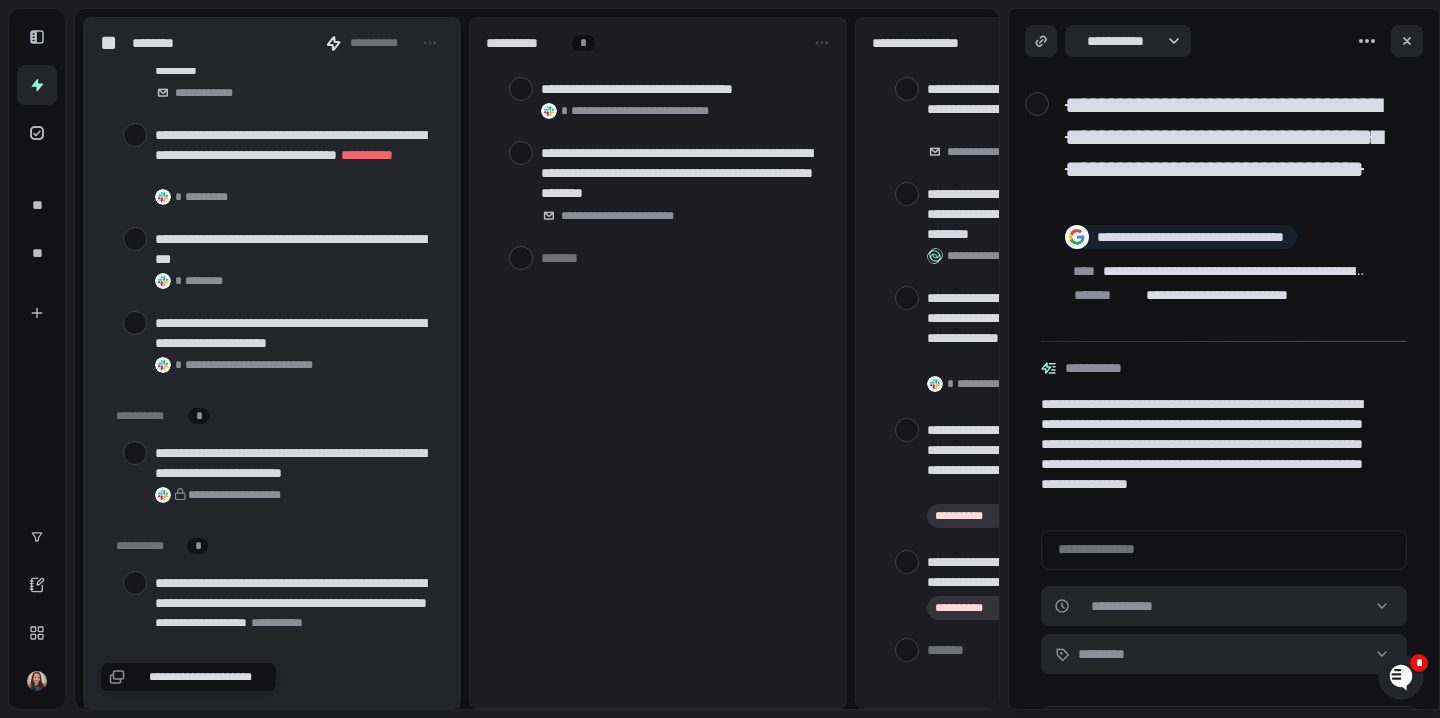 scroll, scrollTop: 4865, scrollLeft: 0, axis: vertical 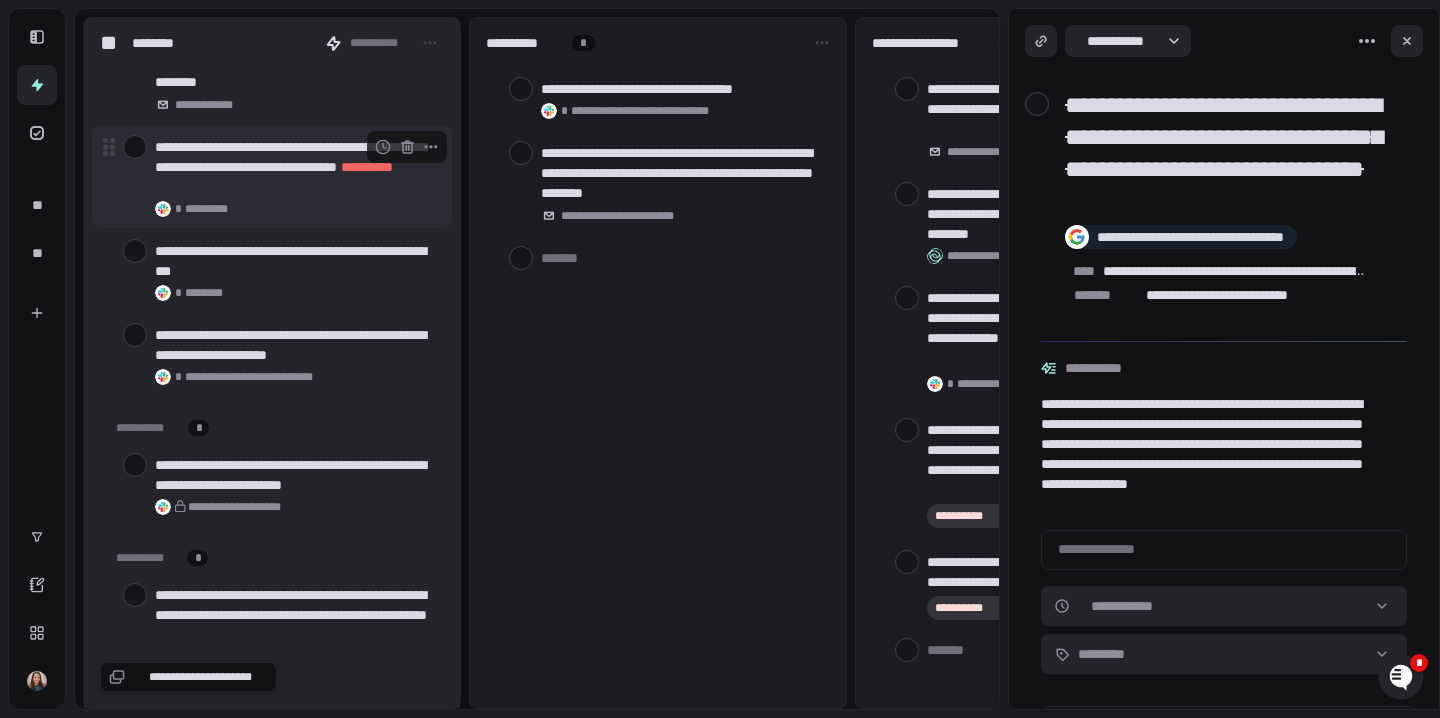 click at bounding box center (135, 147) 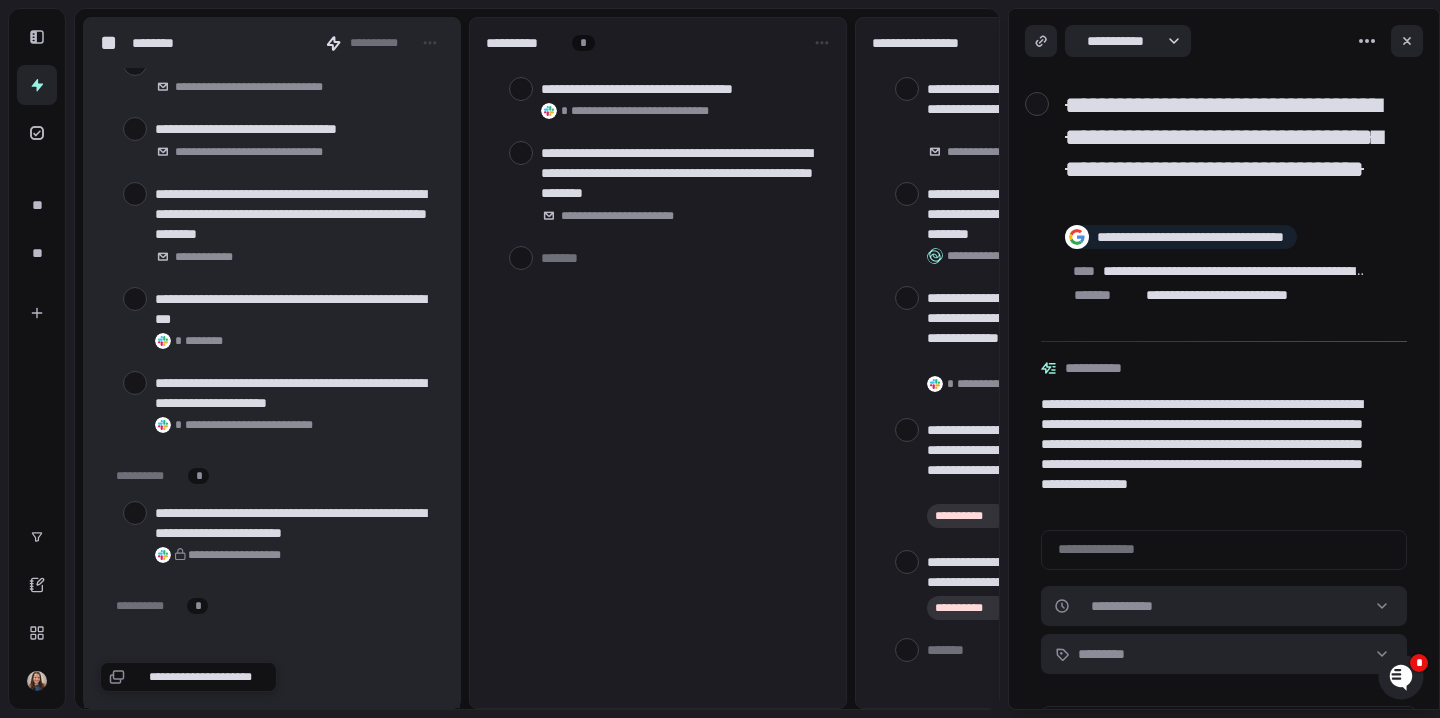 scroll, scrollTop: 4708, scrollLeft: 0, axis: vertical 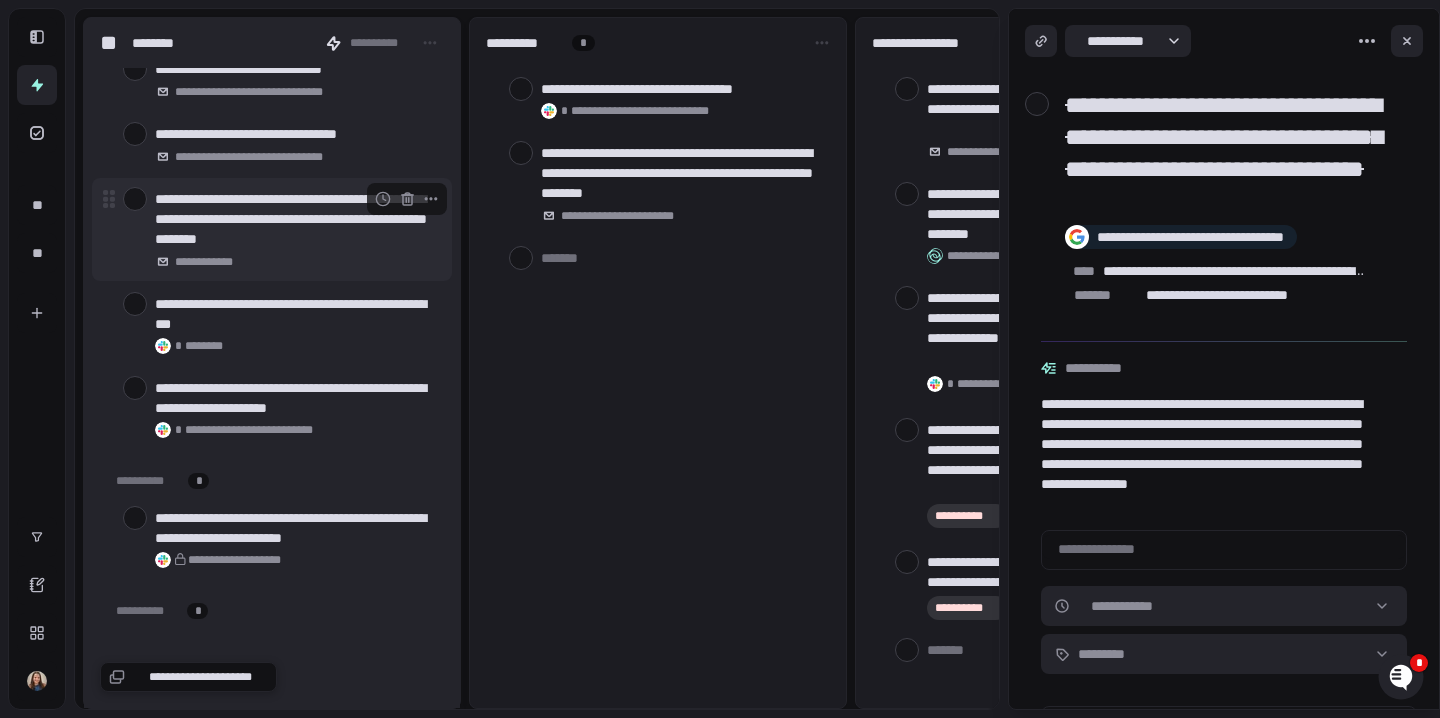 click at bounding box center (135, 199) 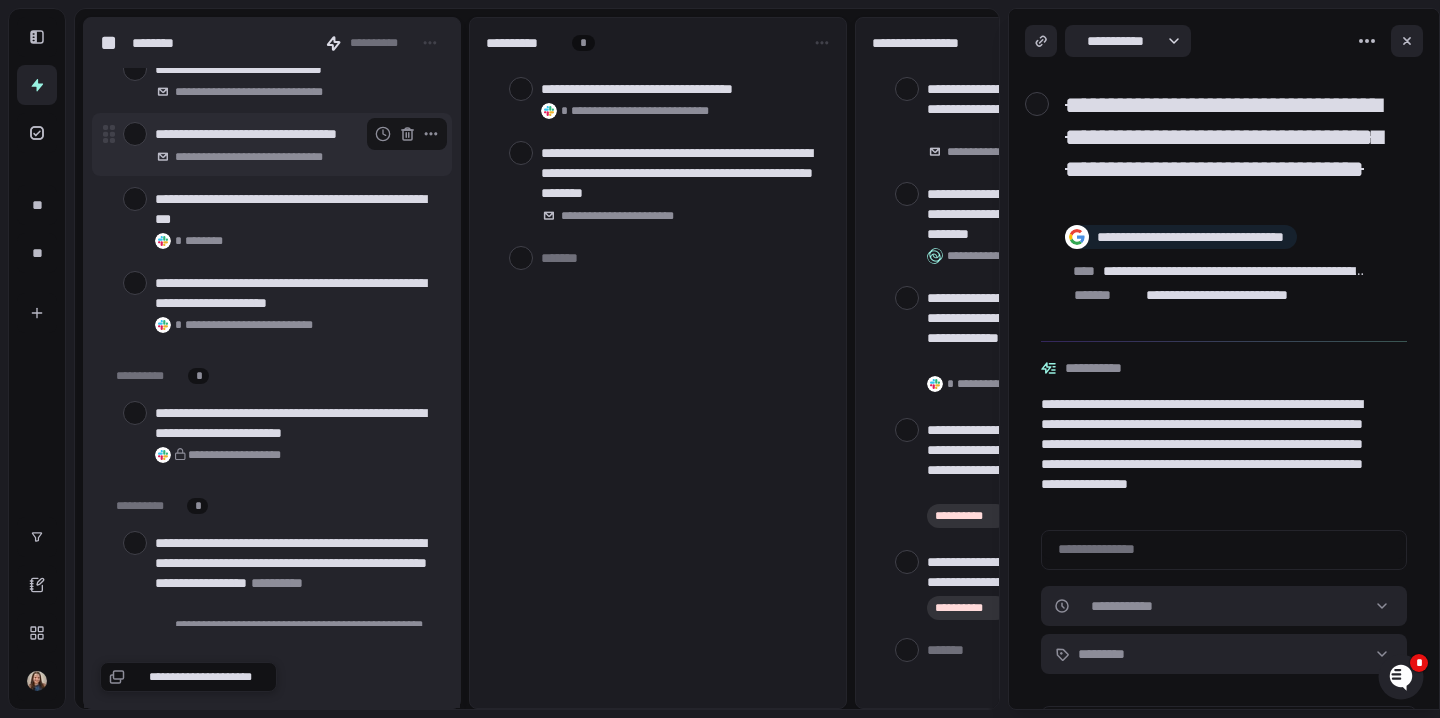 click at bounding box center (135, 134) 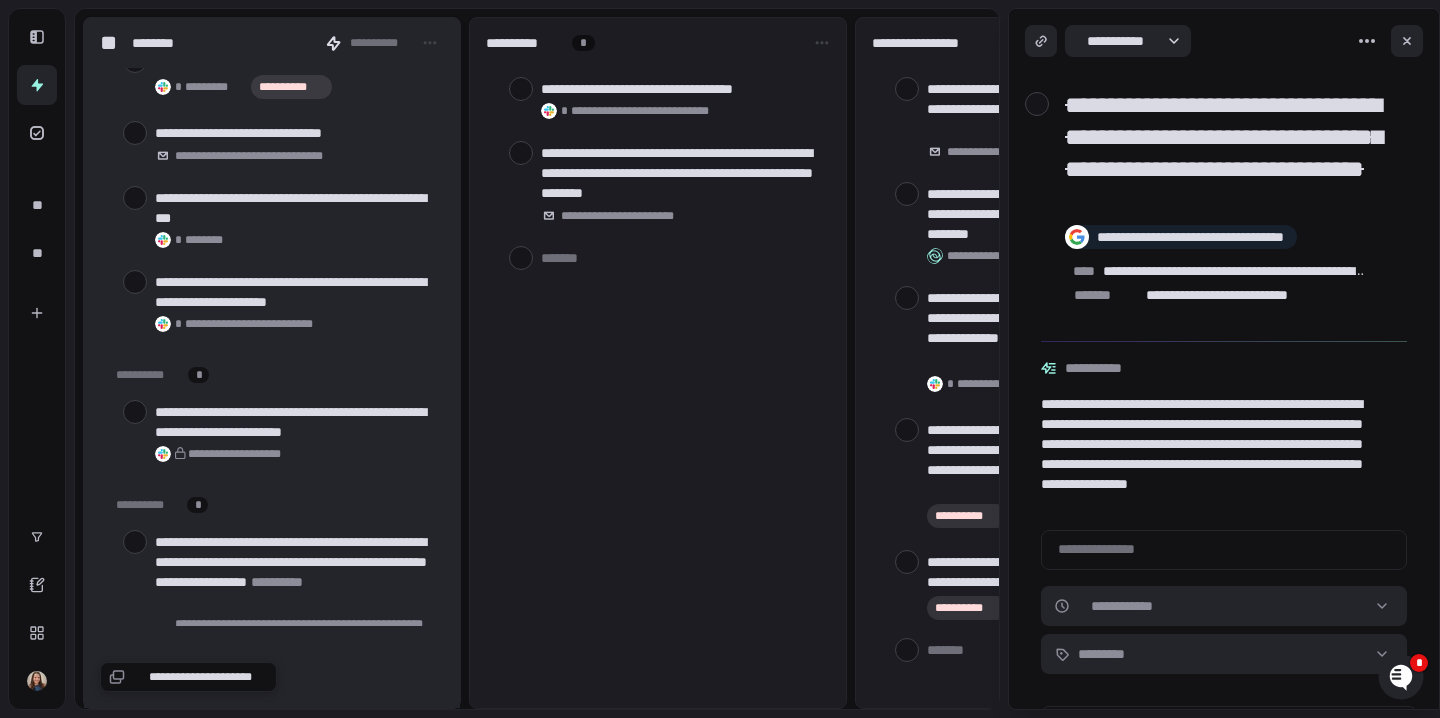 scroll, scrollTop: 4610, scrollLeft: 0, axis: vertical 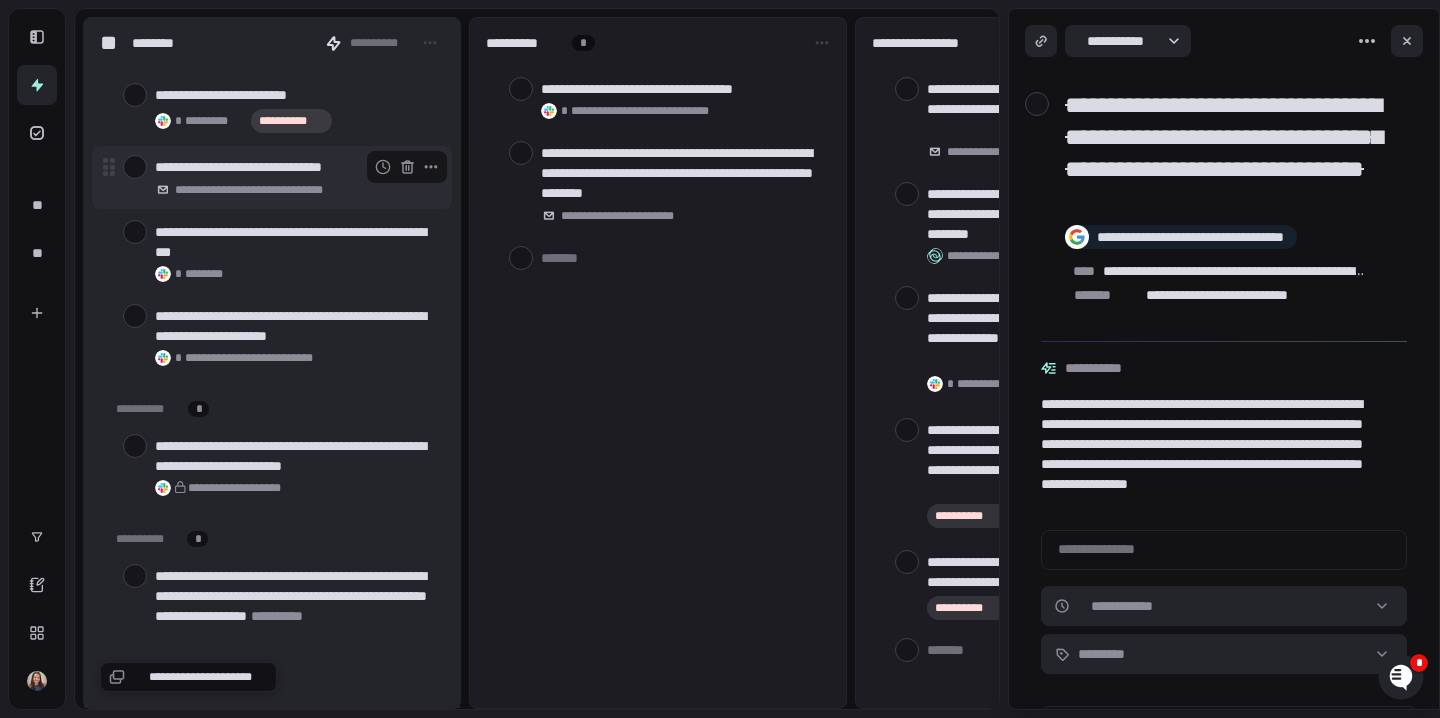 click at bounding box center [135, 167] 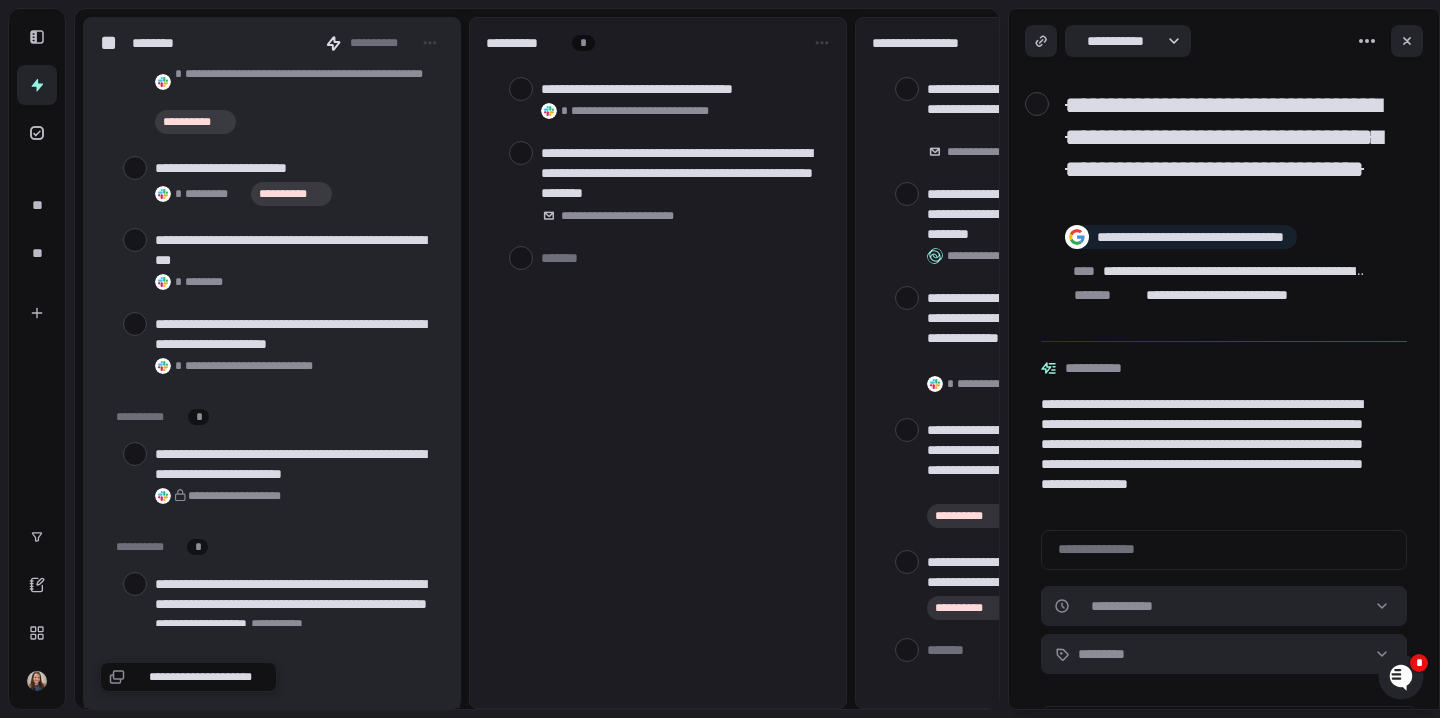 scroll, scrollTop: 4531, scrollLeft: 0, axis: vertical 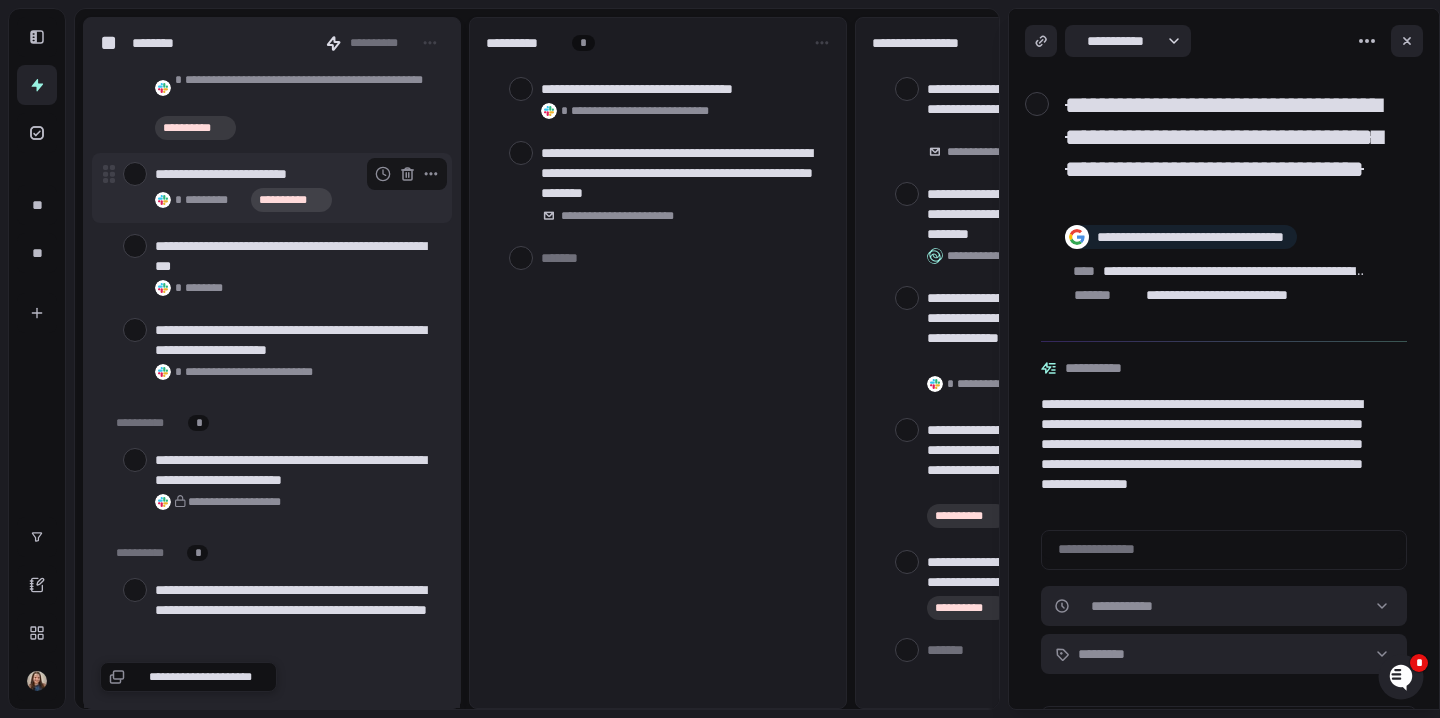 click at bounding box center [135, 174] 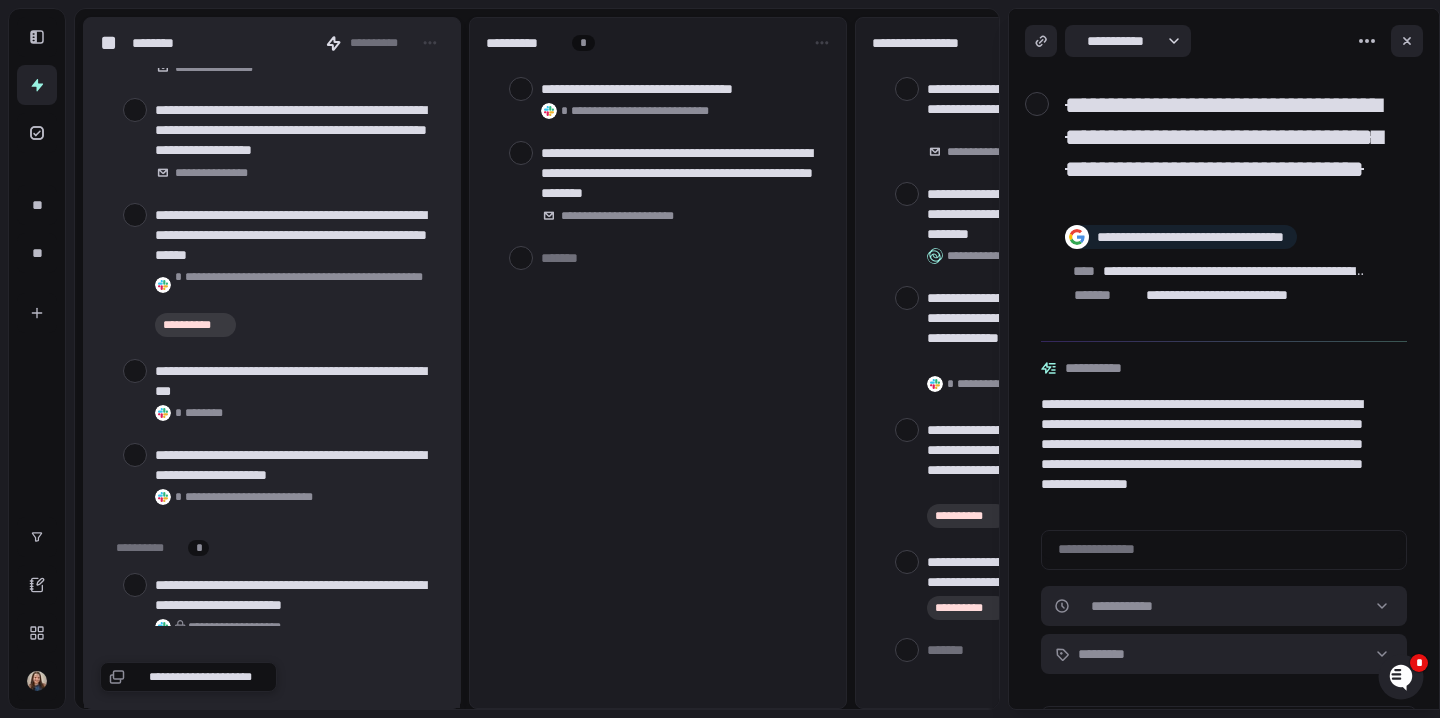 scroll, scrollTop: 4325, scrollLeft: 0, axis: vertical 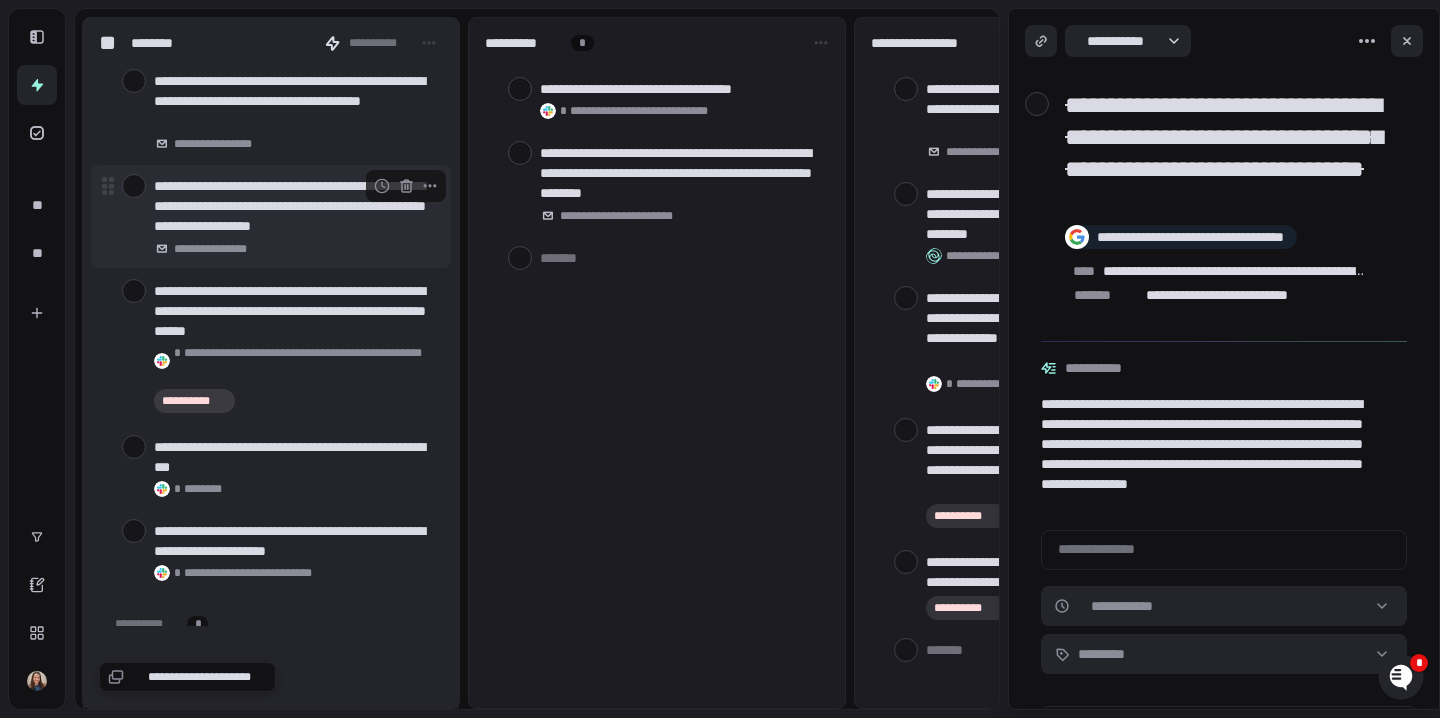 click at bounding box center (134, 186) 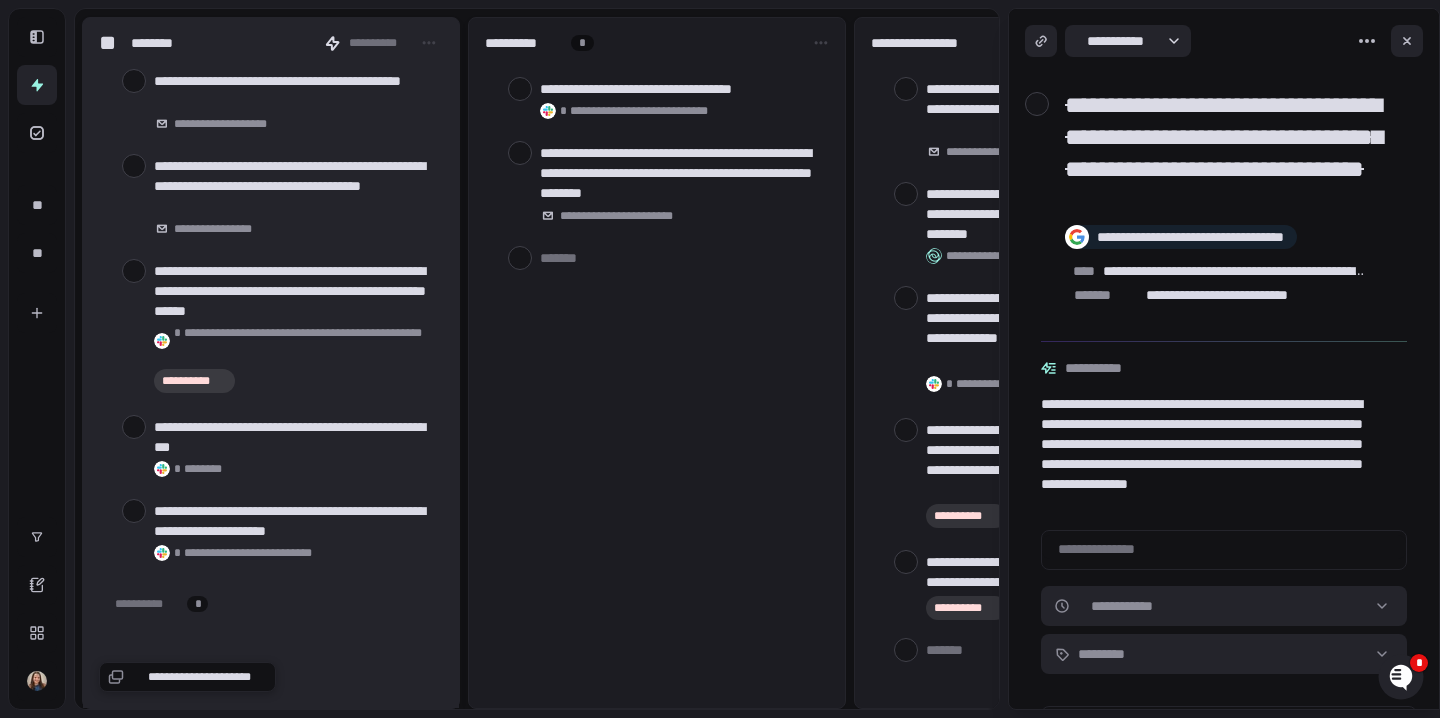 scroll, scrollTop: 4165, scrollLeft: 0, axis: vertical 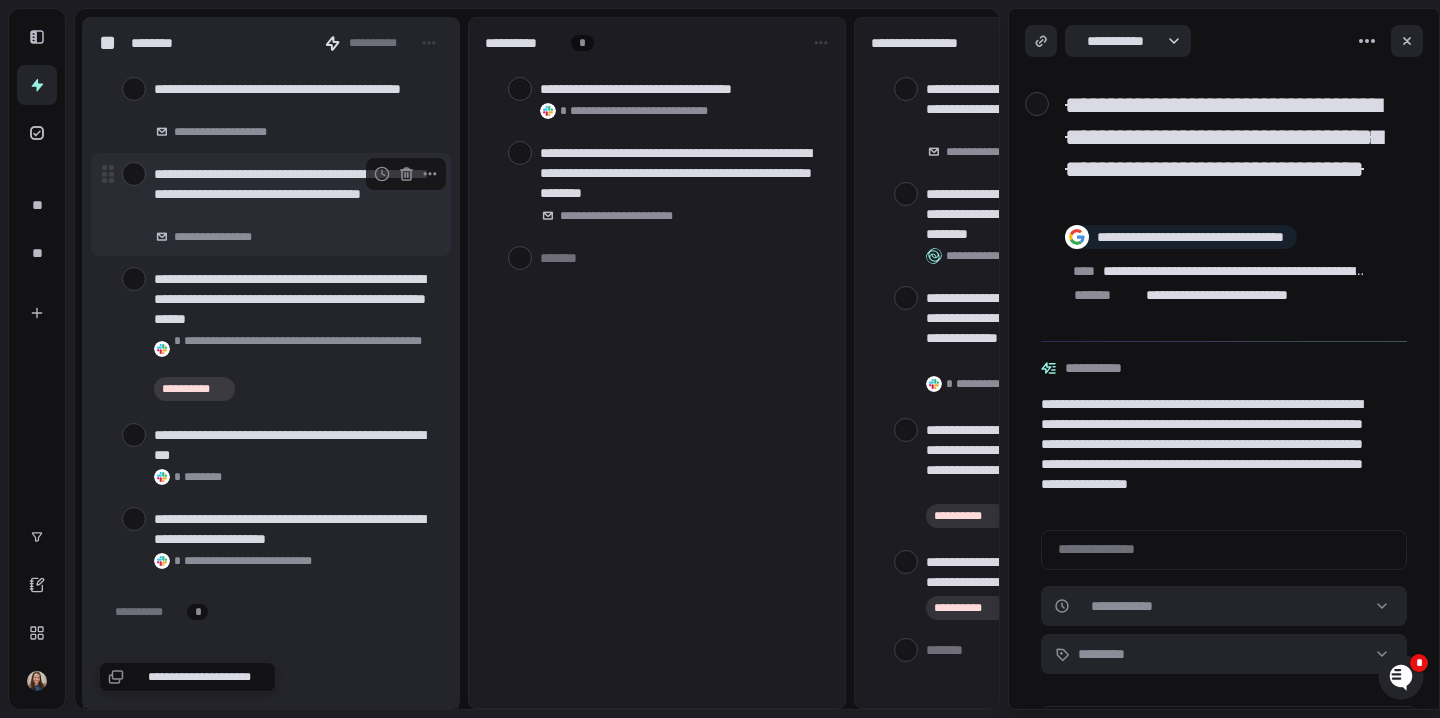 click at bounding box center (134, 174) 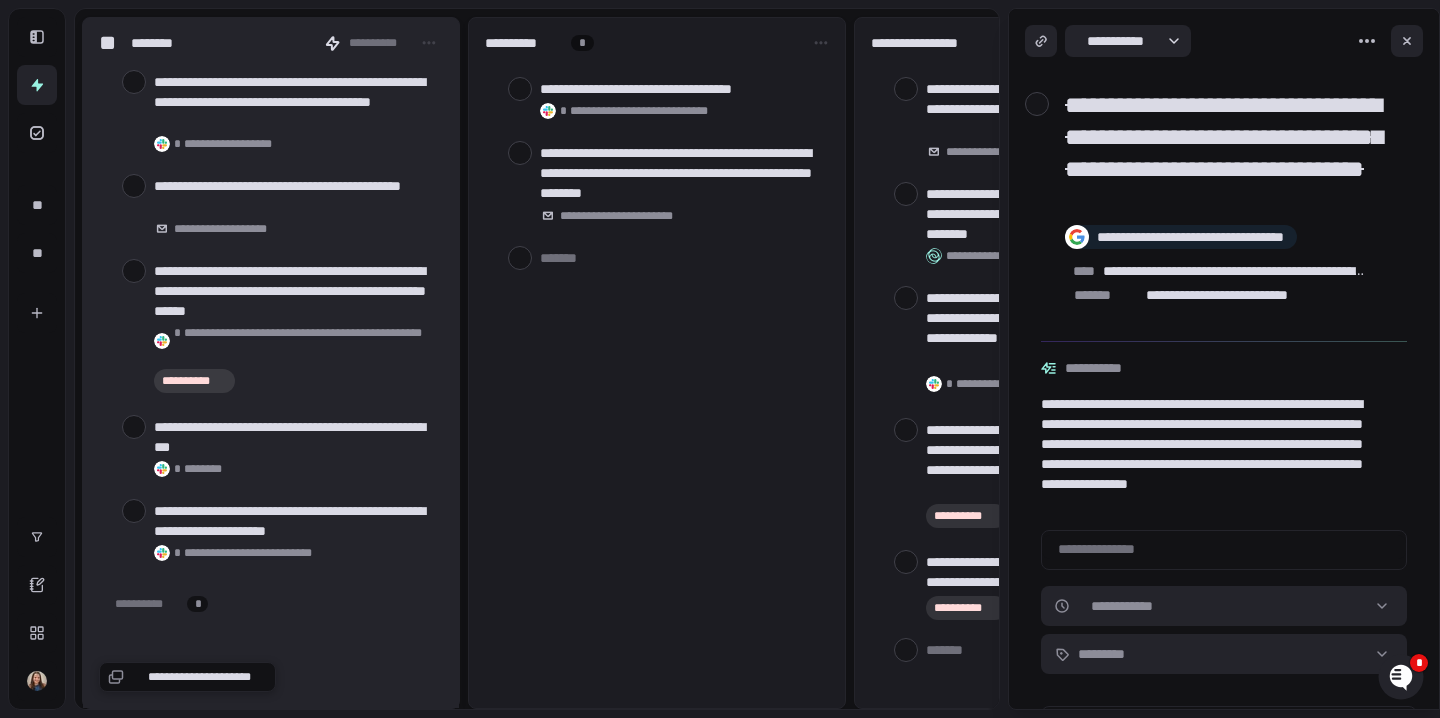 scroll, scrollTop: 4063, scrollLeft: 0, axis: vertical 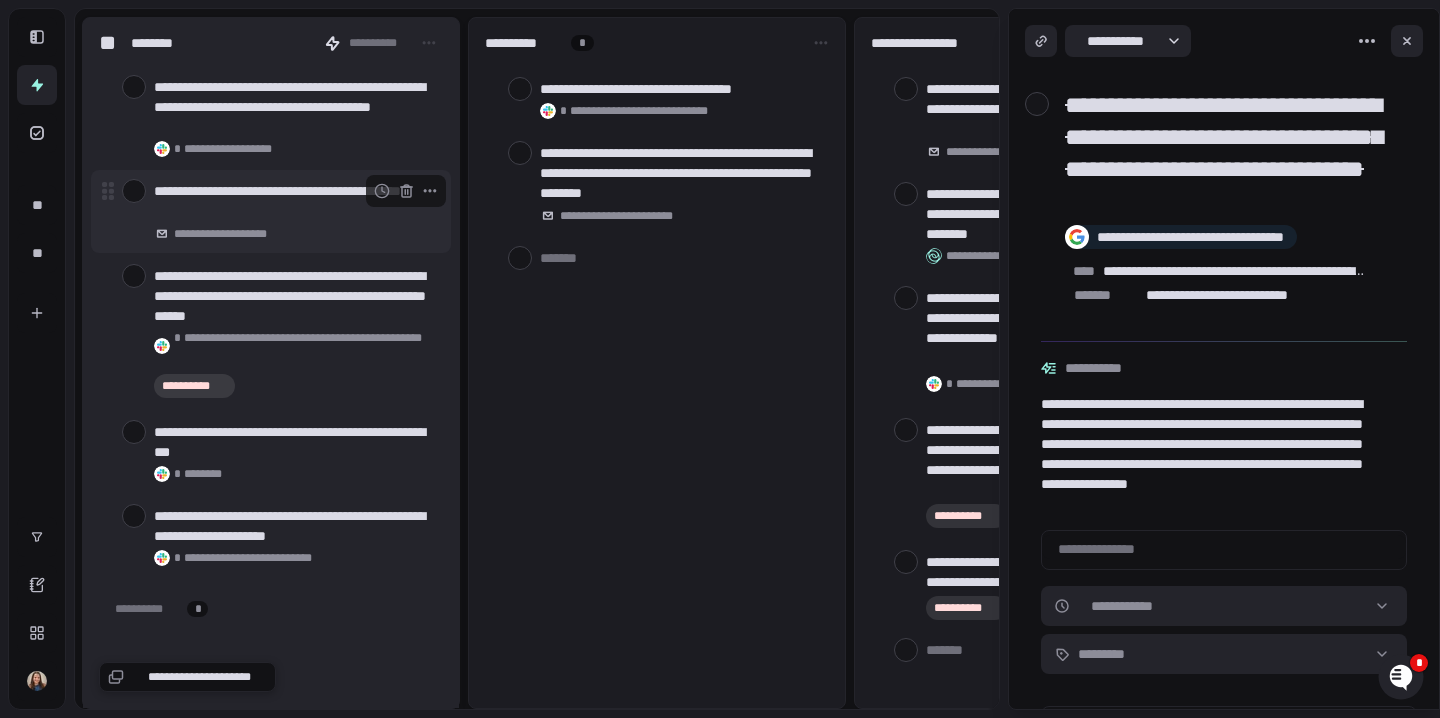 click at bounding box center [134, 191] 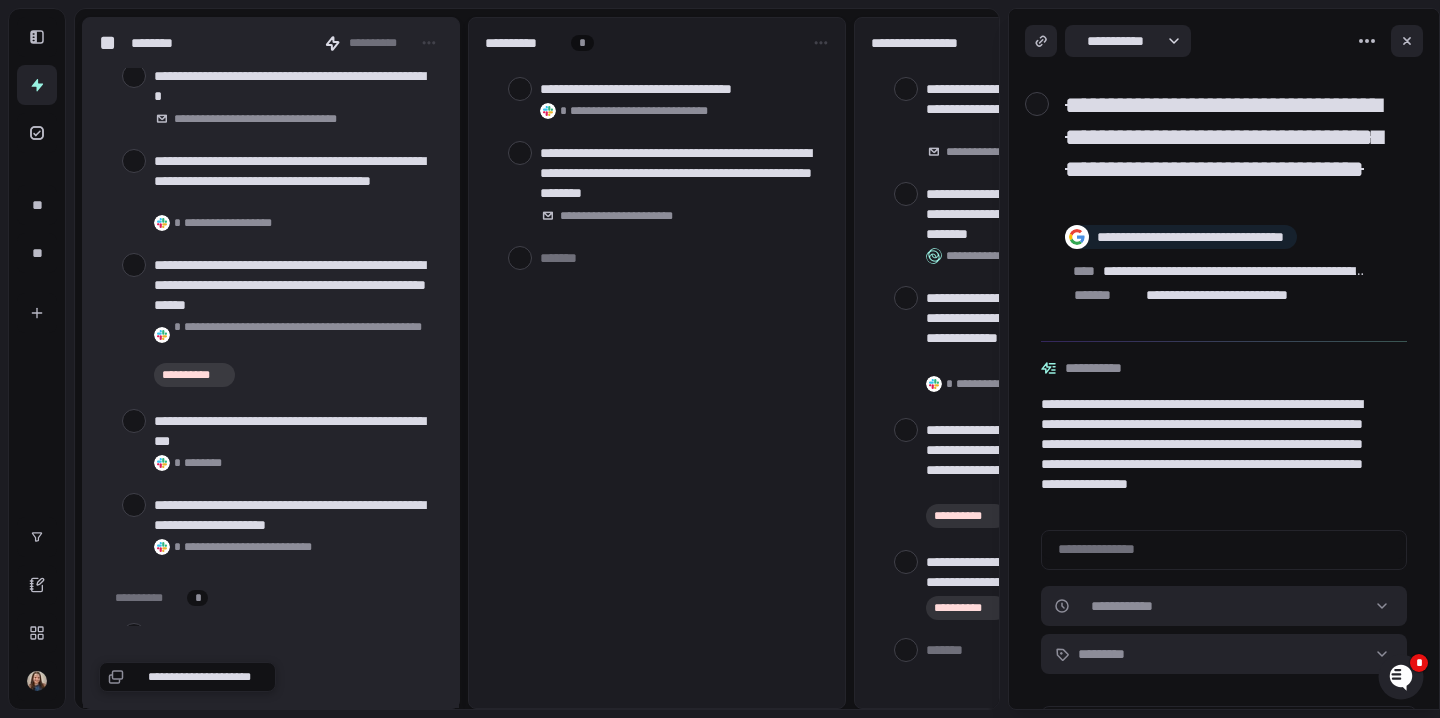 scroll, scrollTop: 3986, scrollLeft: 0, axis: vertical 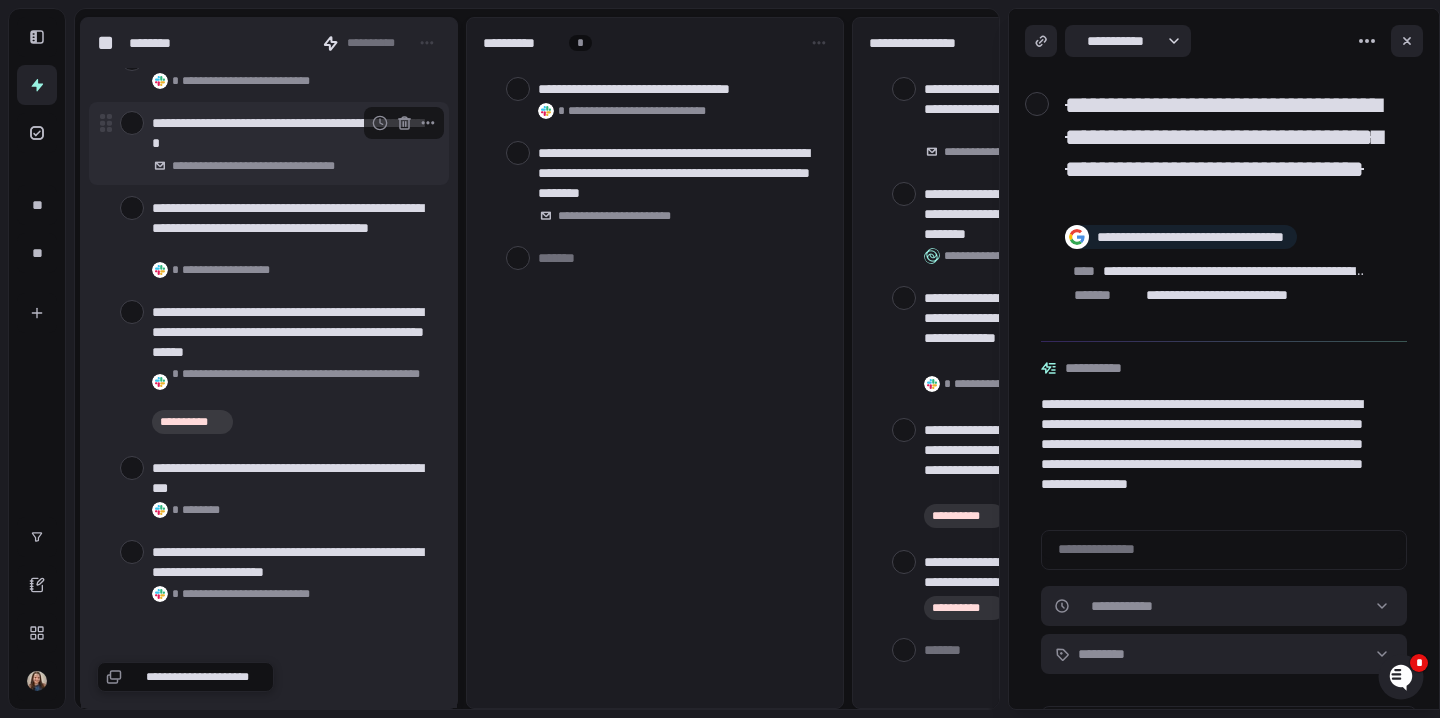click at bounding box center (132, 123) 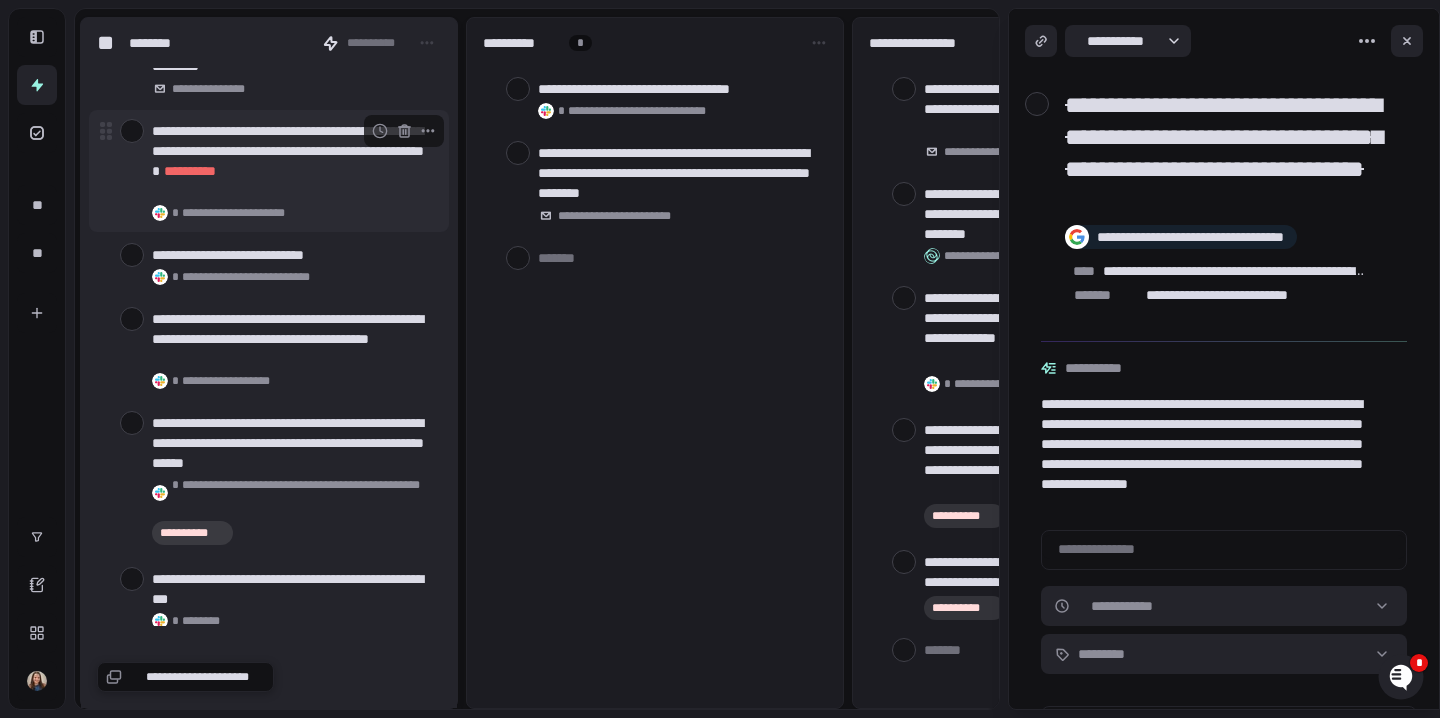 scroll, scrollTop: 3734, scrollLeft: 0, axis: vertical 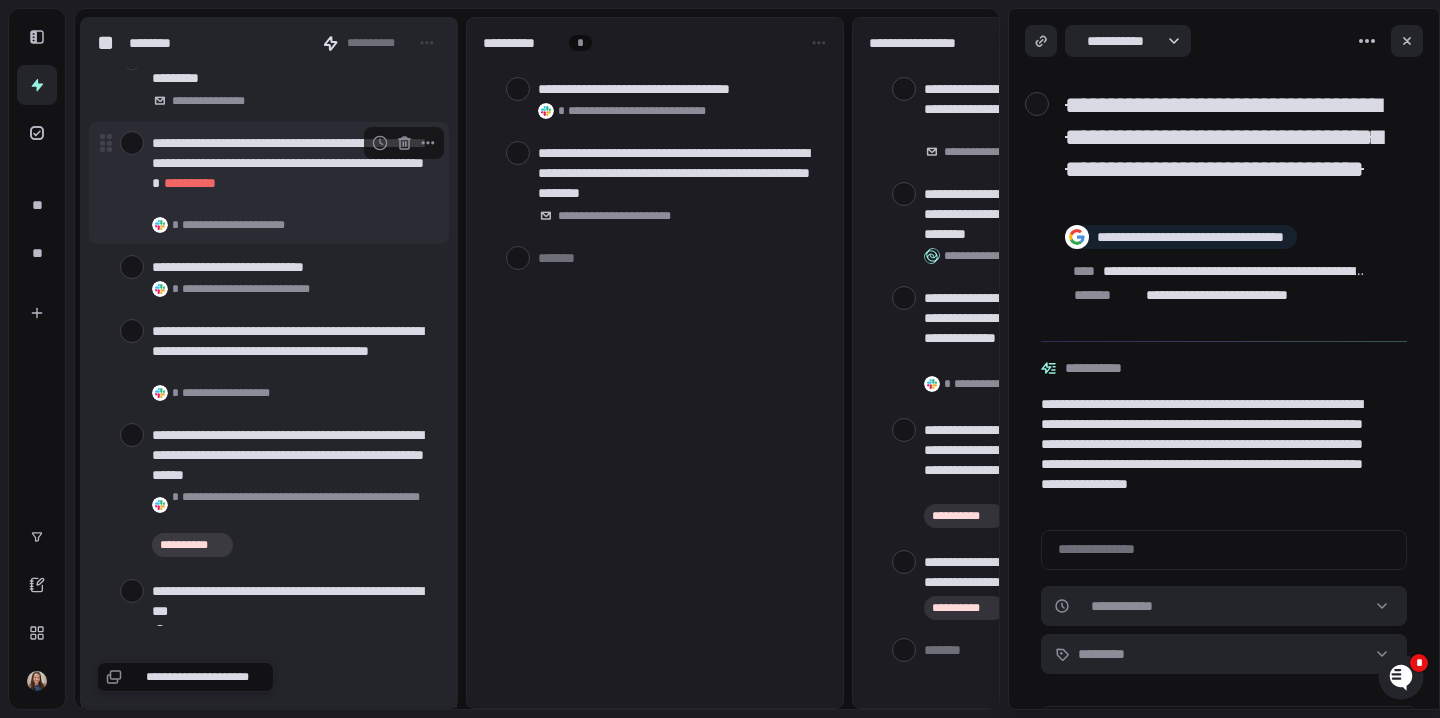 click at bounding box center (132, 143) 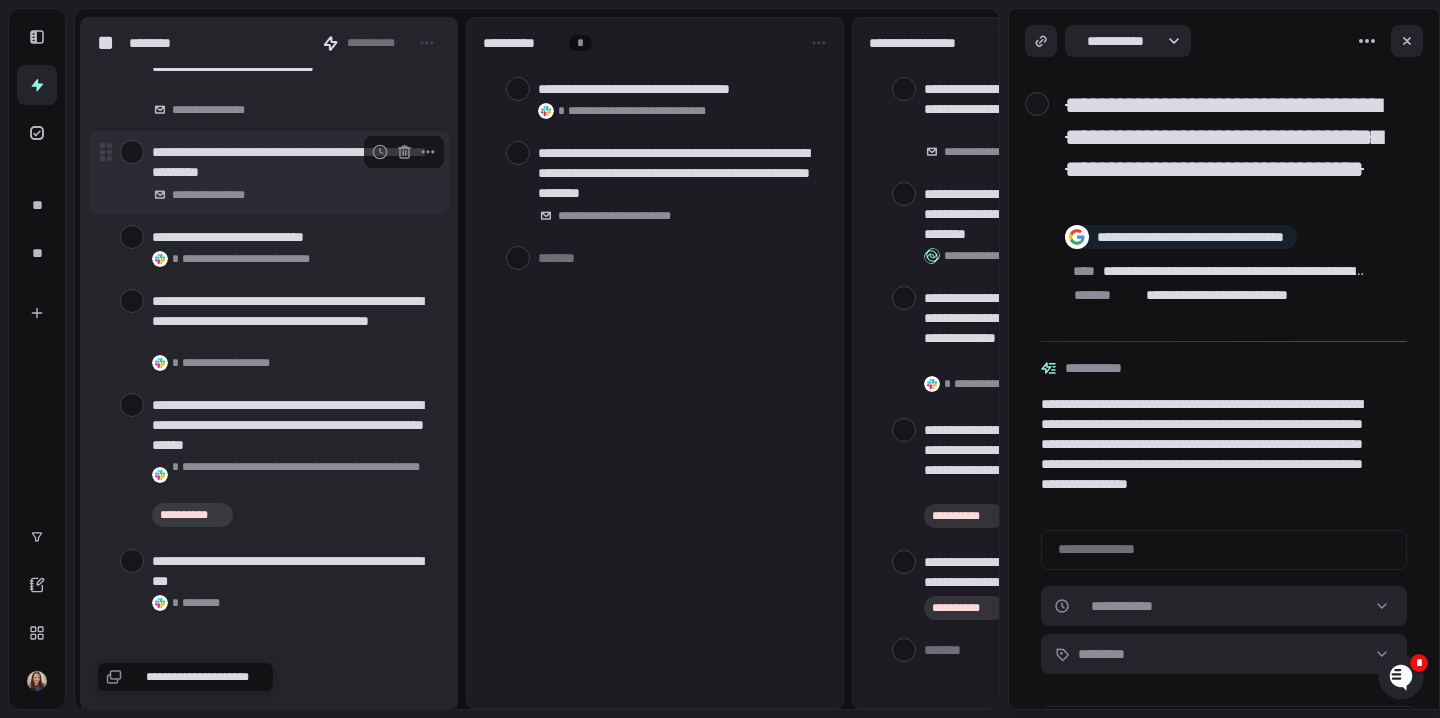 click at bounding box center [132, 152] 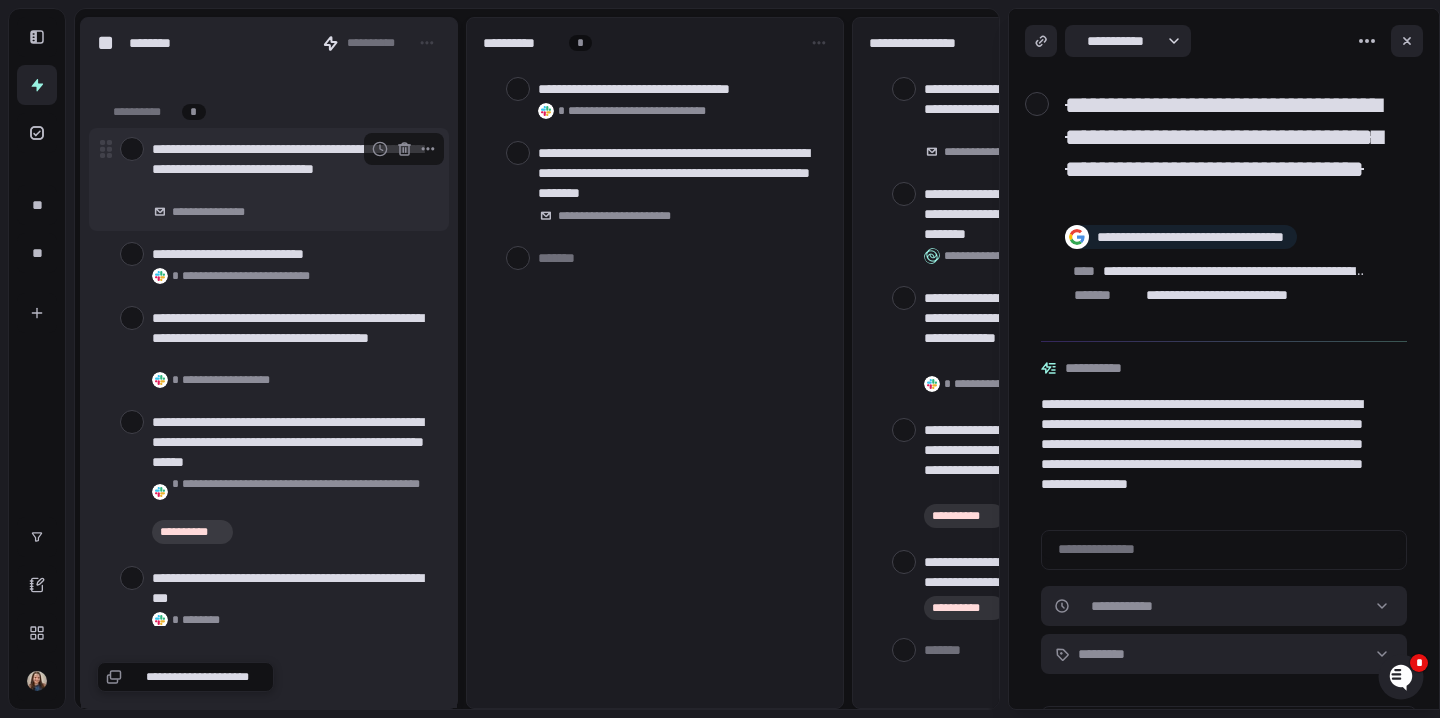 click at bounding box center (132, 149) 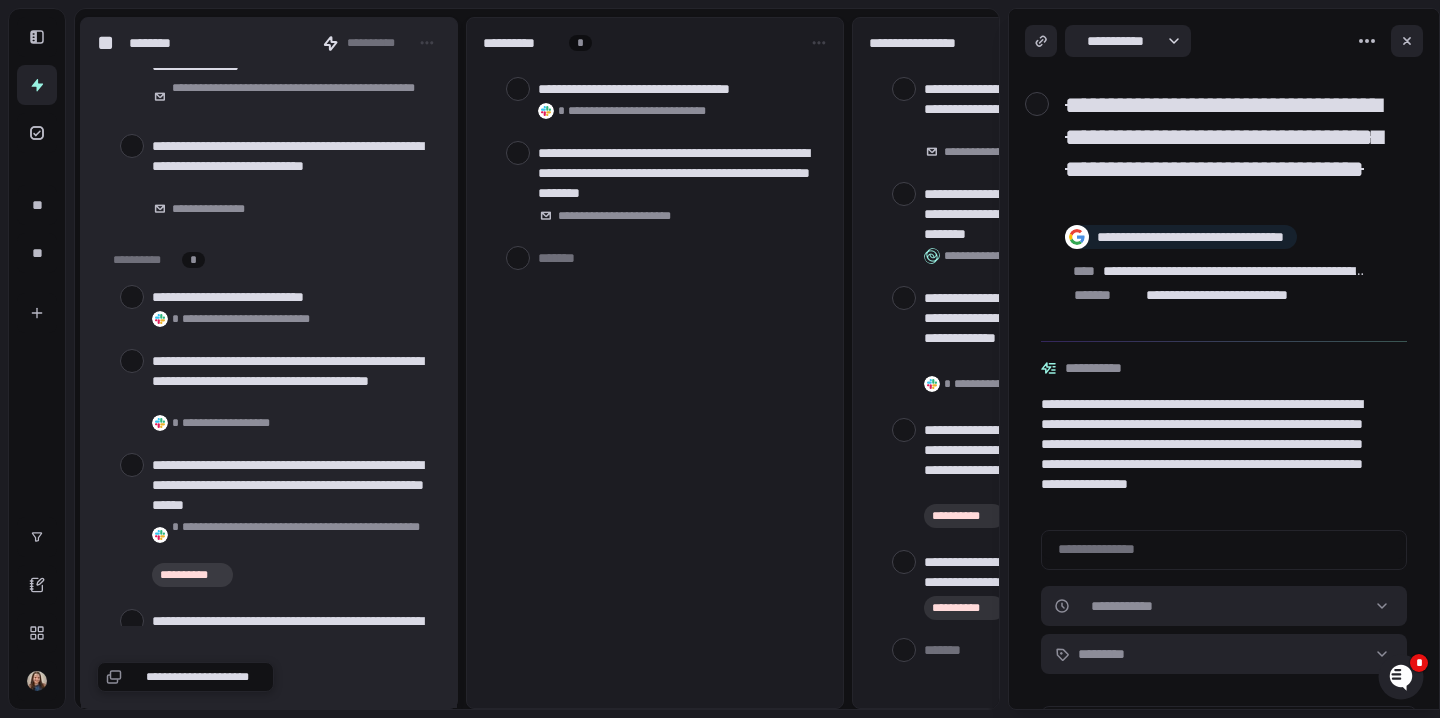 scroll, scrollTop: 3387, scrollLeft: 0, axis: vertical 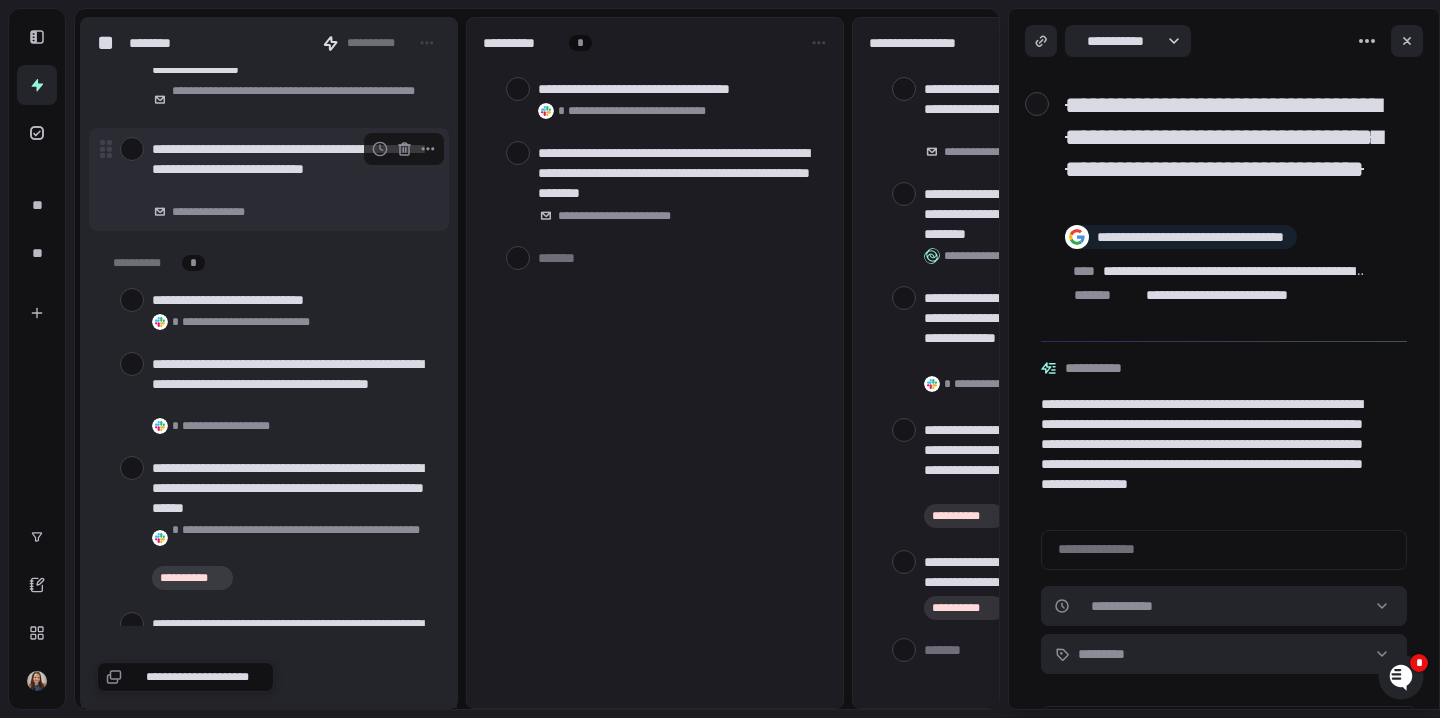 click at bounding box center (132, 149) 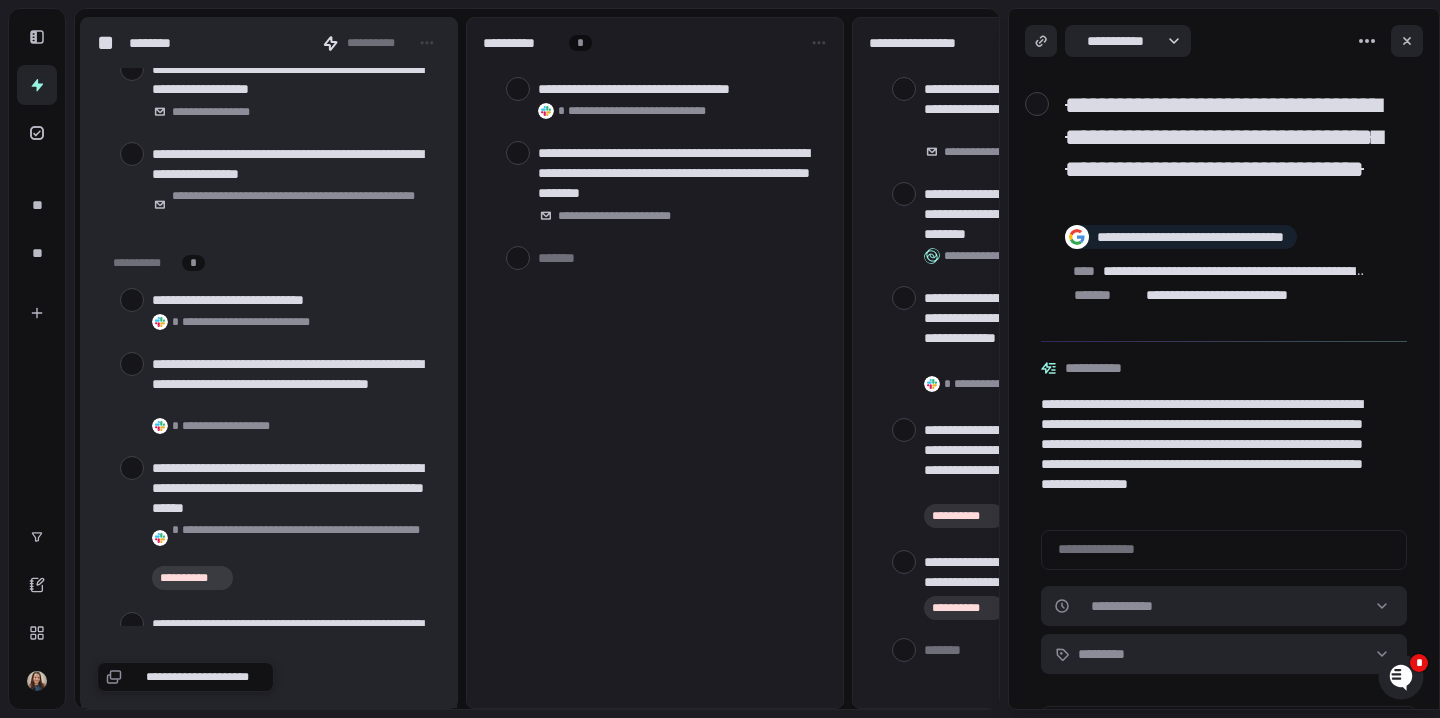 scroll, scrollTop: 3279, scrollLeft: 0, axis: vertical 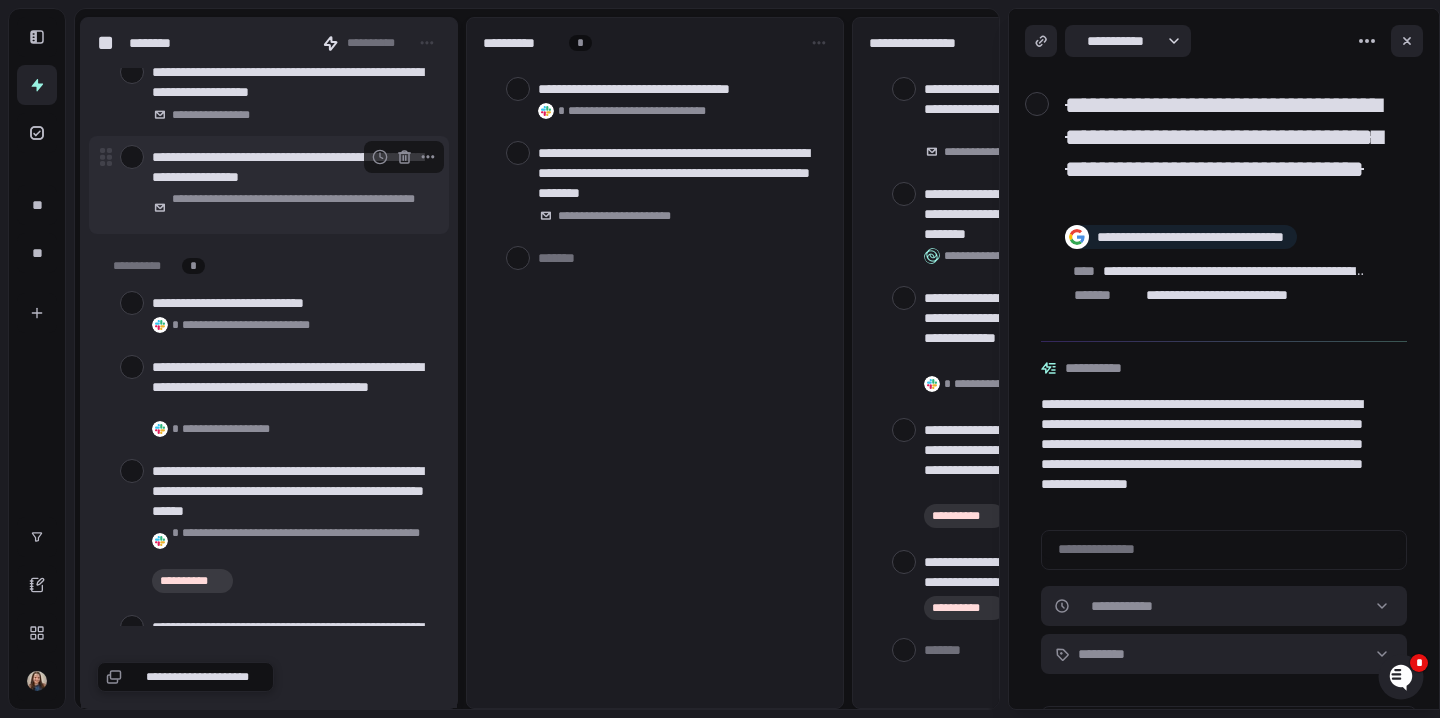 click at bounding box center [132, 157] 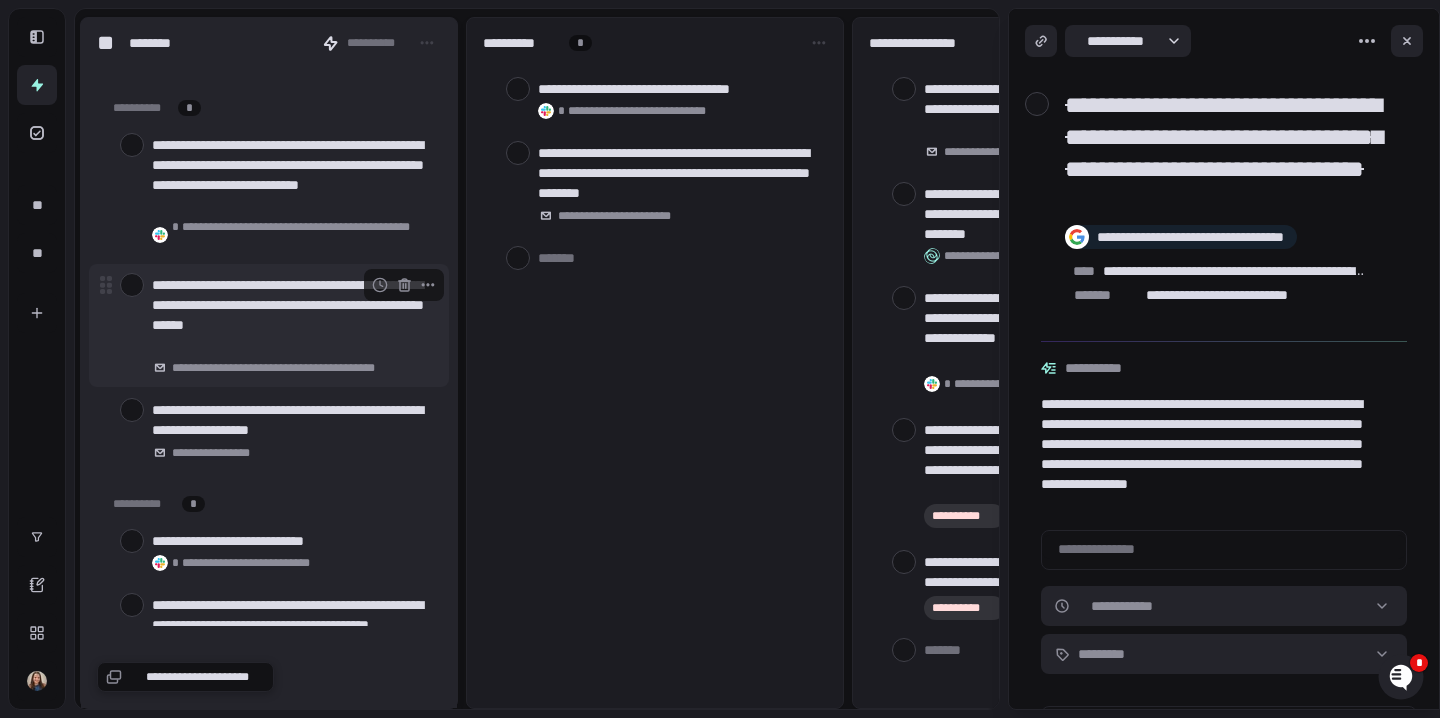 scroll, scrollTop: 2935, scrollLeft: 0, axis: vertical 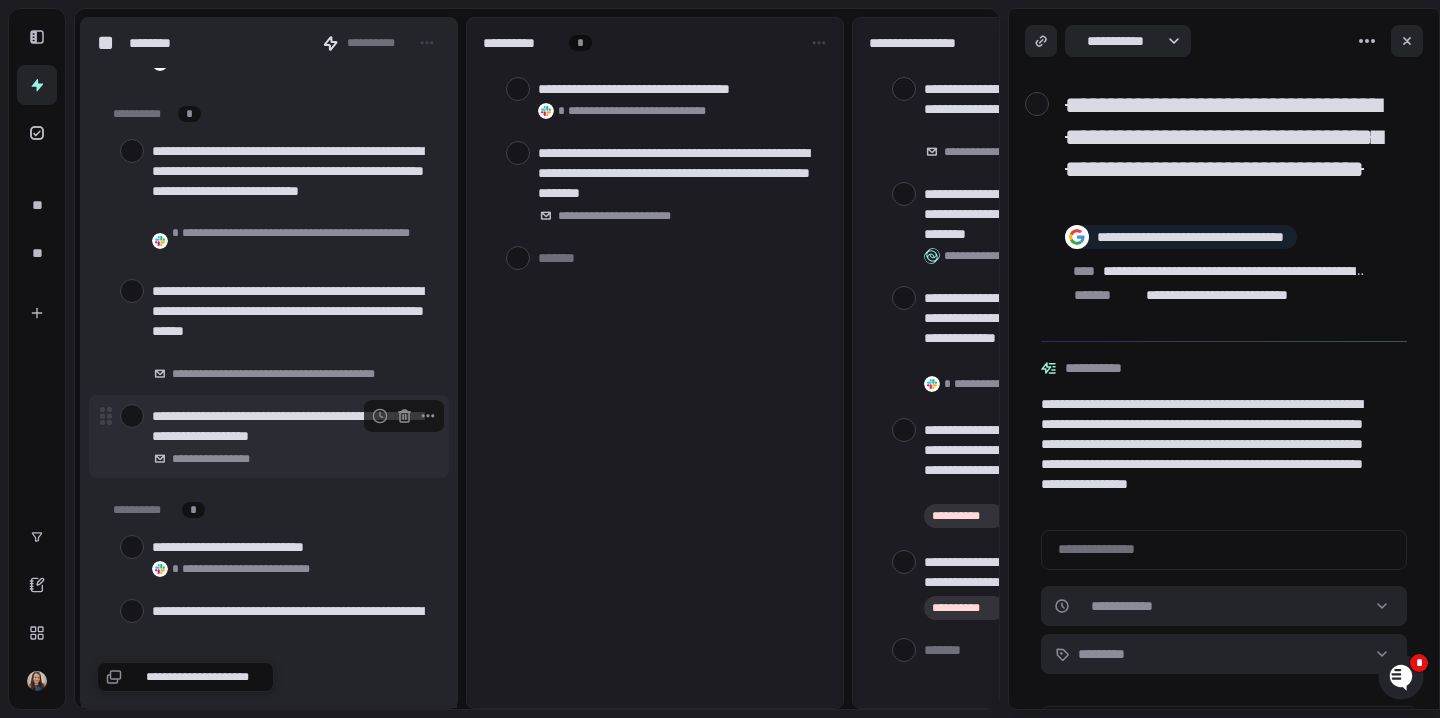 click at bounding box center [132, 416] 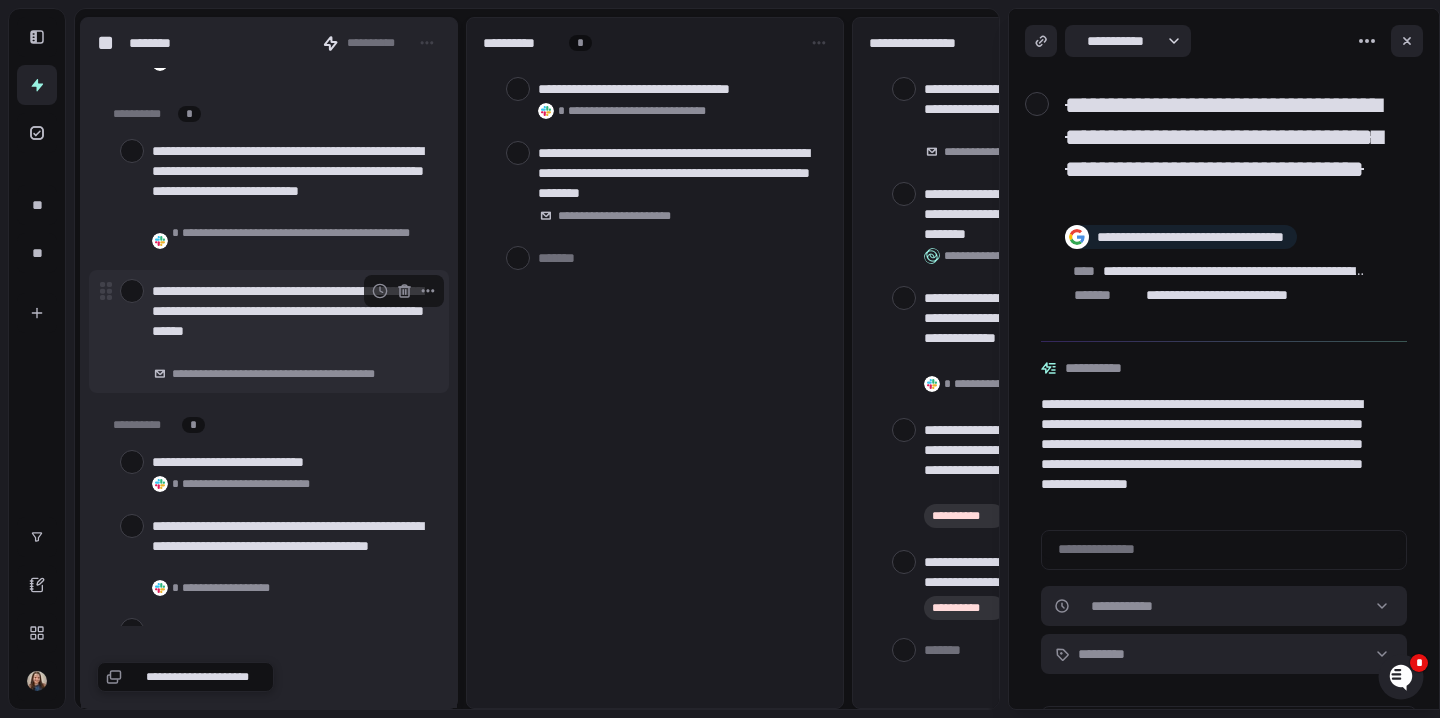 click at bounding box center (132, 291) 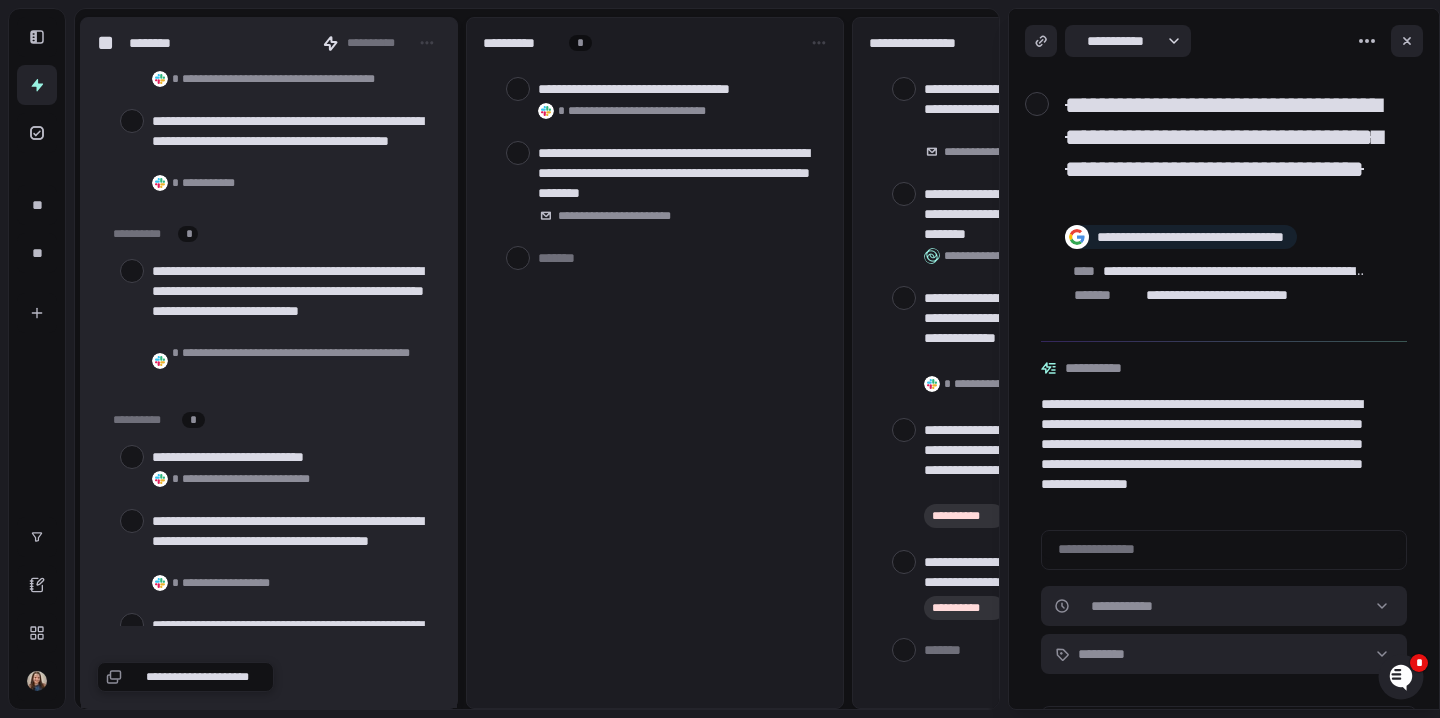 scroll, scrollTop: 2799, scrollLeft: 0, axis: vertical 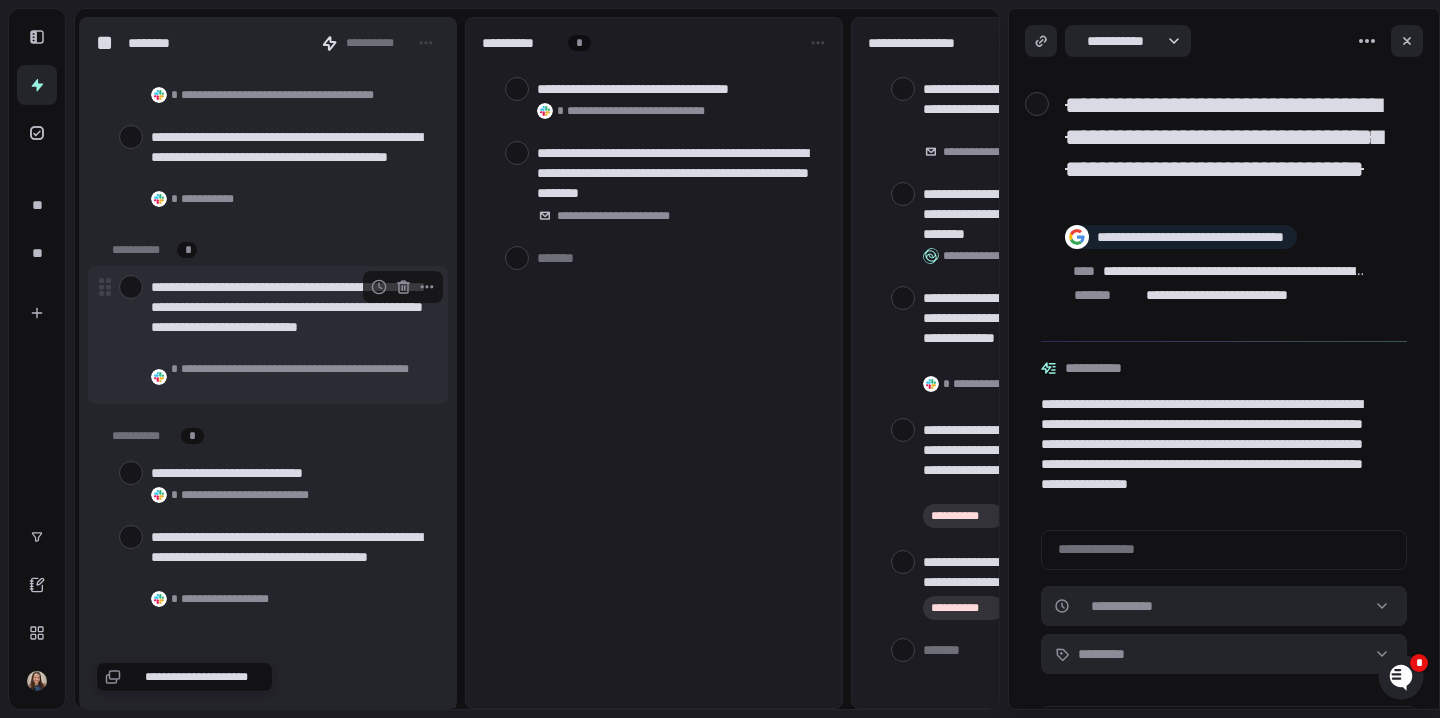 click at bounding box center [131, 287] 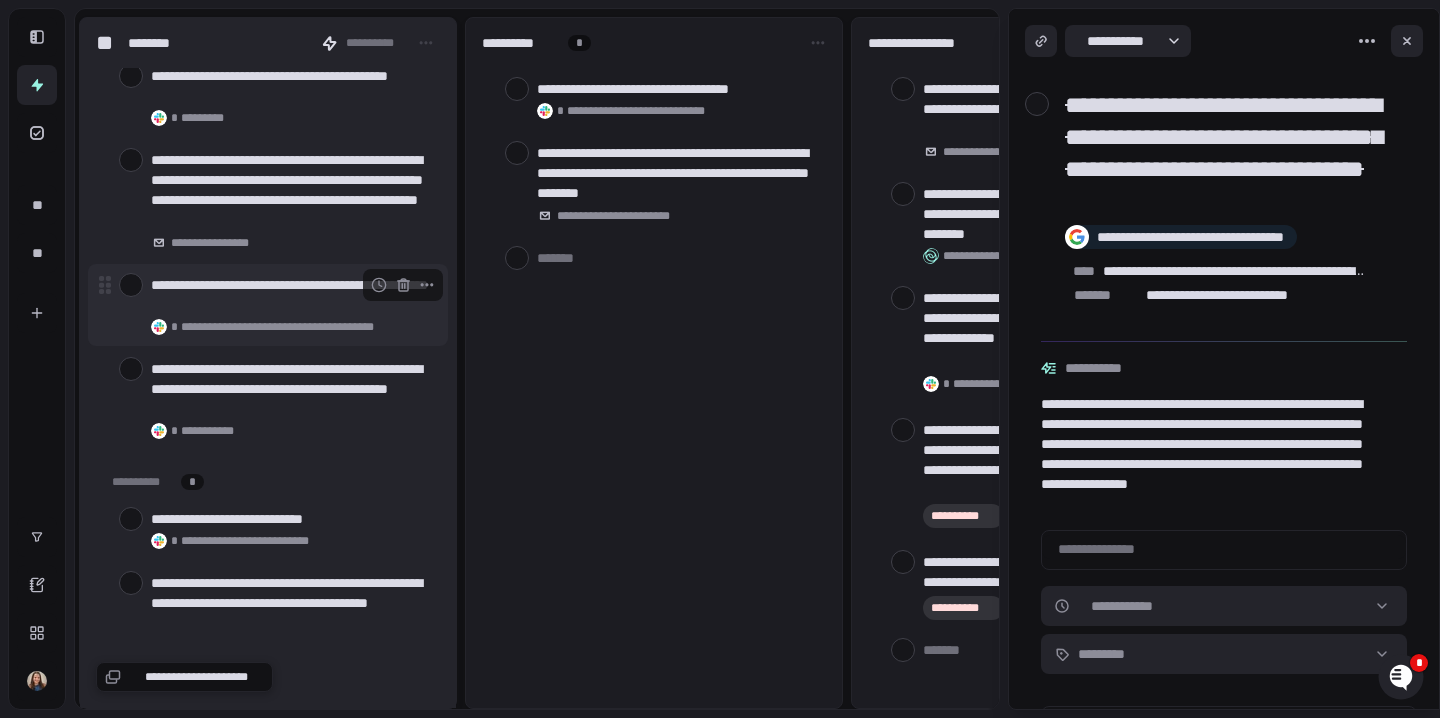 scroll, scrollTop: 2557, scrollLeft: 0, axis: vertical 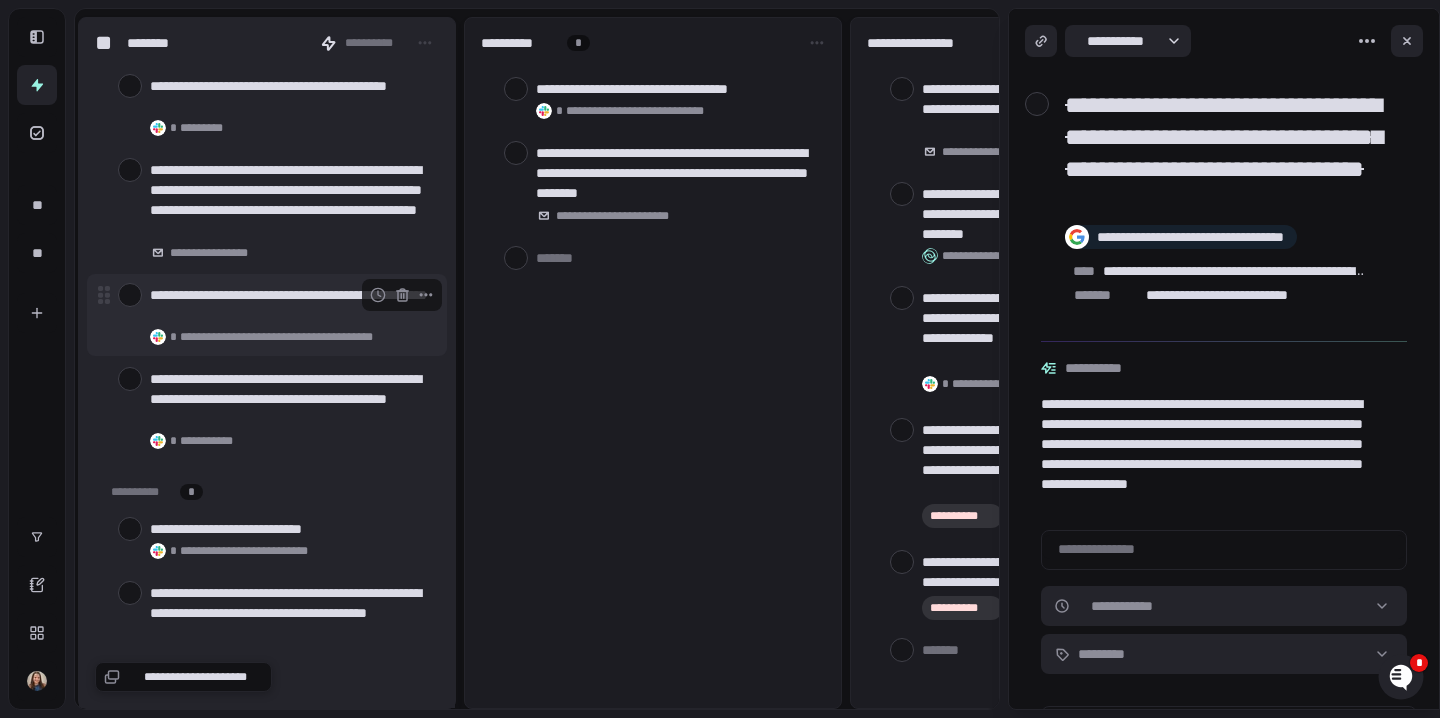 click at bounding box center [130, 295] 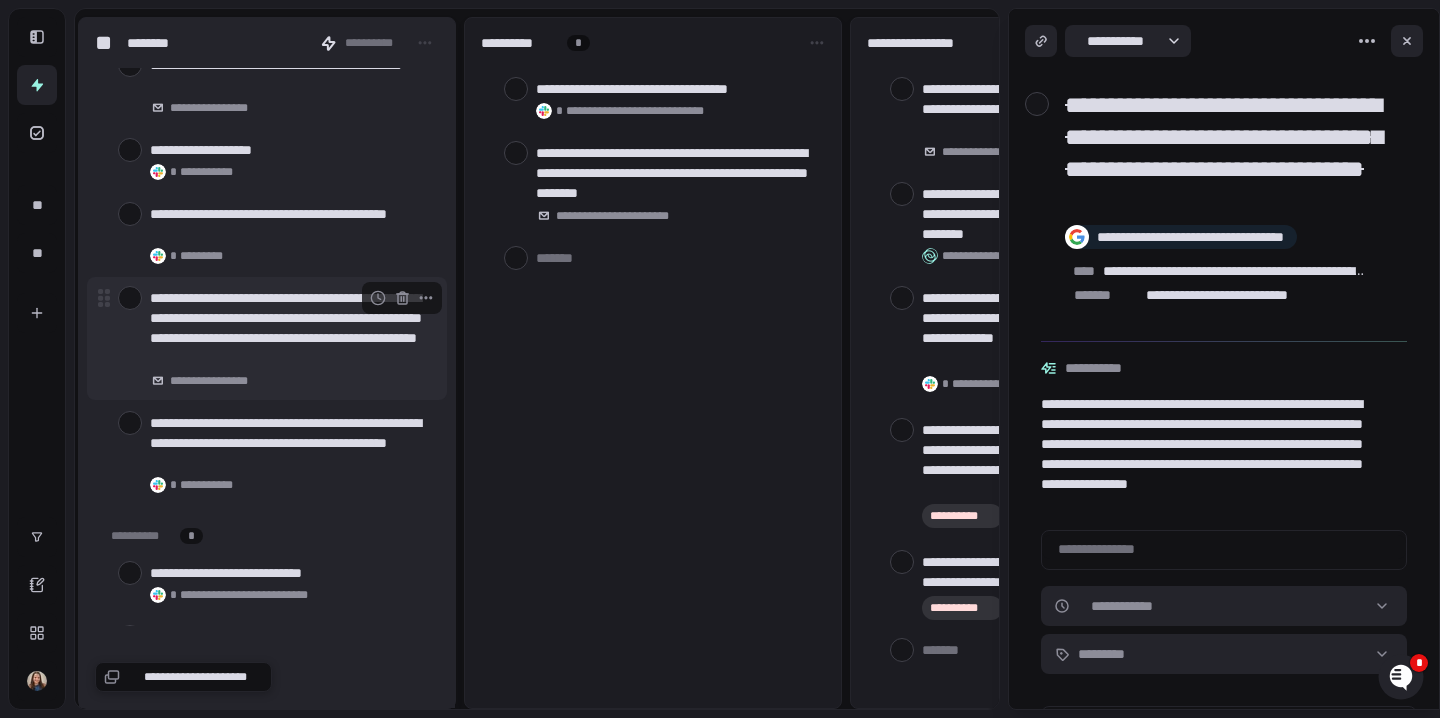 click at bounding box center (130, 298) 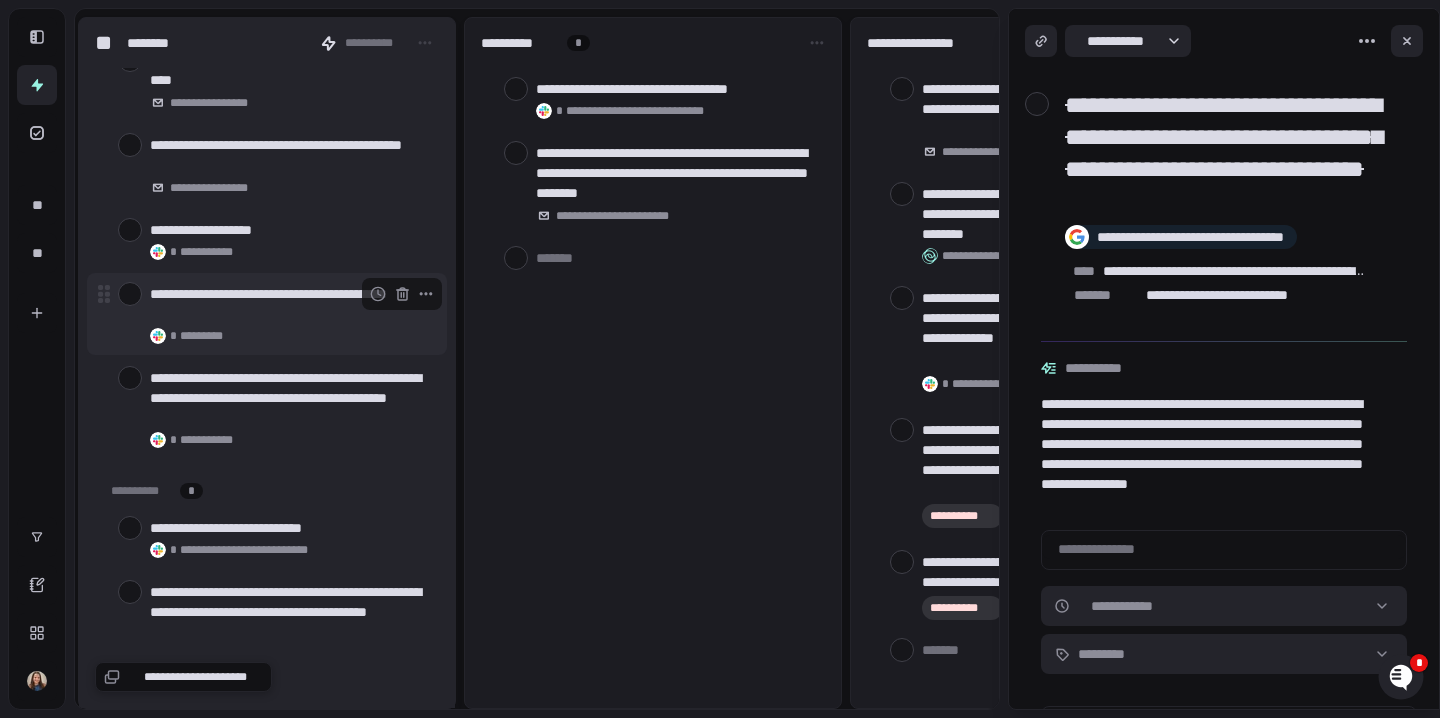click at bounding box center [130, 294] 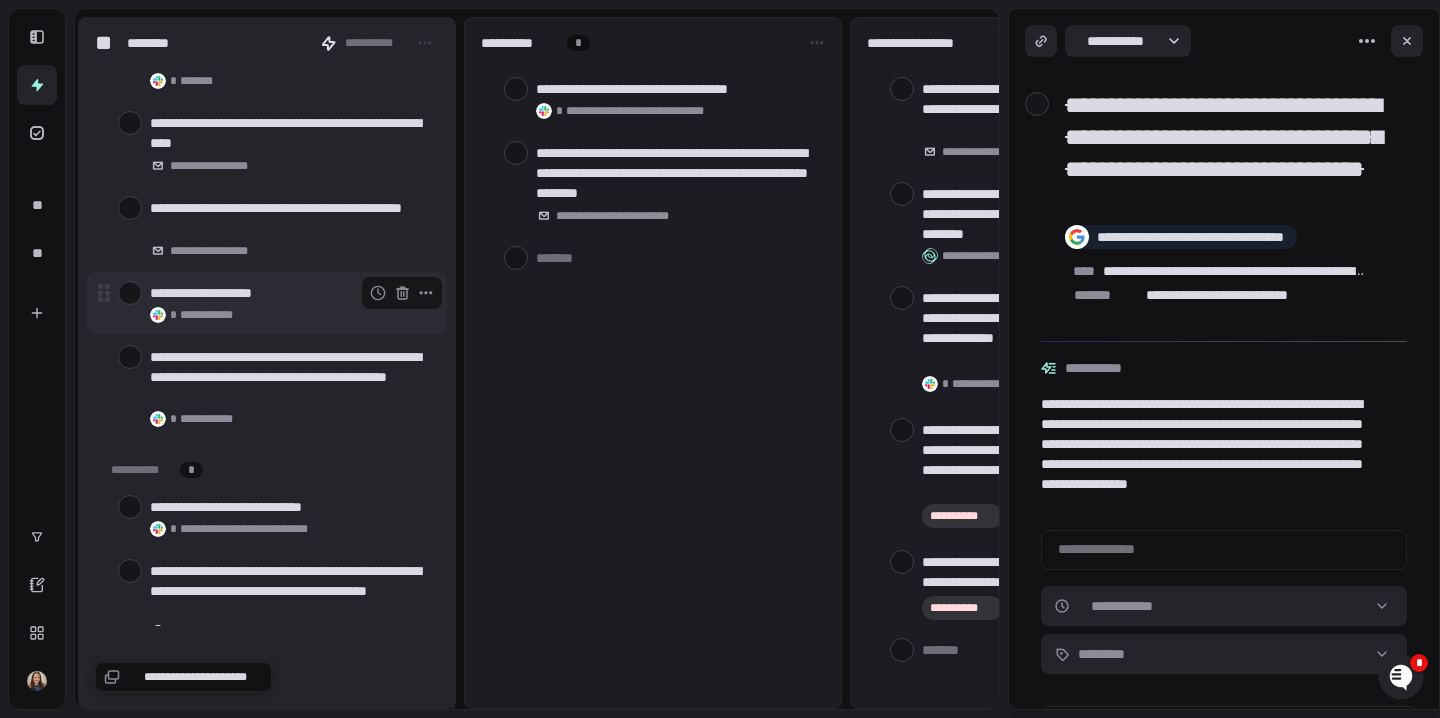click at bounding box center [130, 293] 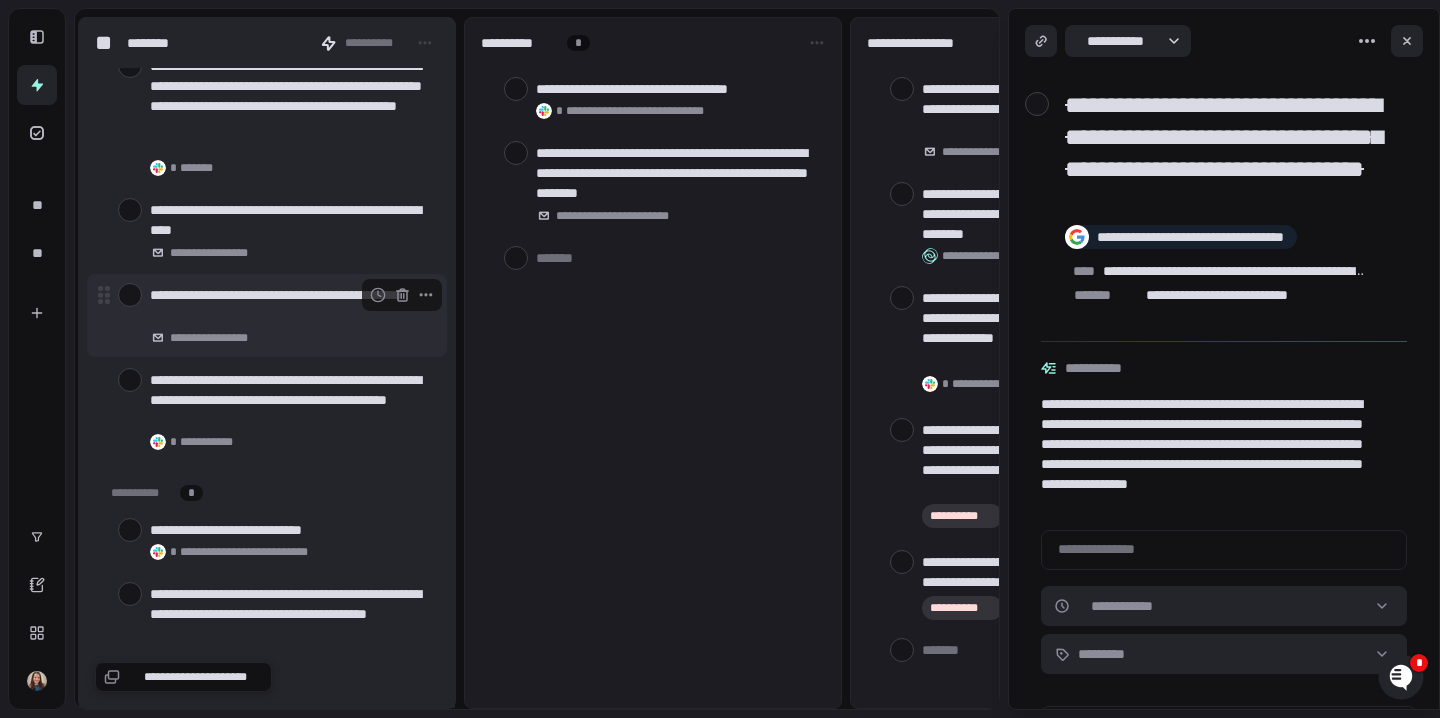 click at bounding box center (130, 295) 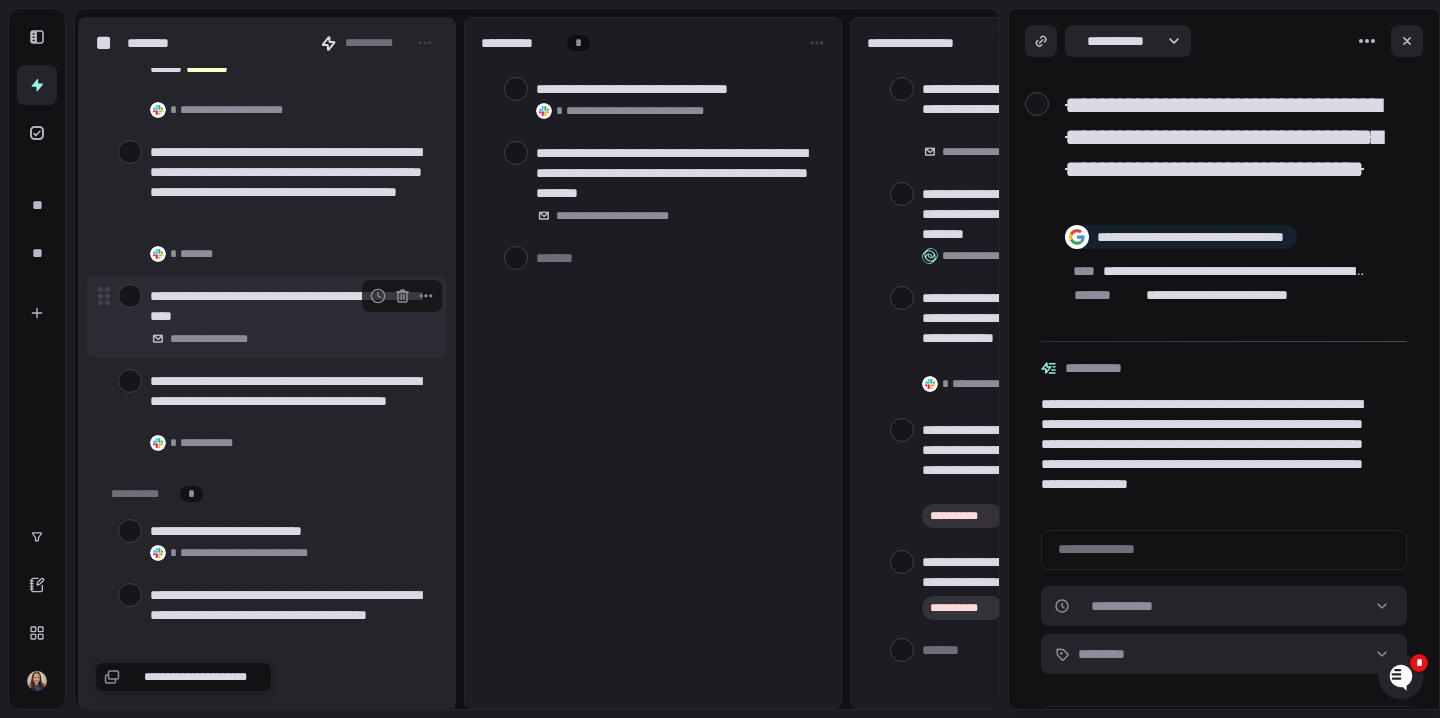 click at bounding box center (130, 296) 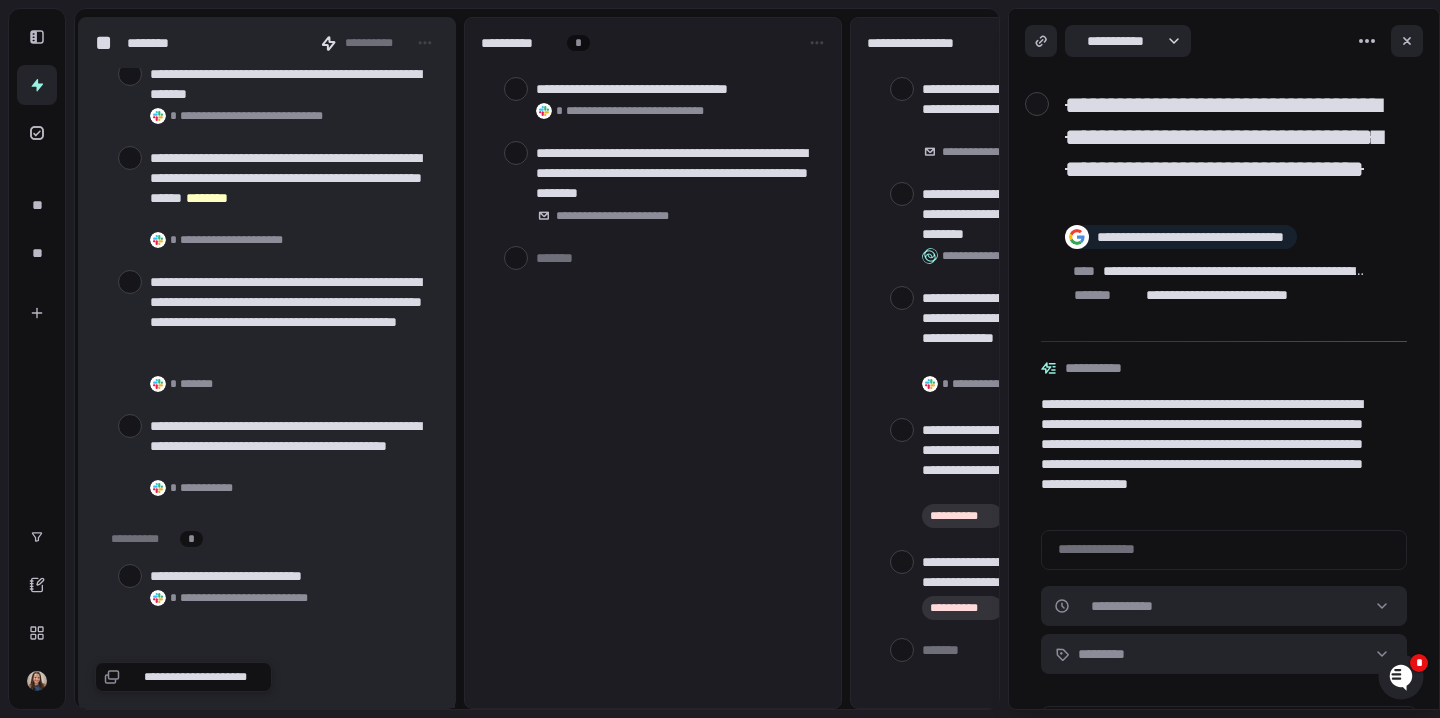 scroll, scrollTop: 1976, scrollLeft: 0, axis: vertical 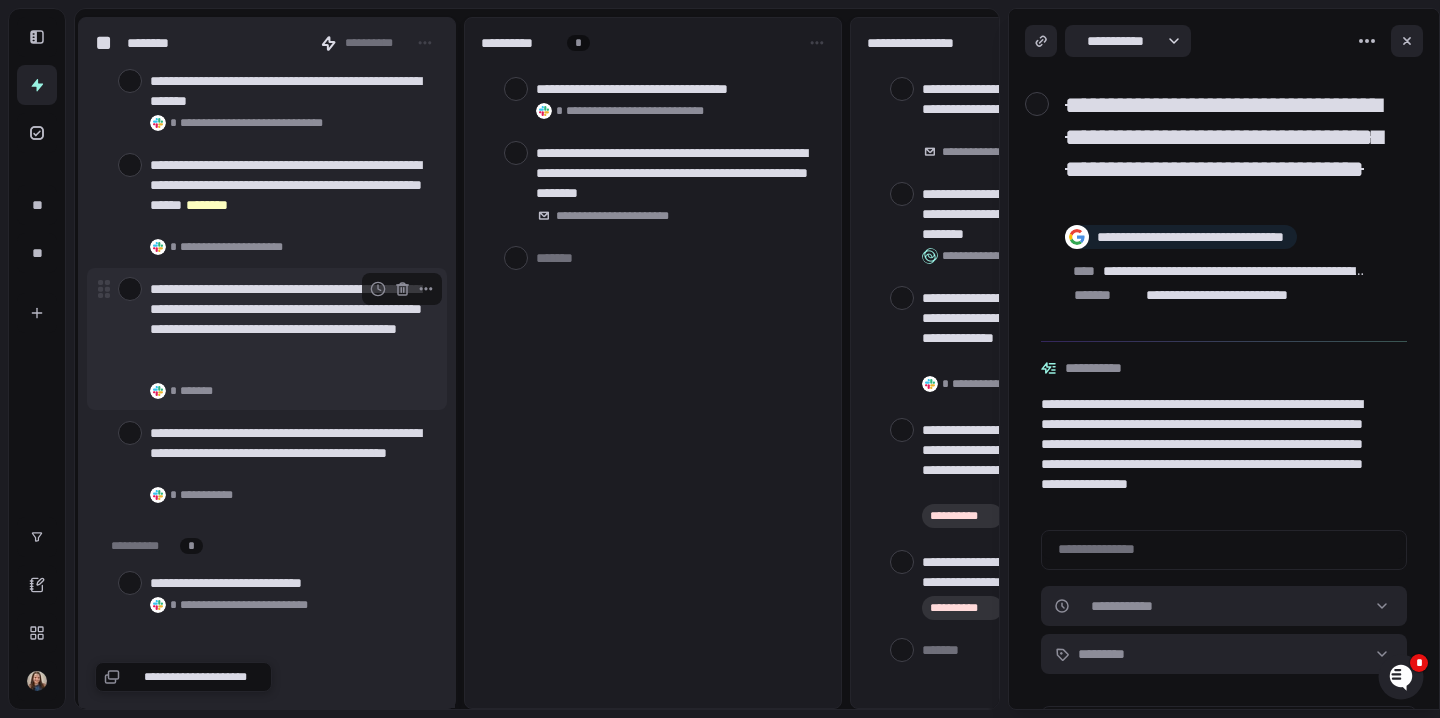 click at bounding box center (130, 289) 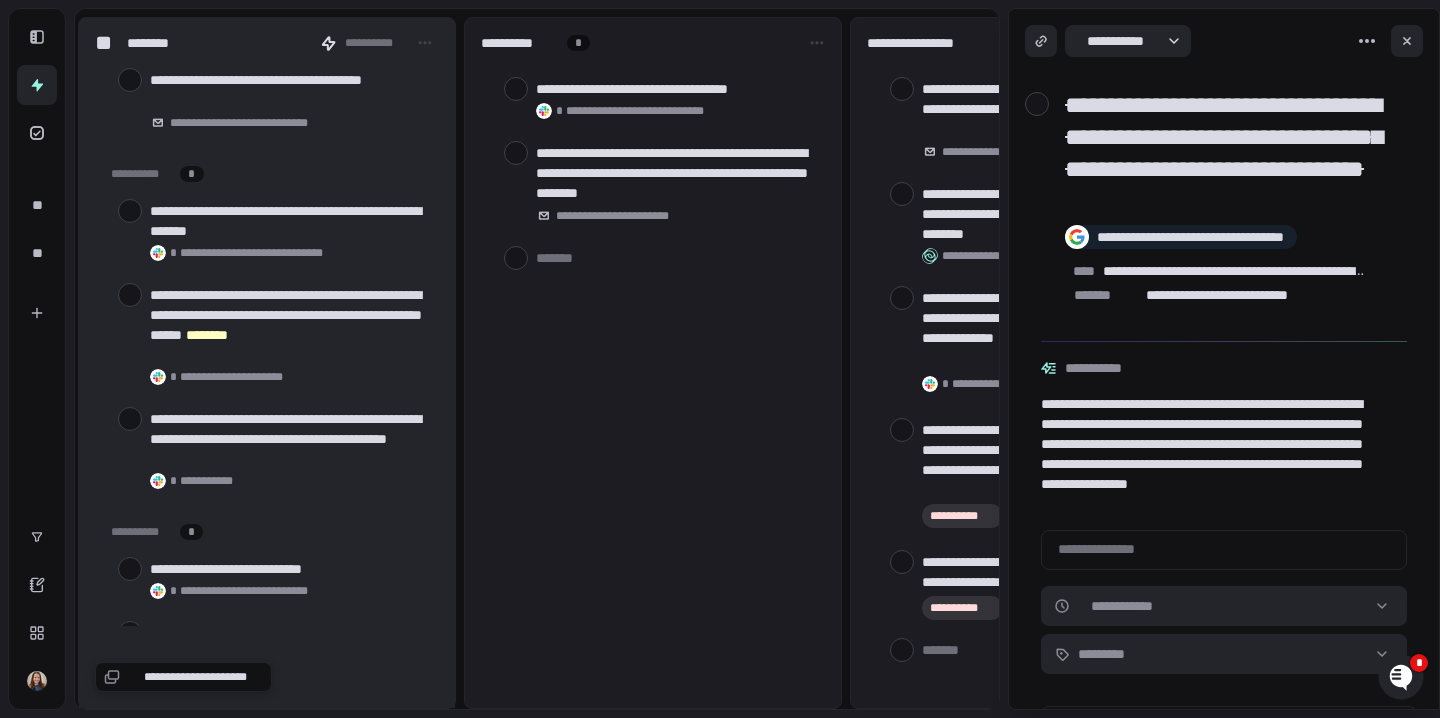 scroll, scrollTop: 1853, scrollLeft: 0, axis: vertical 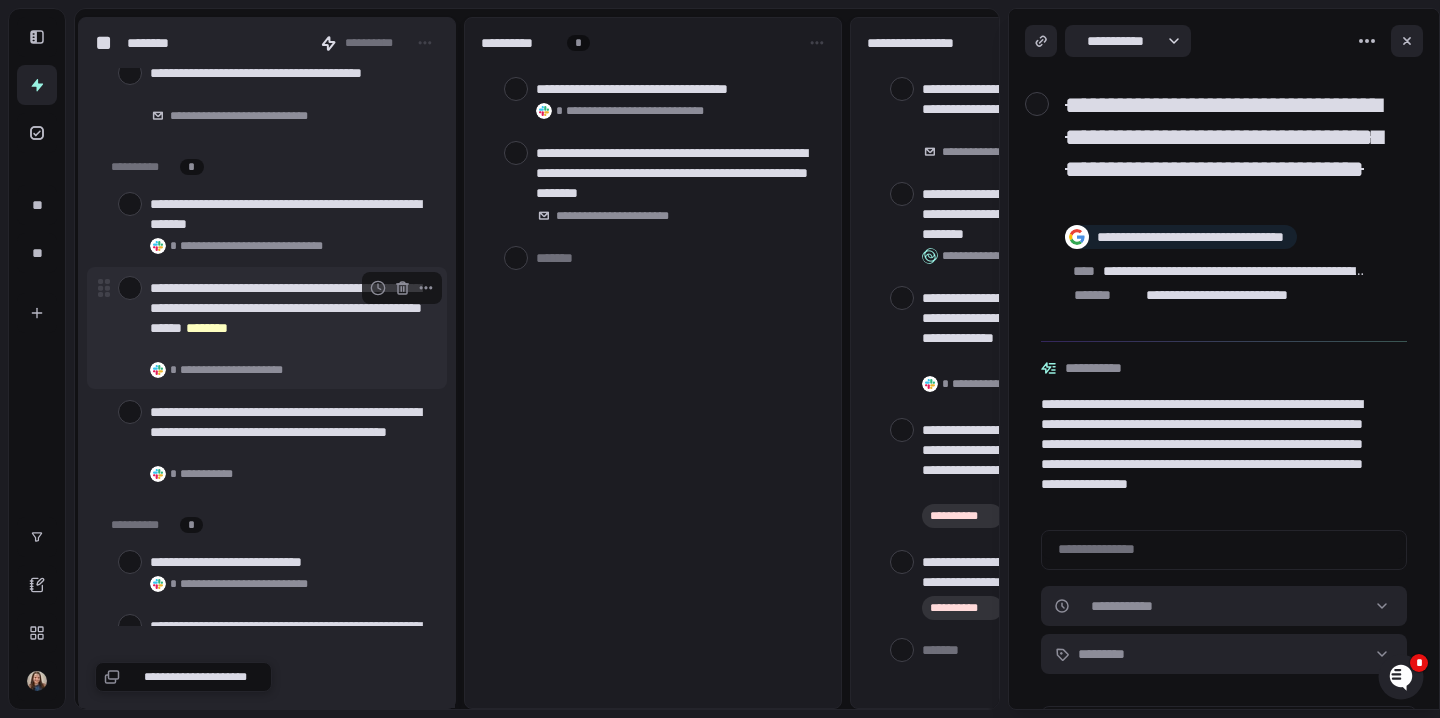 click at bounding box center (130, 288) 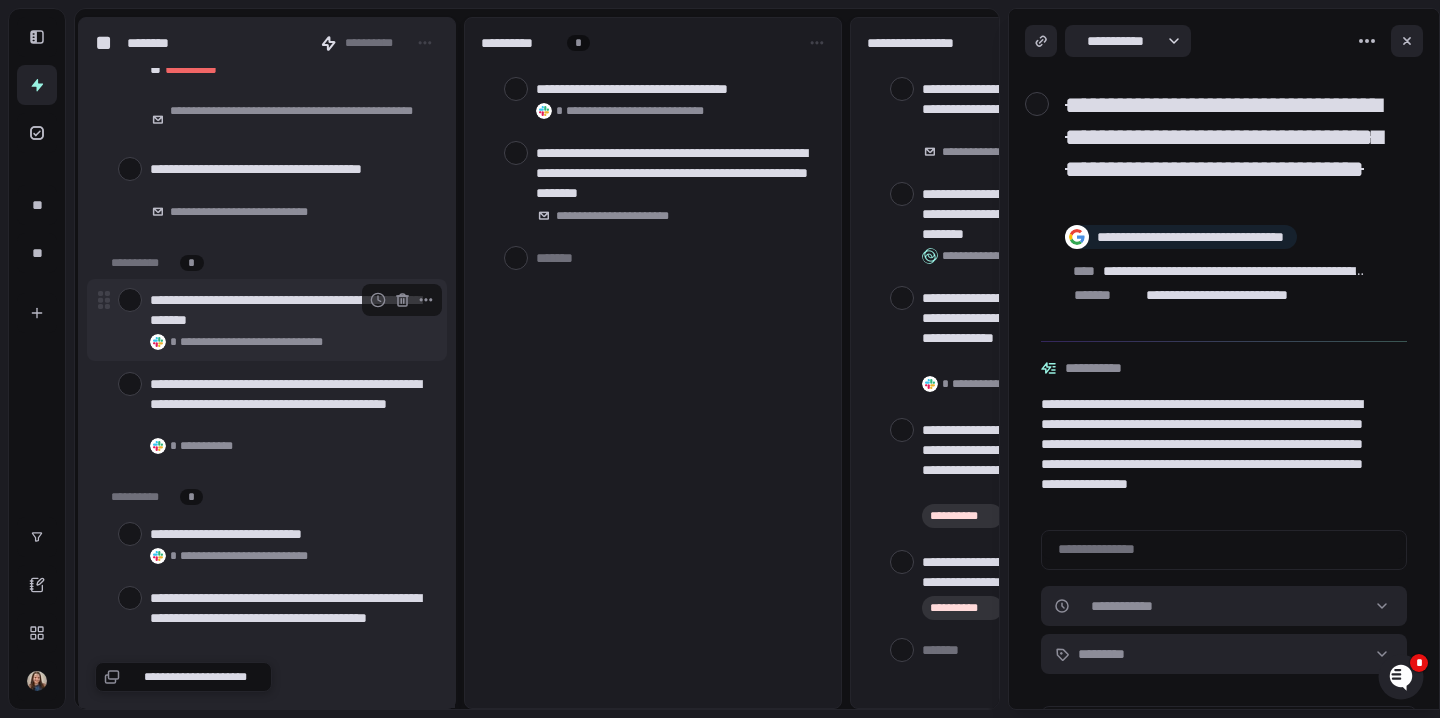 scroll, scrollTop: 1769, scrollLeft: 0, axis: vertical 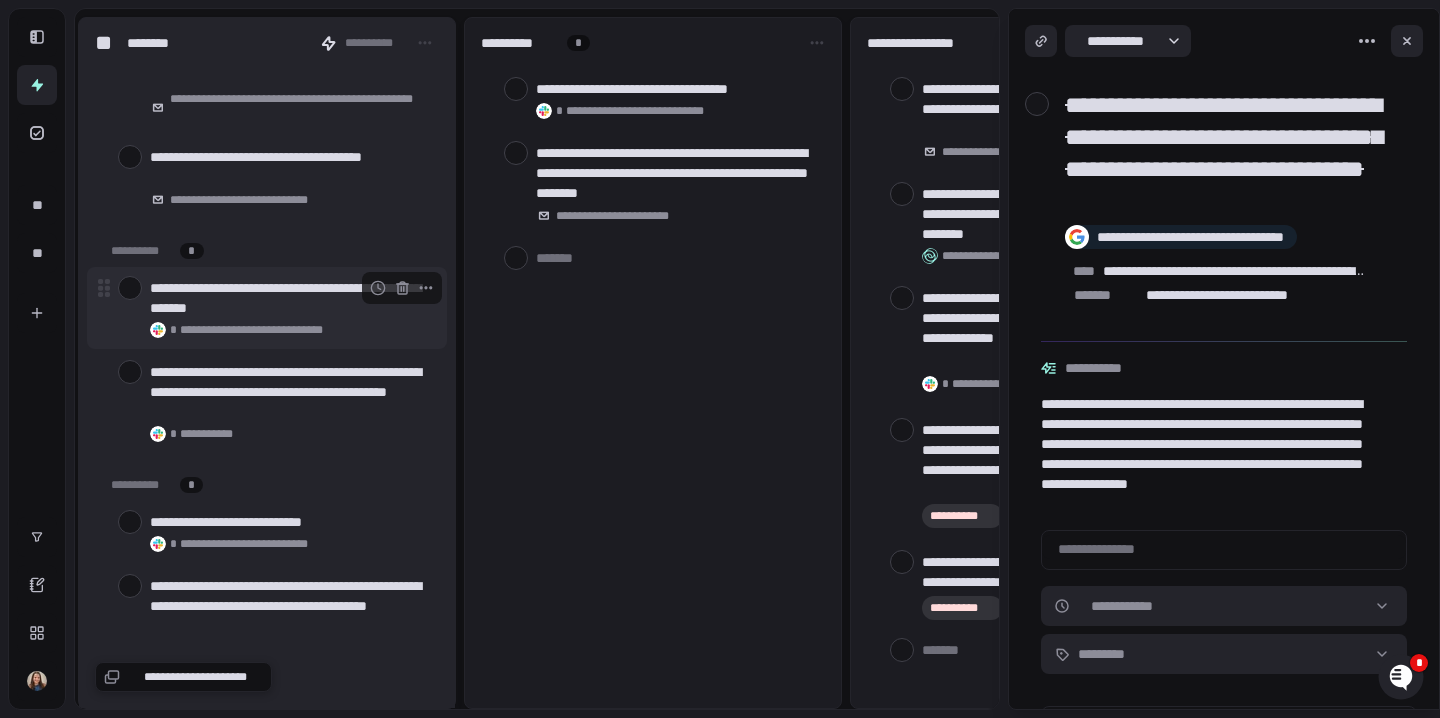 click at bounding box center [130, 288] 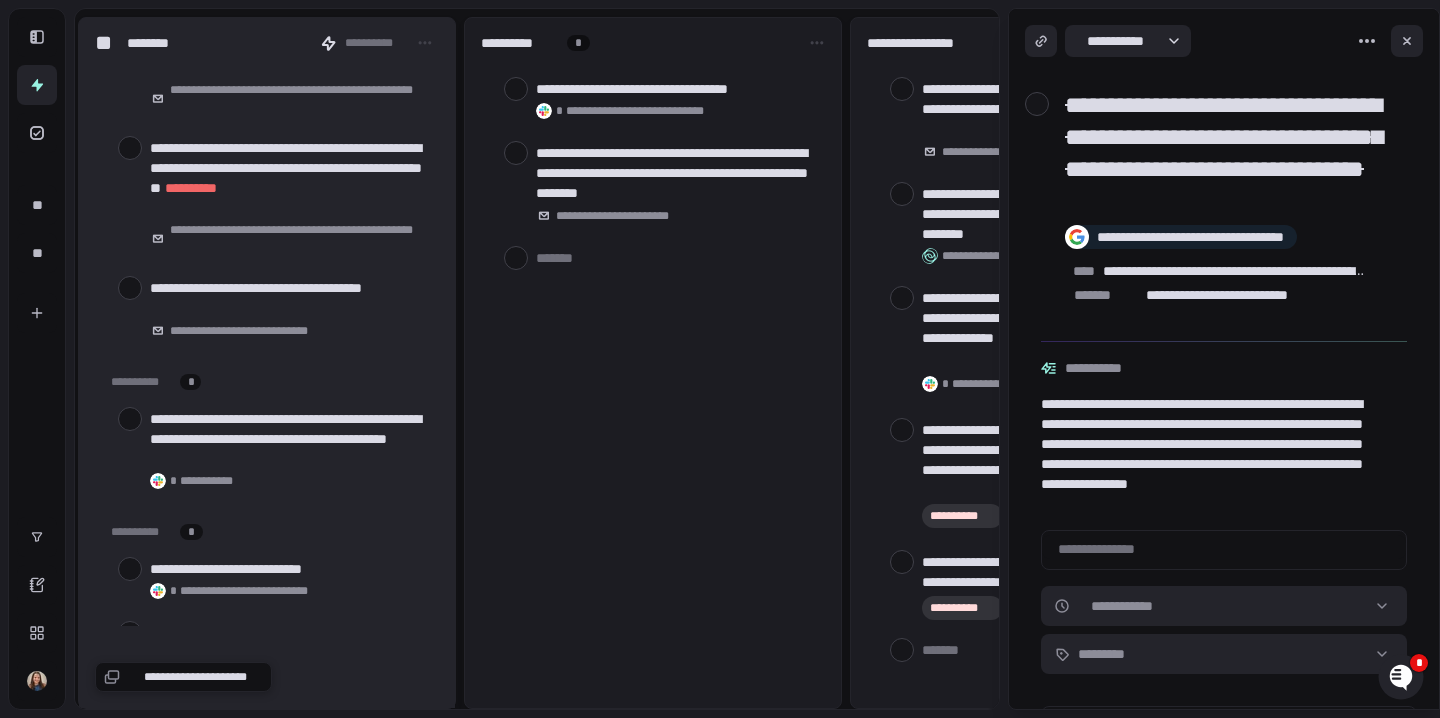 scroll, scrollTop: 1634, scrollLeft: 0, axis: vertical 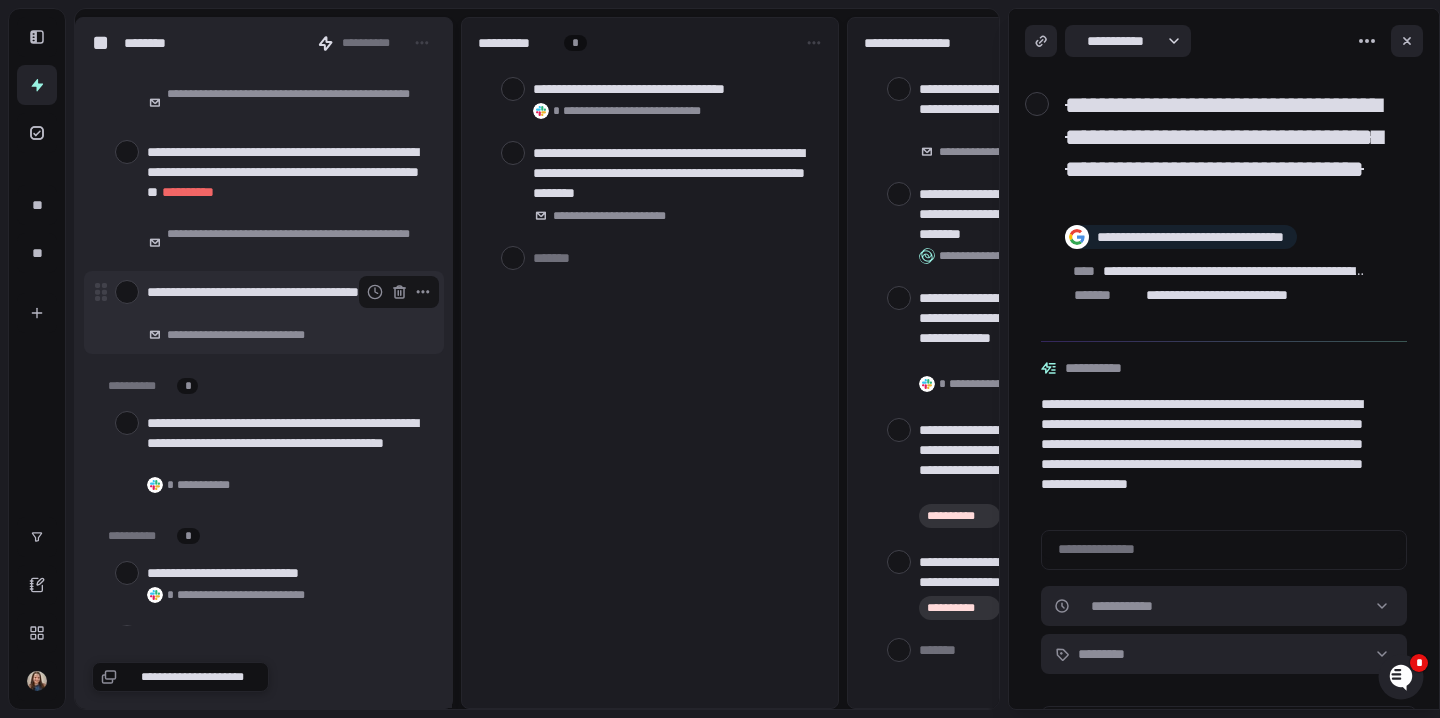 click at bounding box center (127, 292) 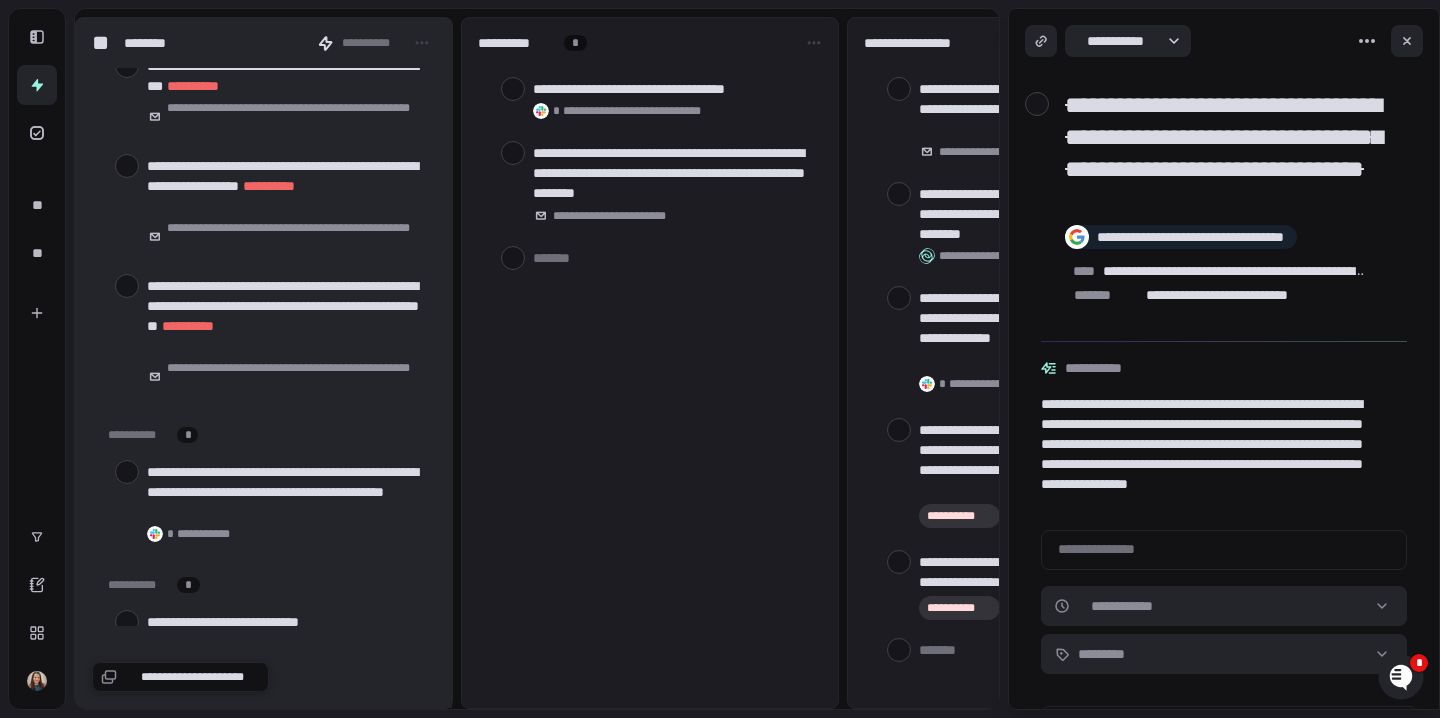 scroll, scrollTop: 1496, scrollLeft: 0, axis: vertical 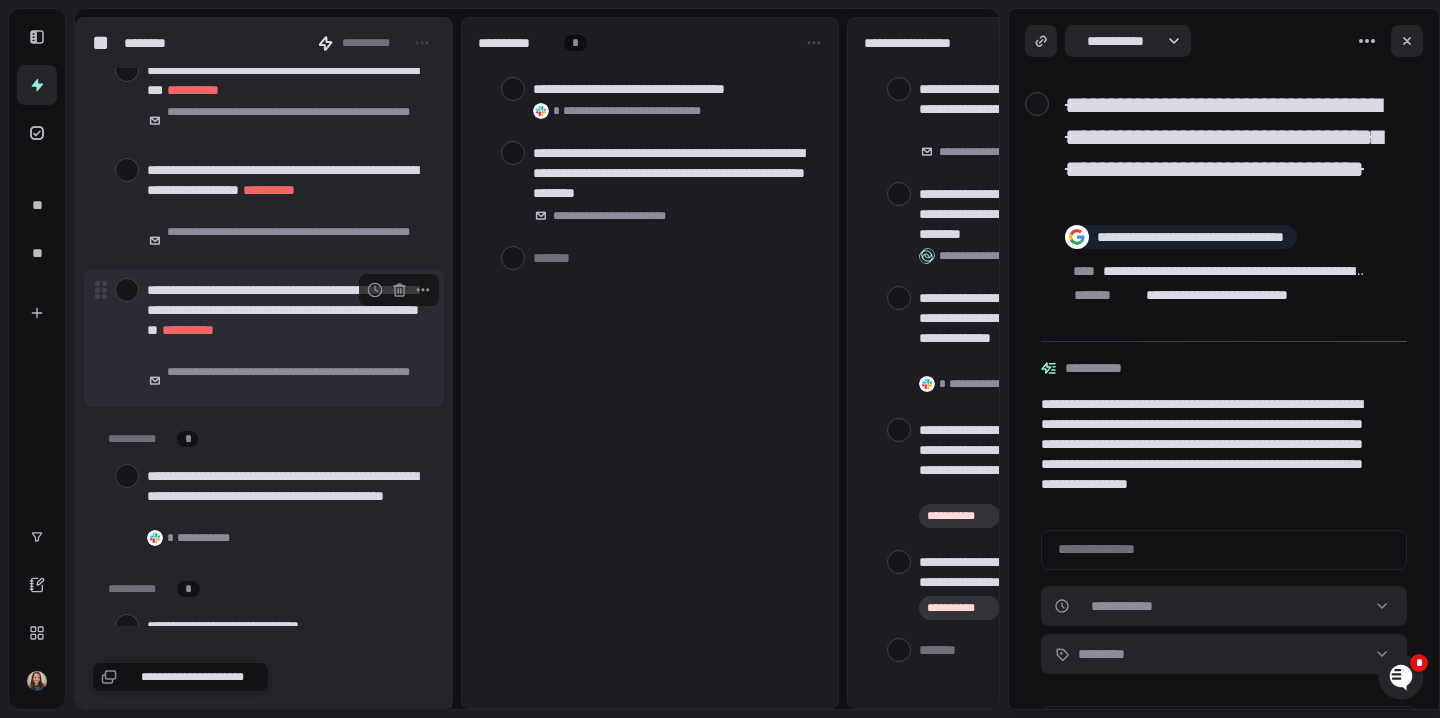 click at bounding box center [127, 290] 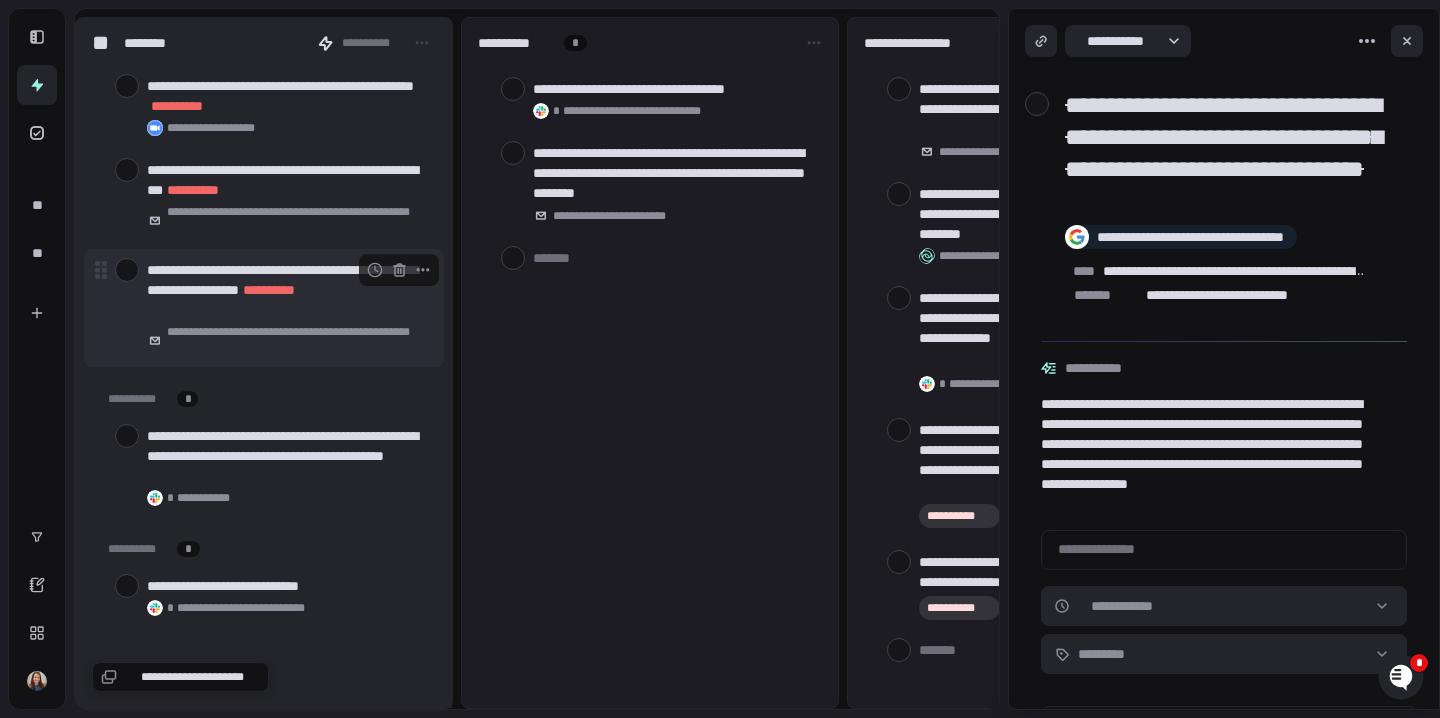 scroll, scrollTop: 1391, scrollLeft: 0, axis: vertical 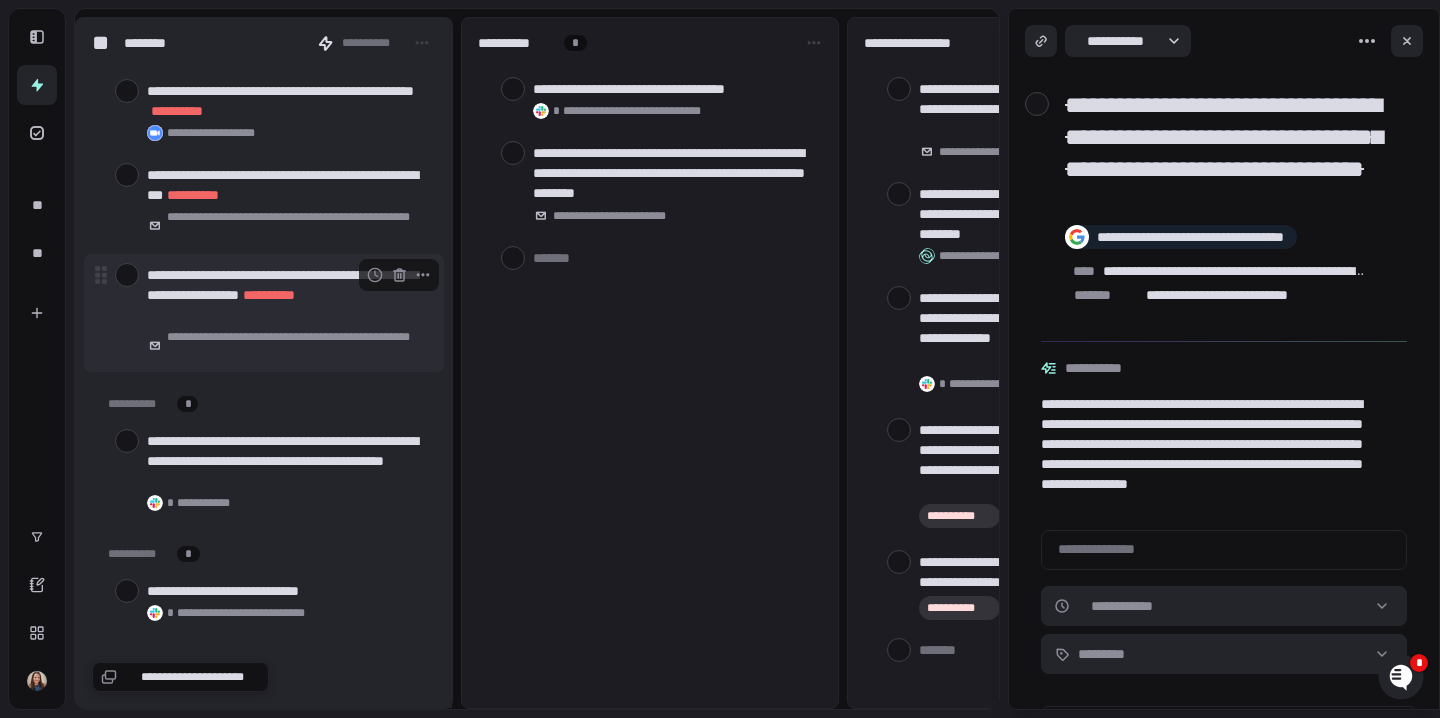 click at bounding box center [127, 275] 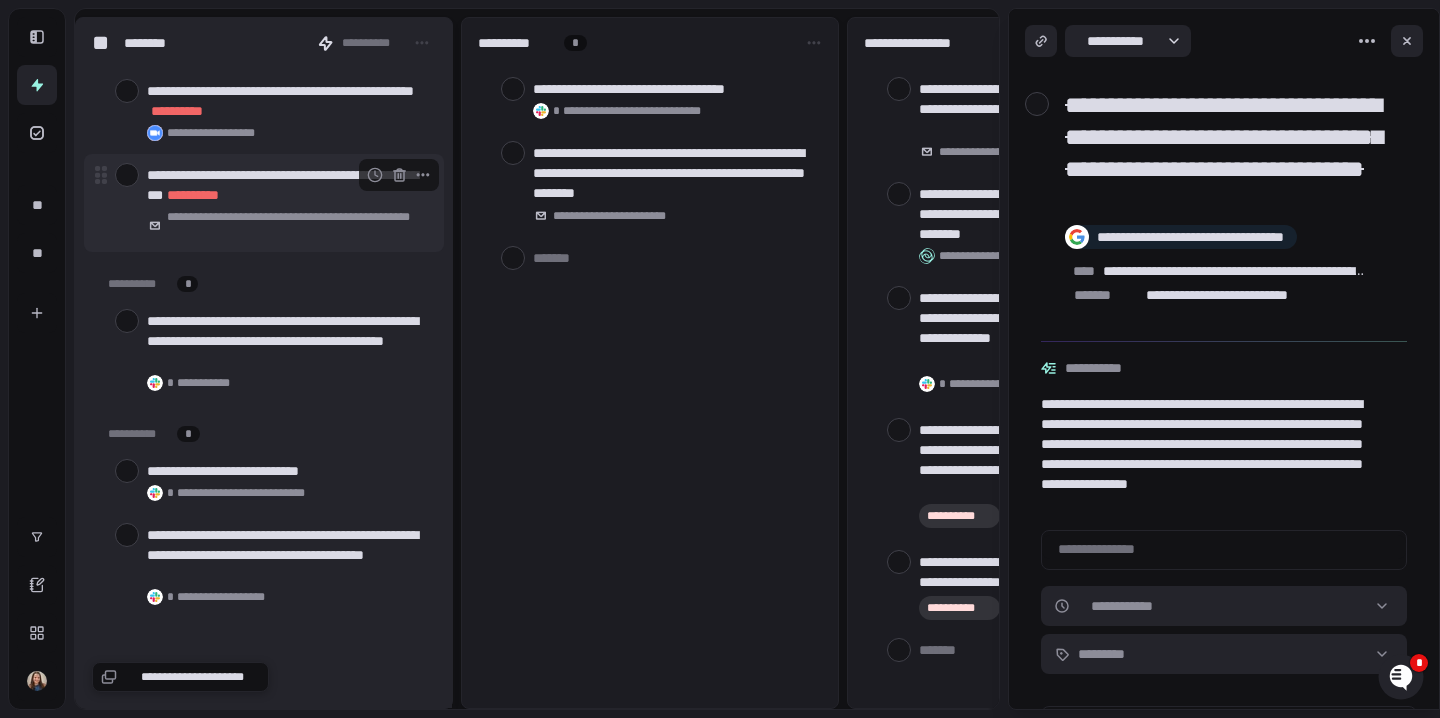 click at bounding box center [127, 175] 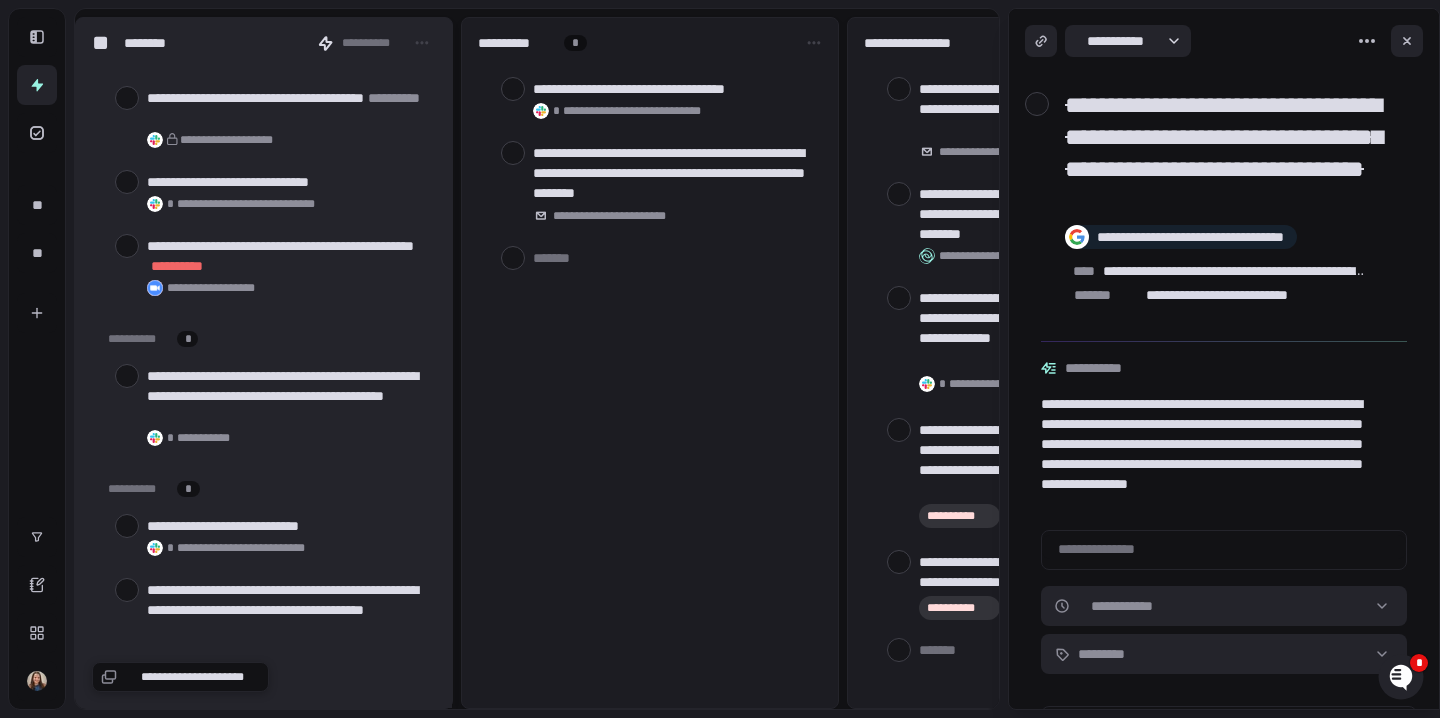 scroll, scrollTop: 1235, scrollLeft: 0, axis: vertical 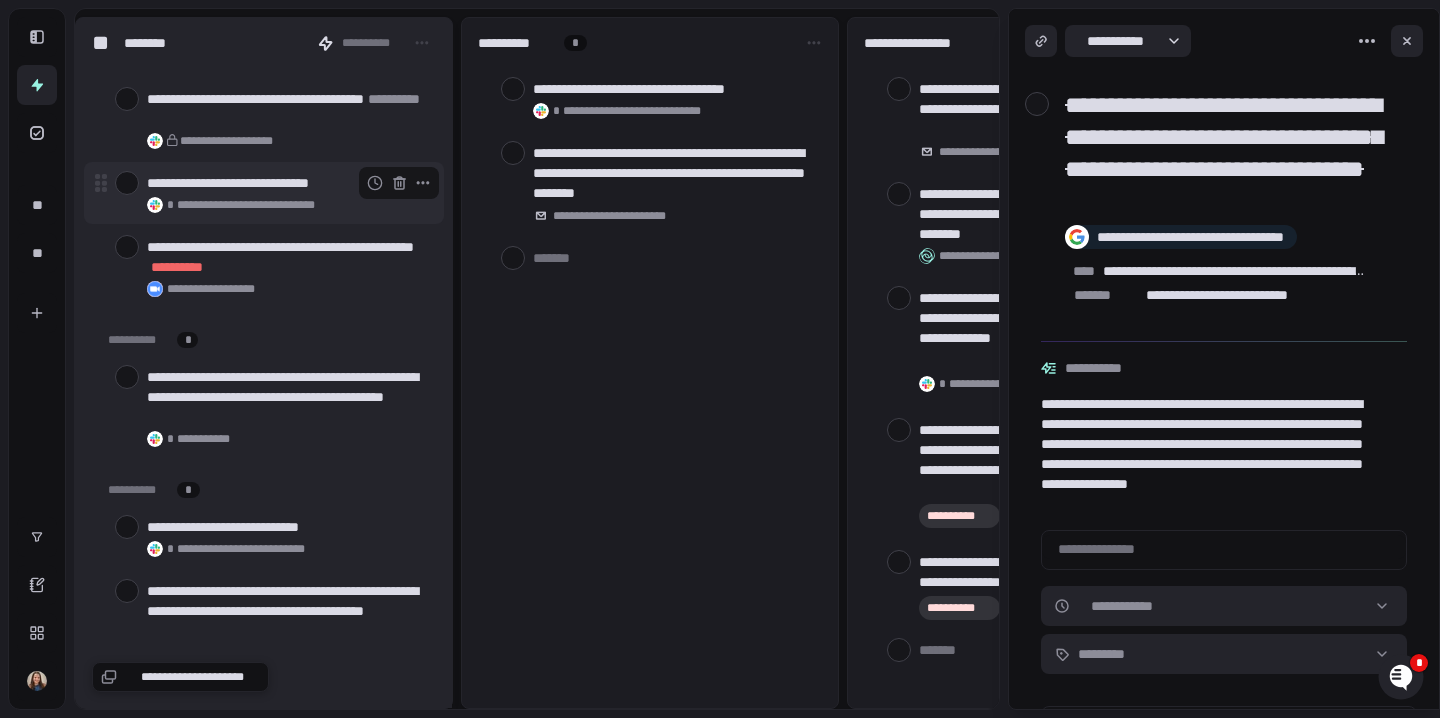 click at bounding box center (127, 183) 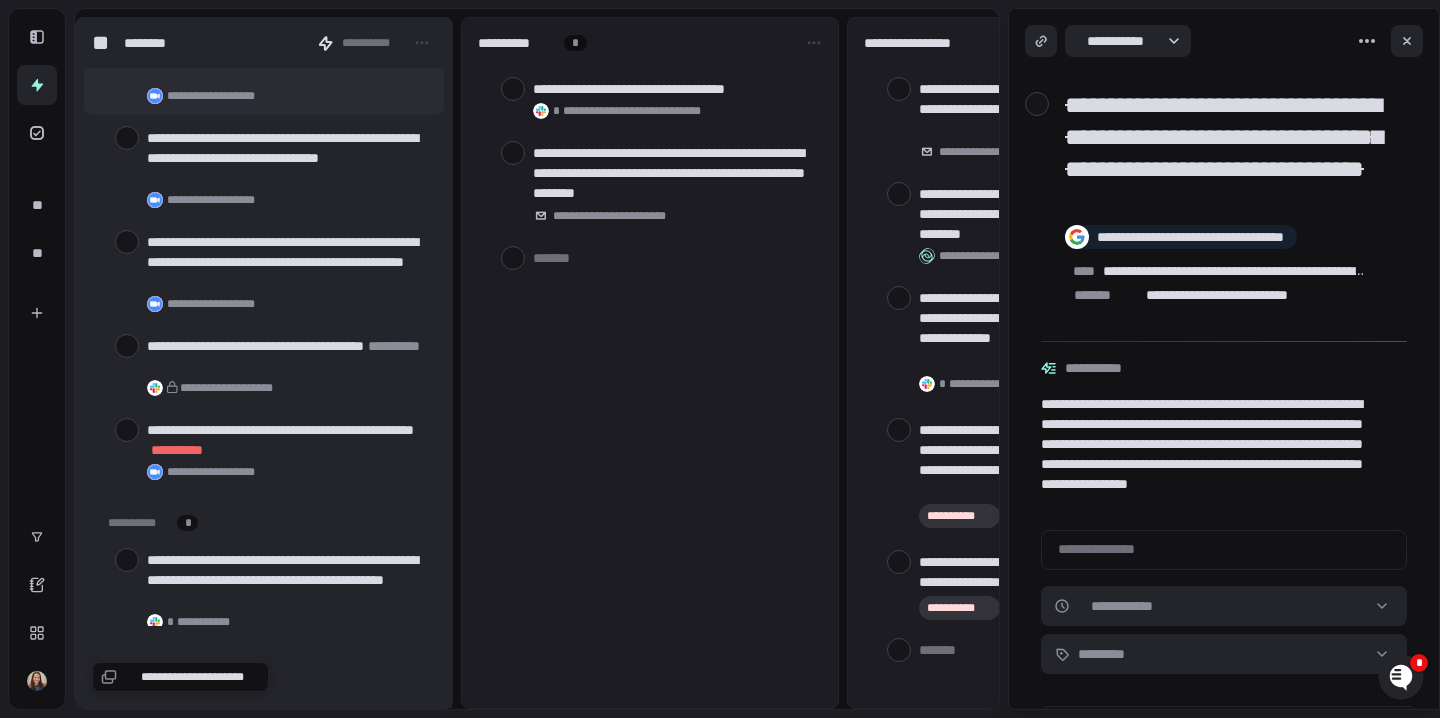 scroll, scrollTop: 963, scrollLeft: 0, axis: vertical 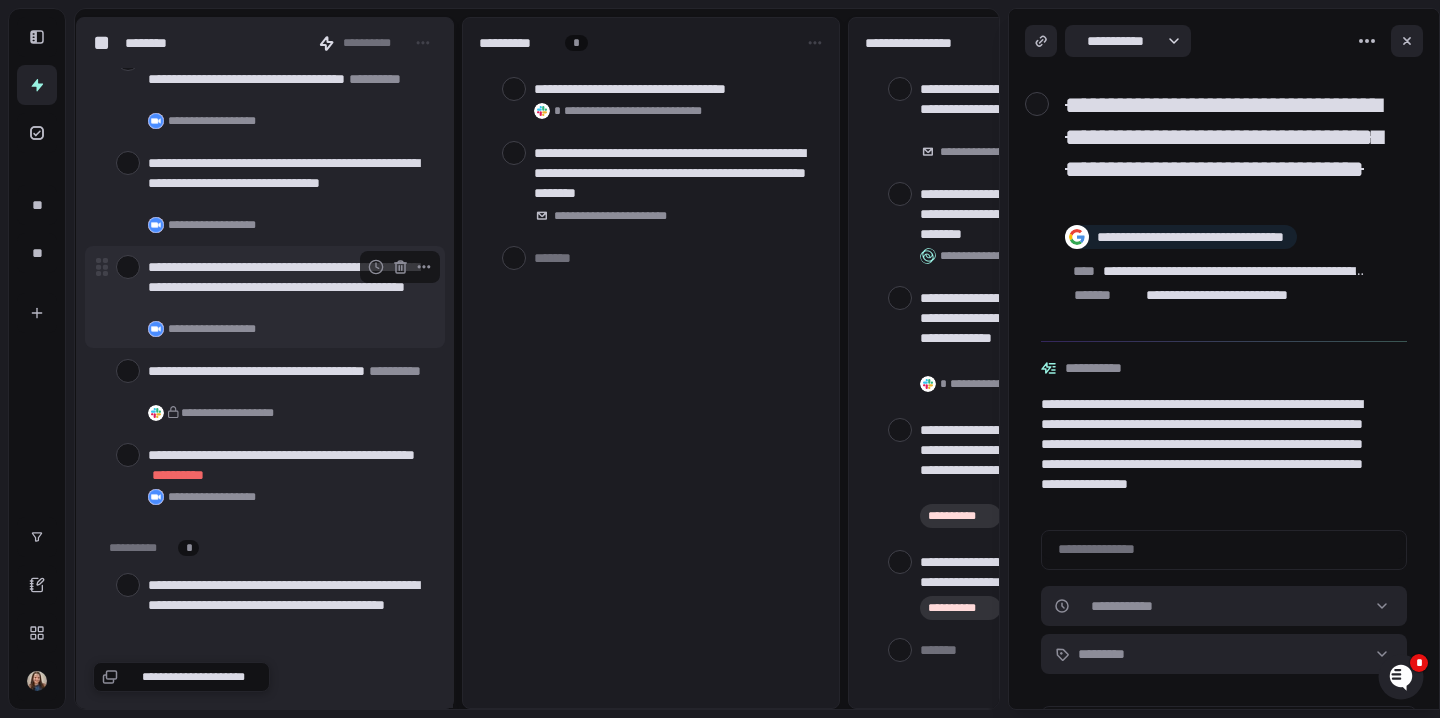 click at bounding box center [128, 267] 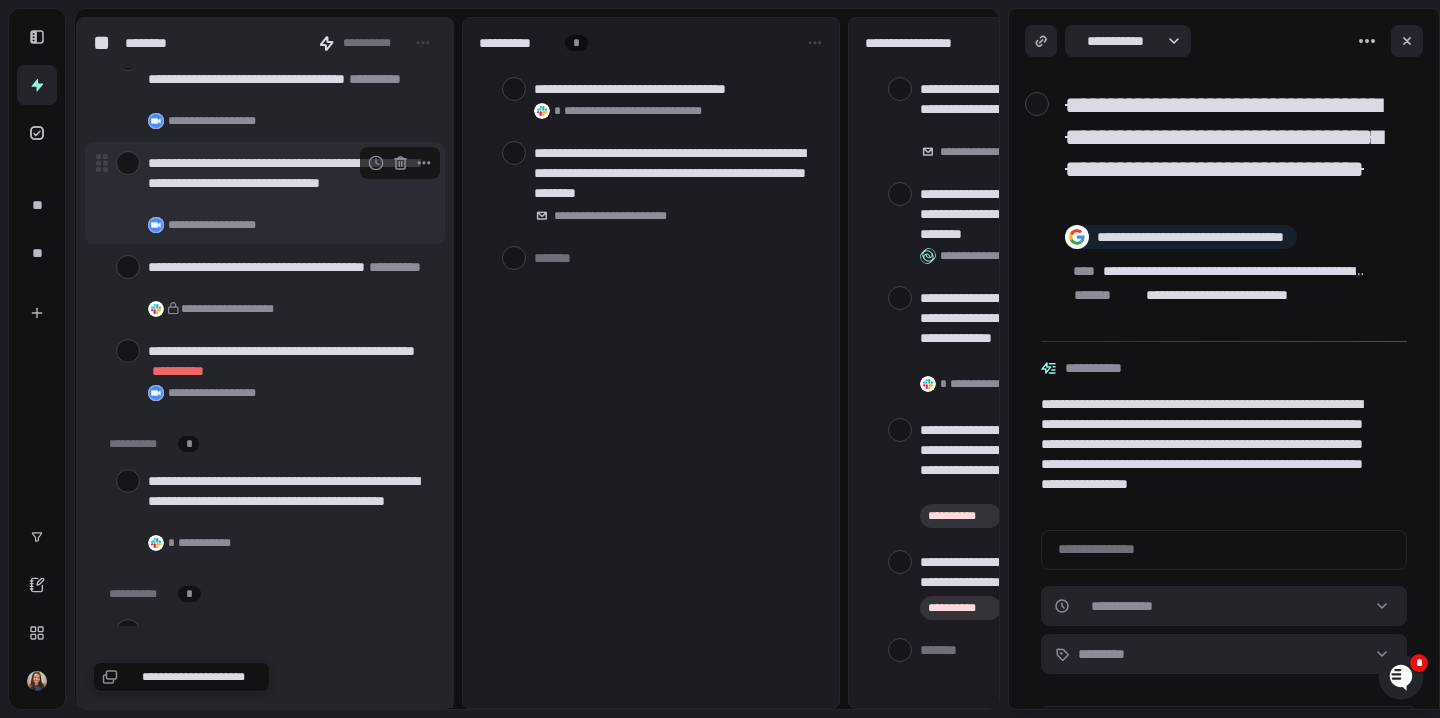 click at bounding box center [128, 163] 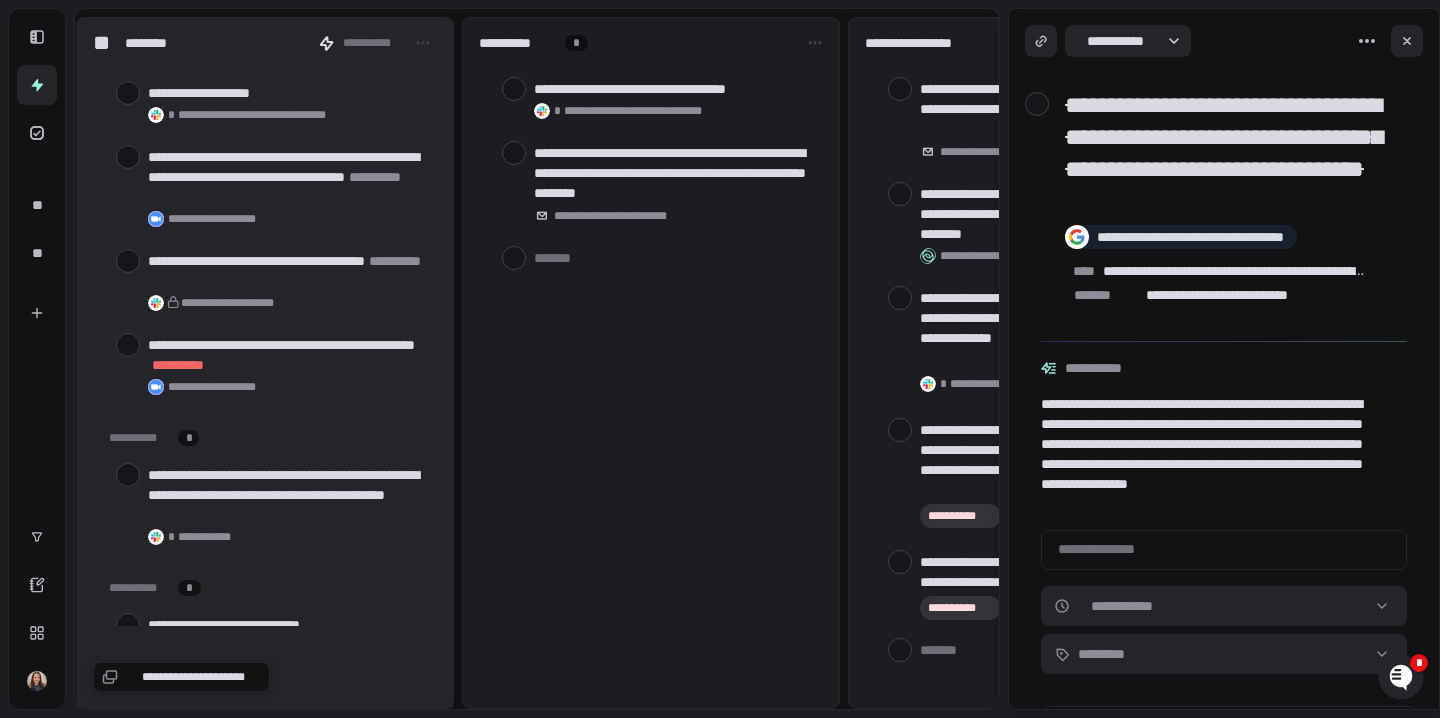 scroll, scrollTop: 861, scrollLeft: 0, axis: vertical 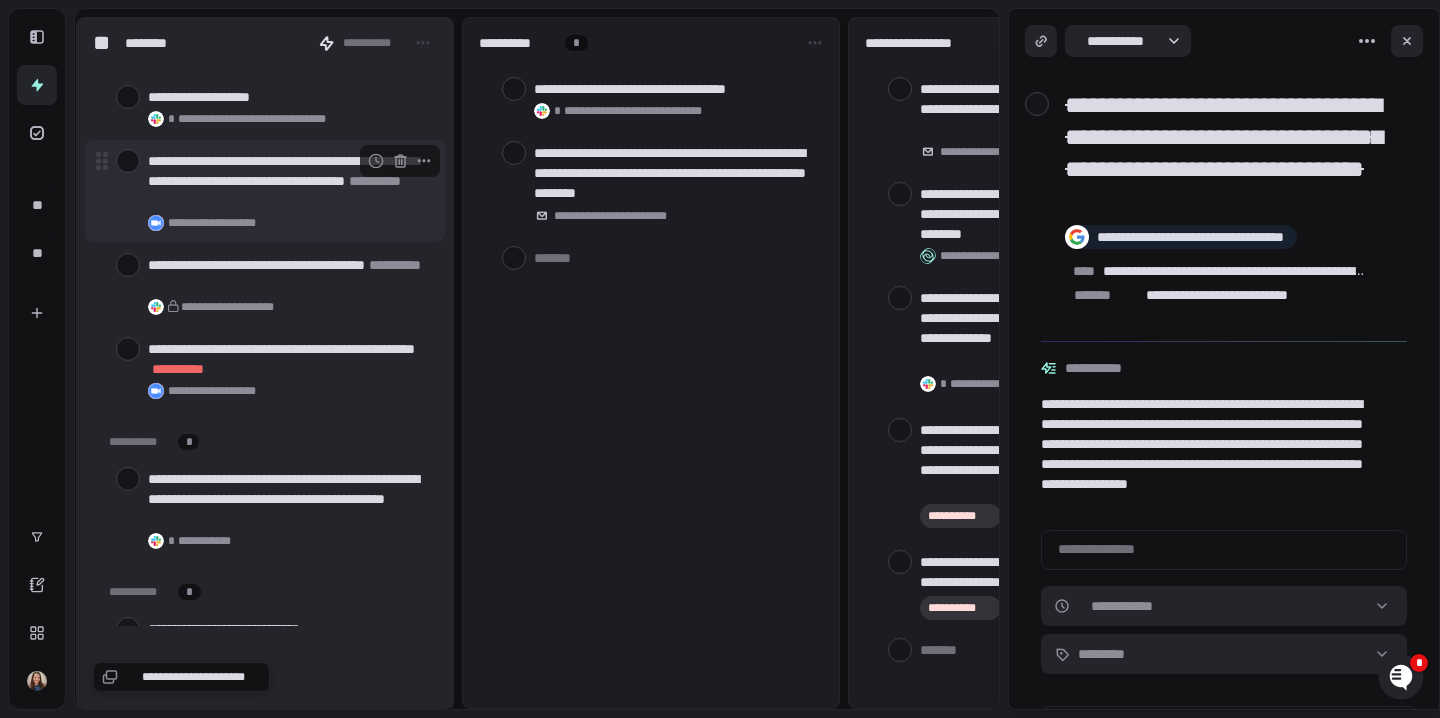 click at bounding box center (128, 161) 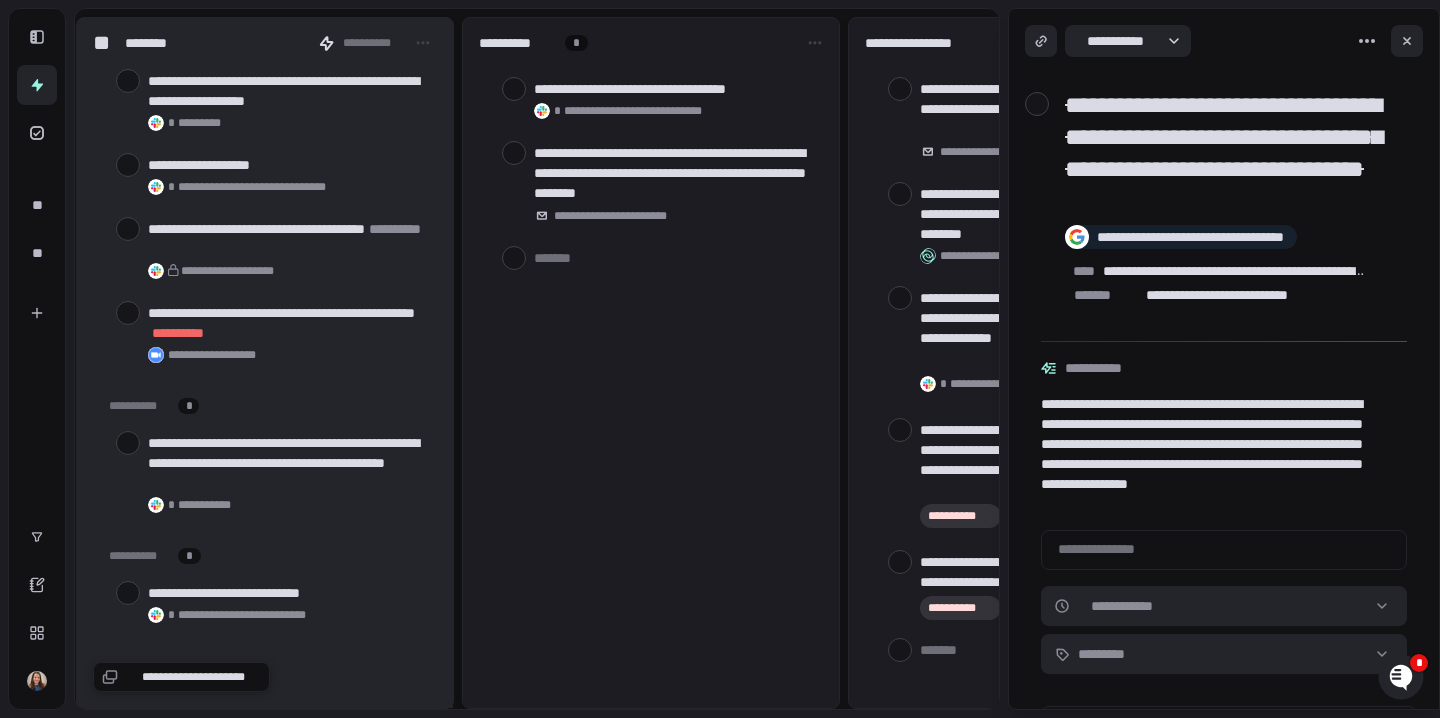 scroll, scrollTop: 790, scrollLeft: 0, axis: vertical 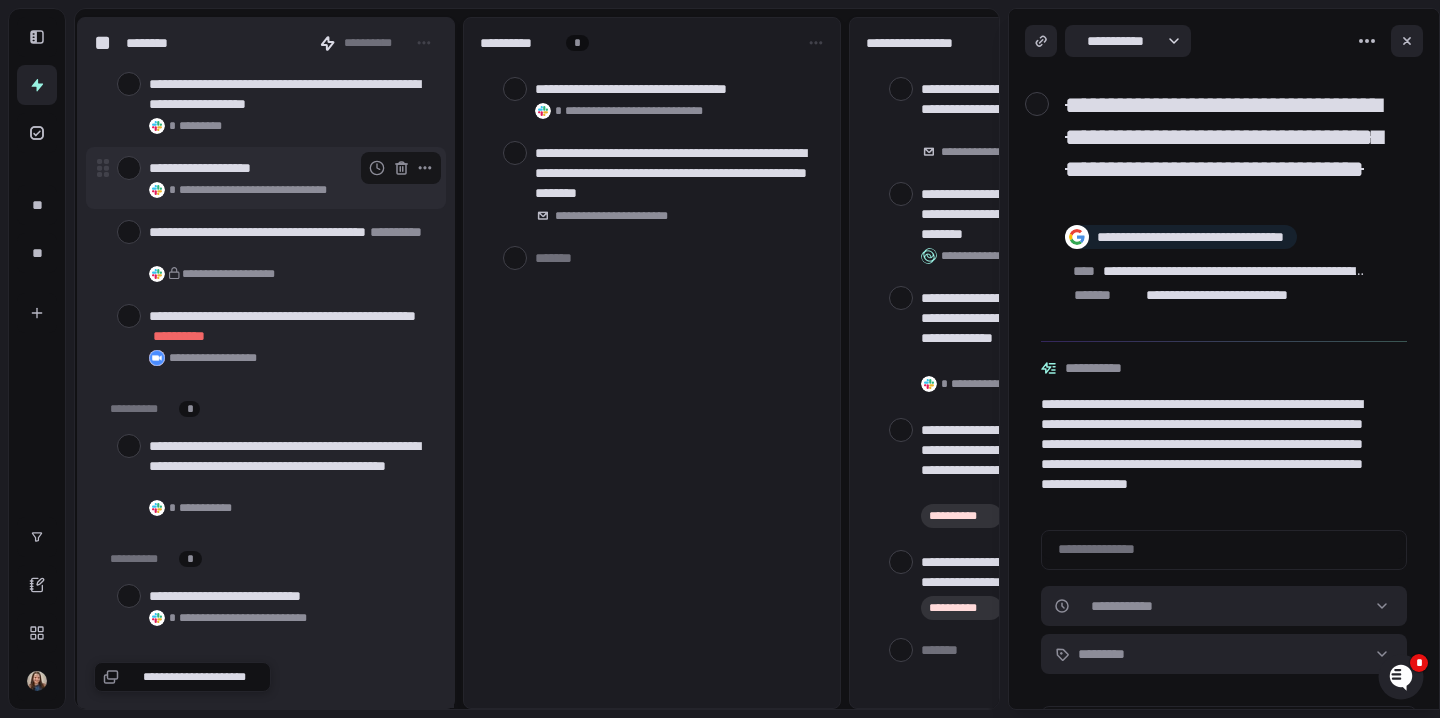 click at bounding box center [129, 168] 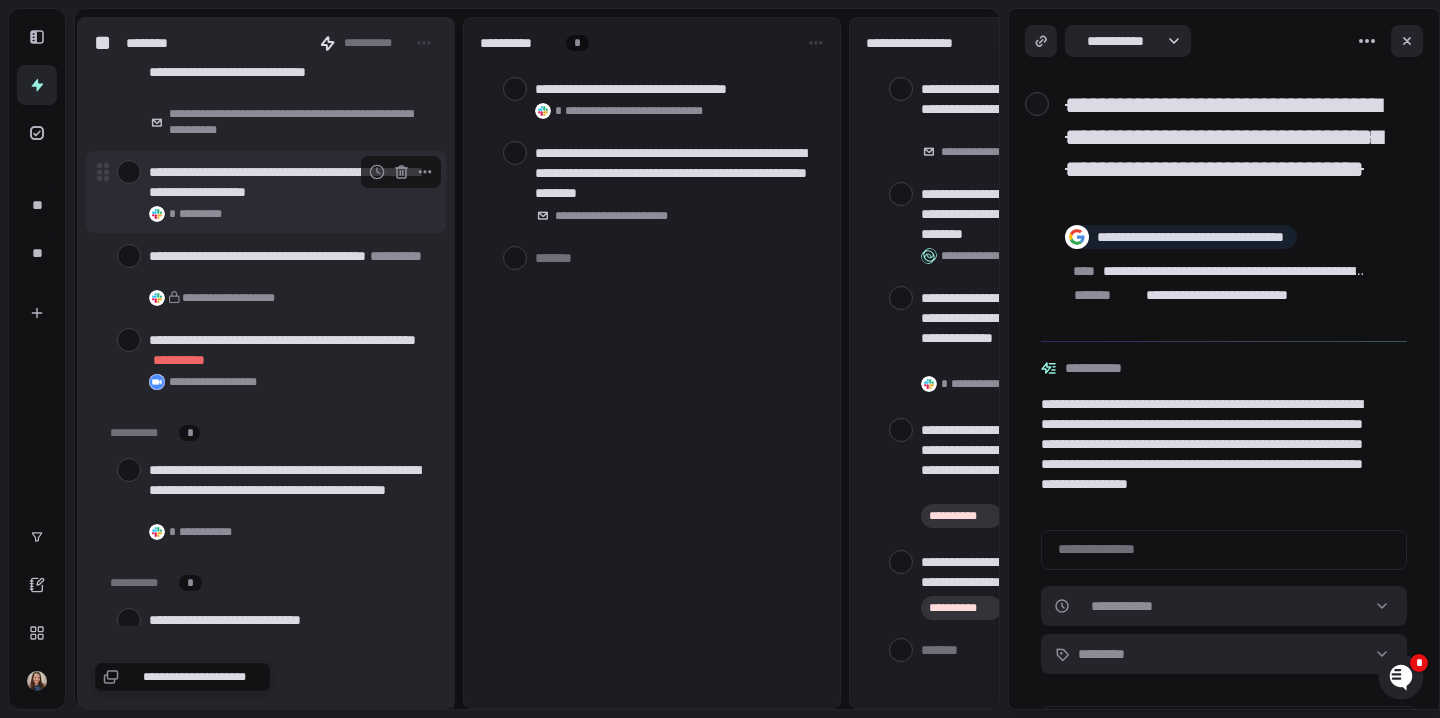click at bounding box center (129, 172) 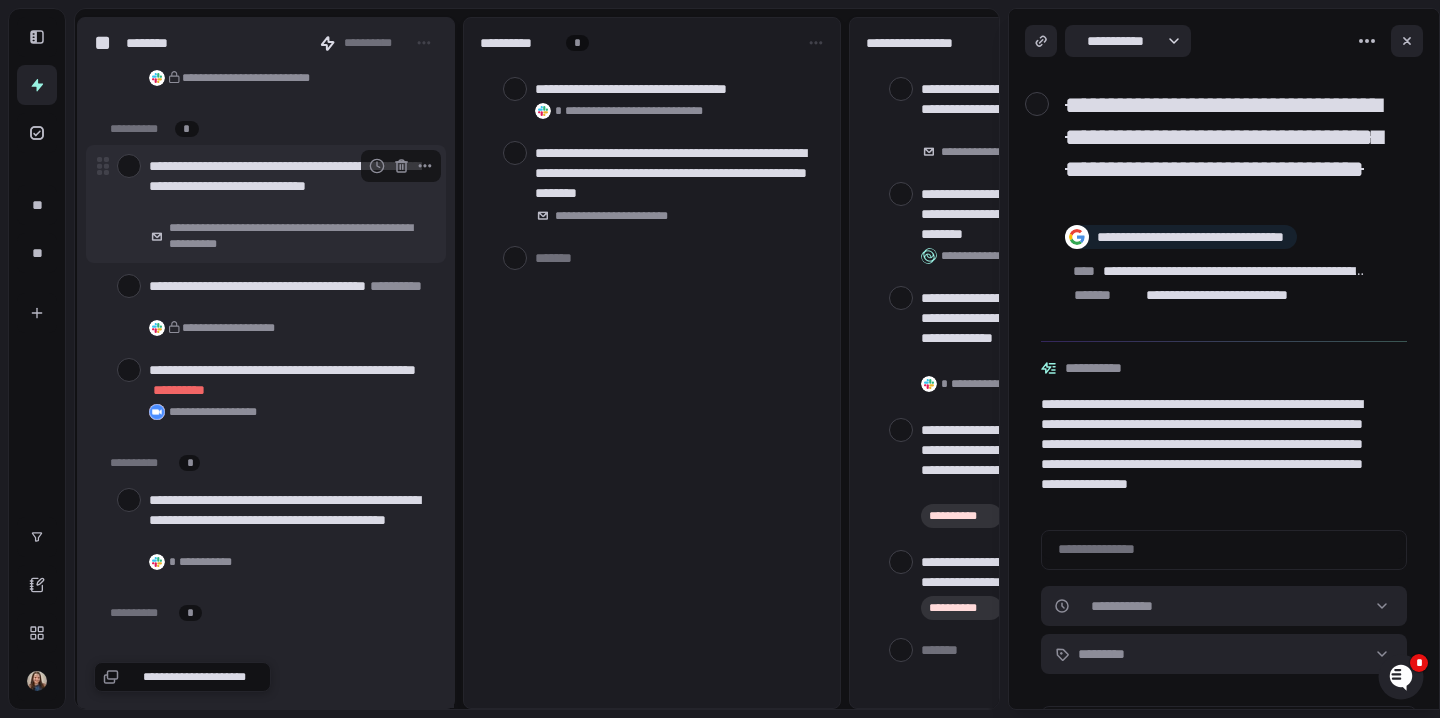 scroll, scrollTop: 587, scrollLeft: 0, axis: vertical 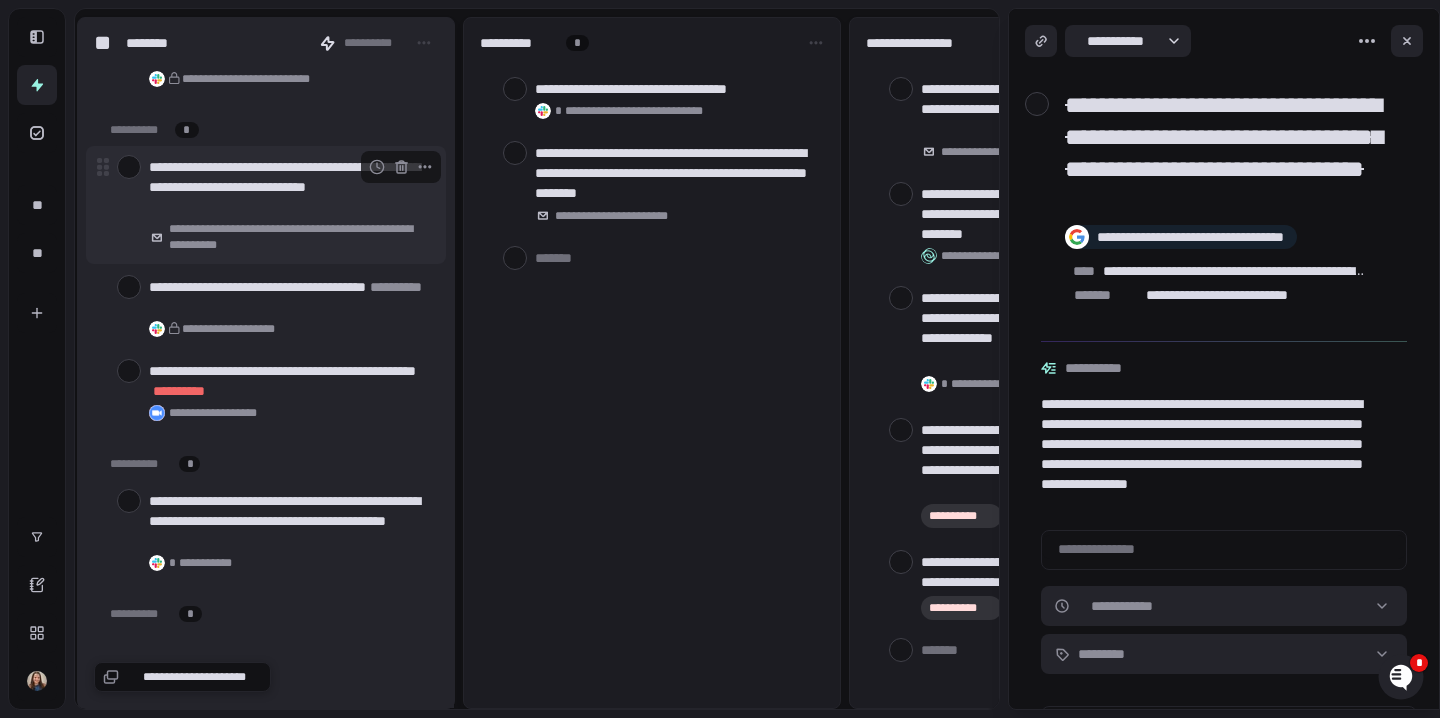click at bounding box center (129, 167) 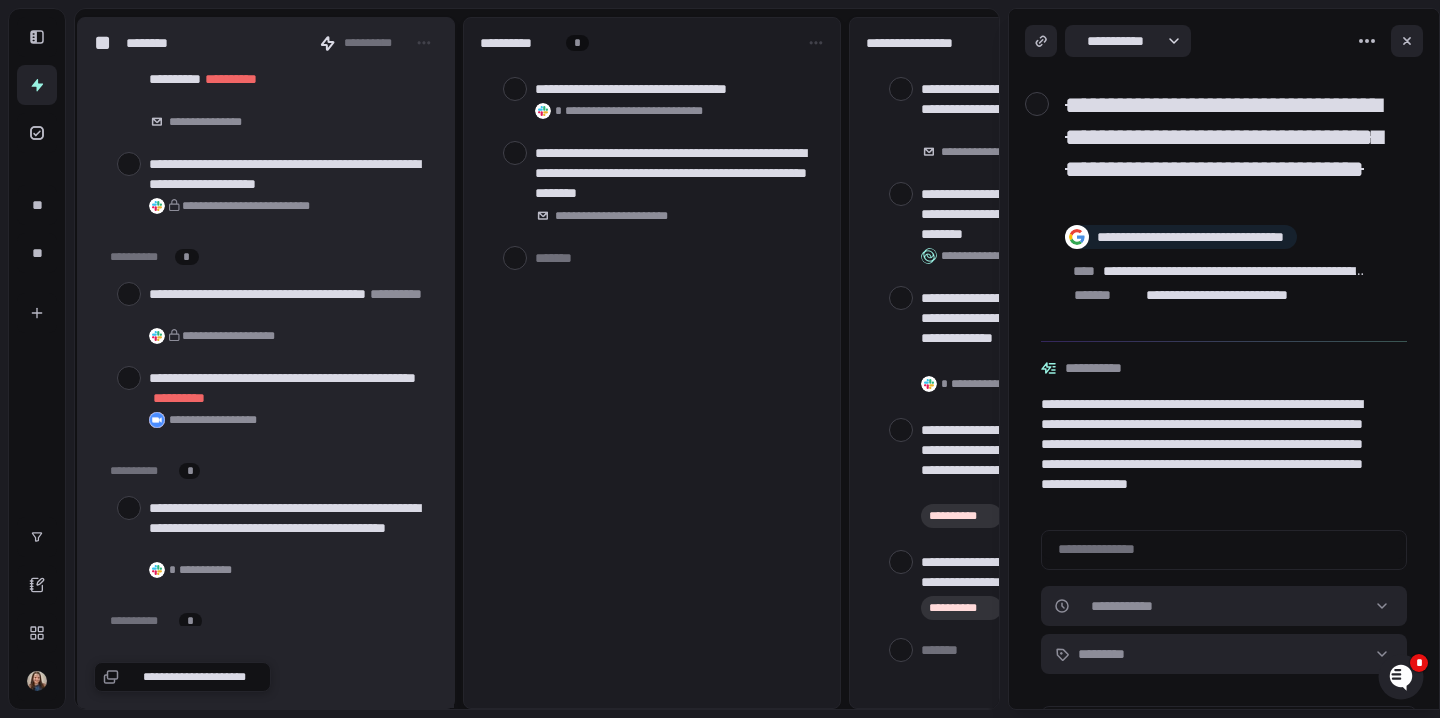 scroll, scrollTop: 456, scrollLeft: 0, axis: vertical 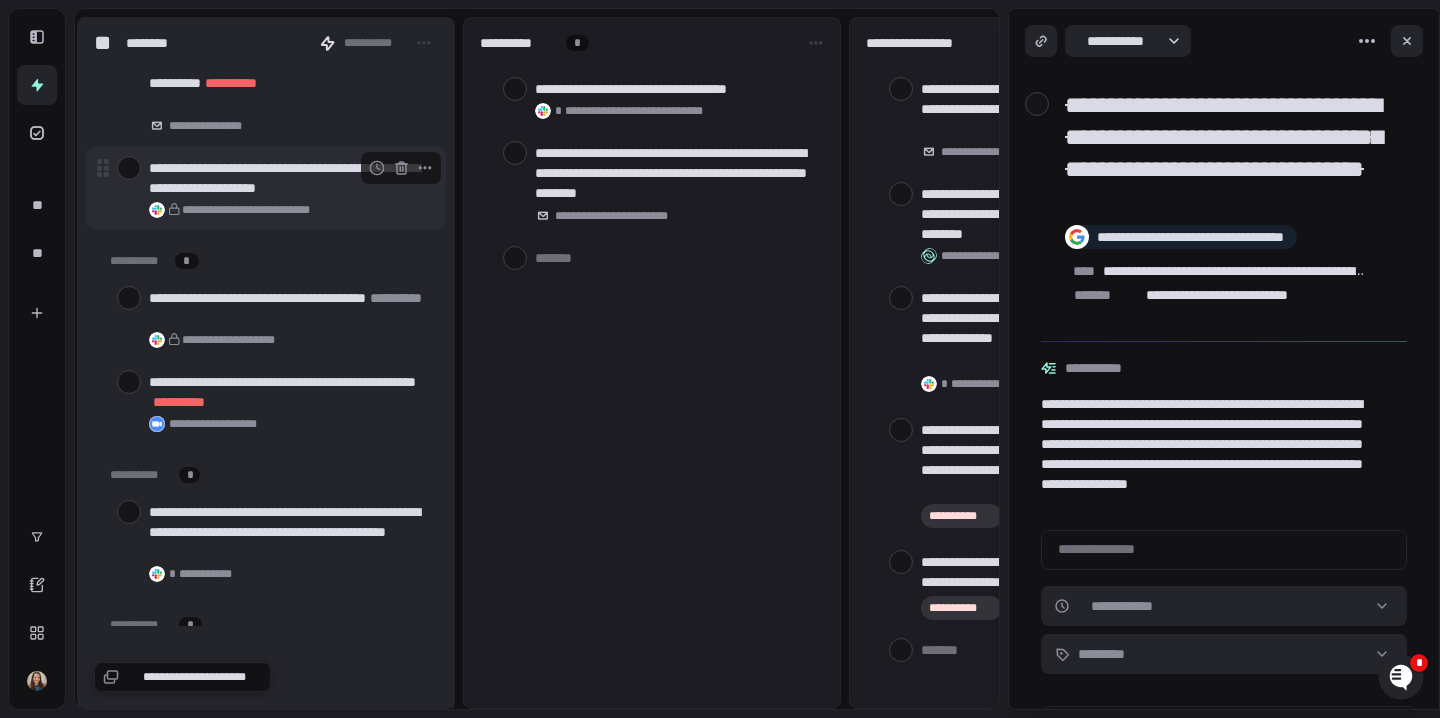 click at bounding box center (129, 168) 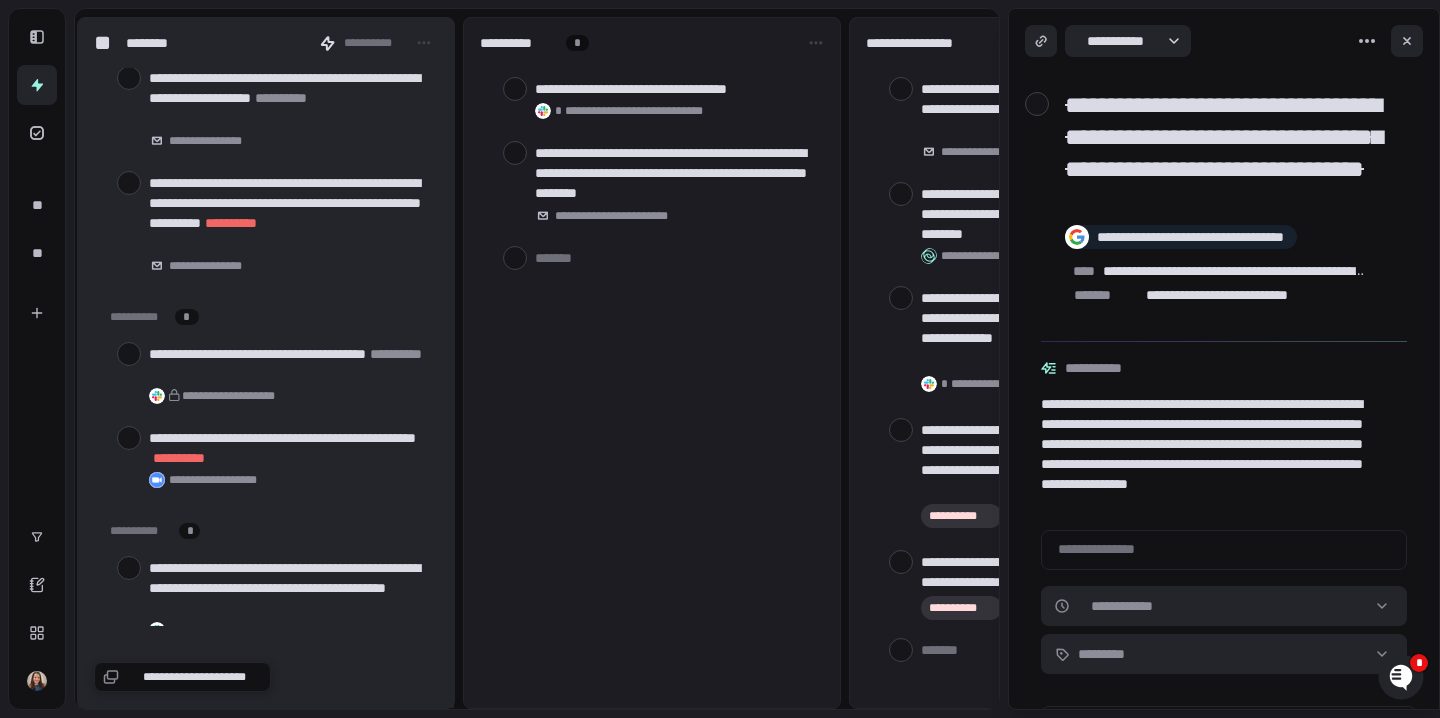scroll, scrollTop: 314, scrollLeft: 0, axis: vertical 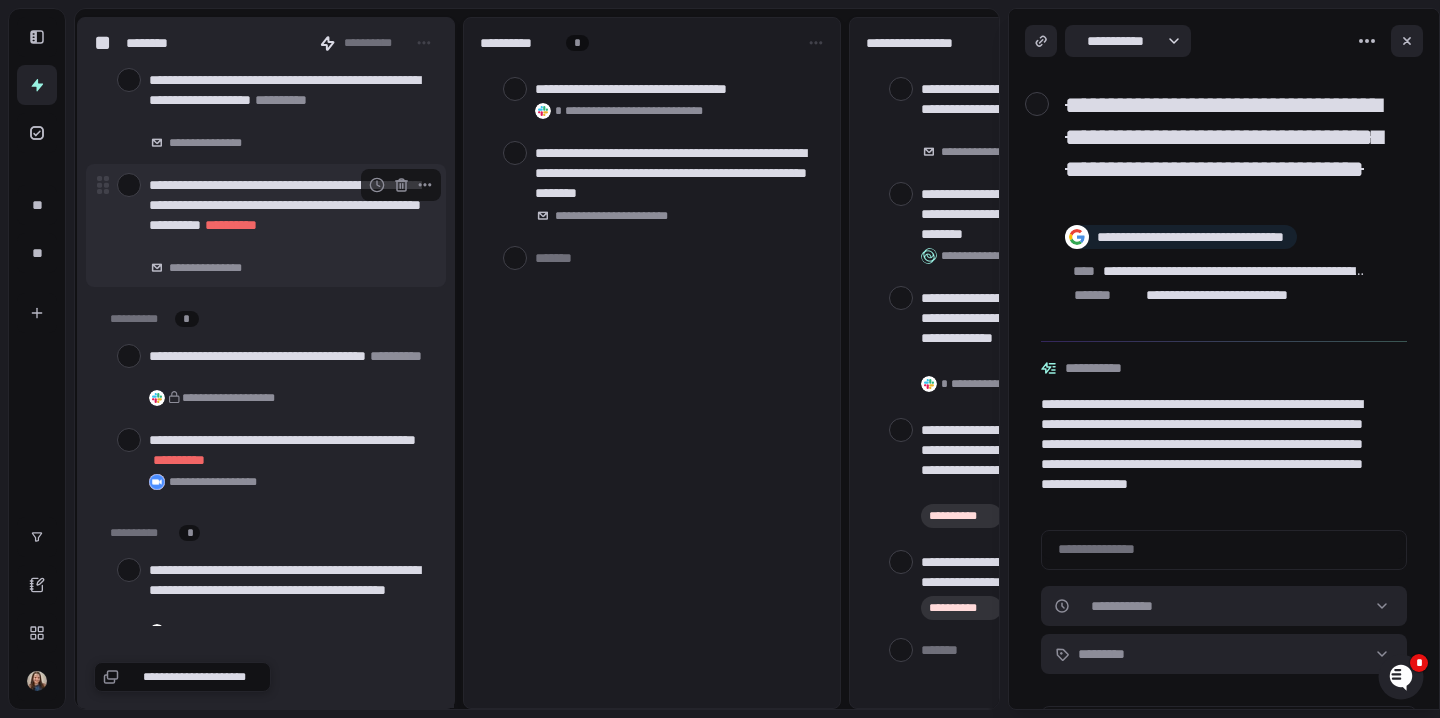 click on "**********" at bounding box center (266, 225) 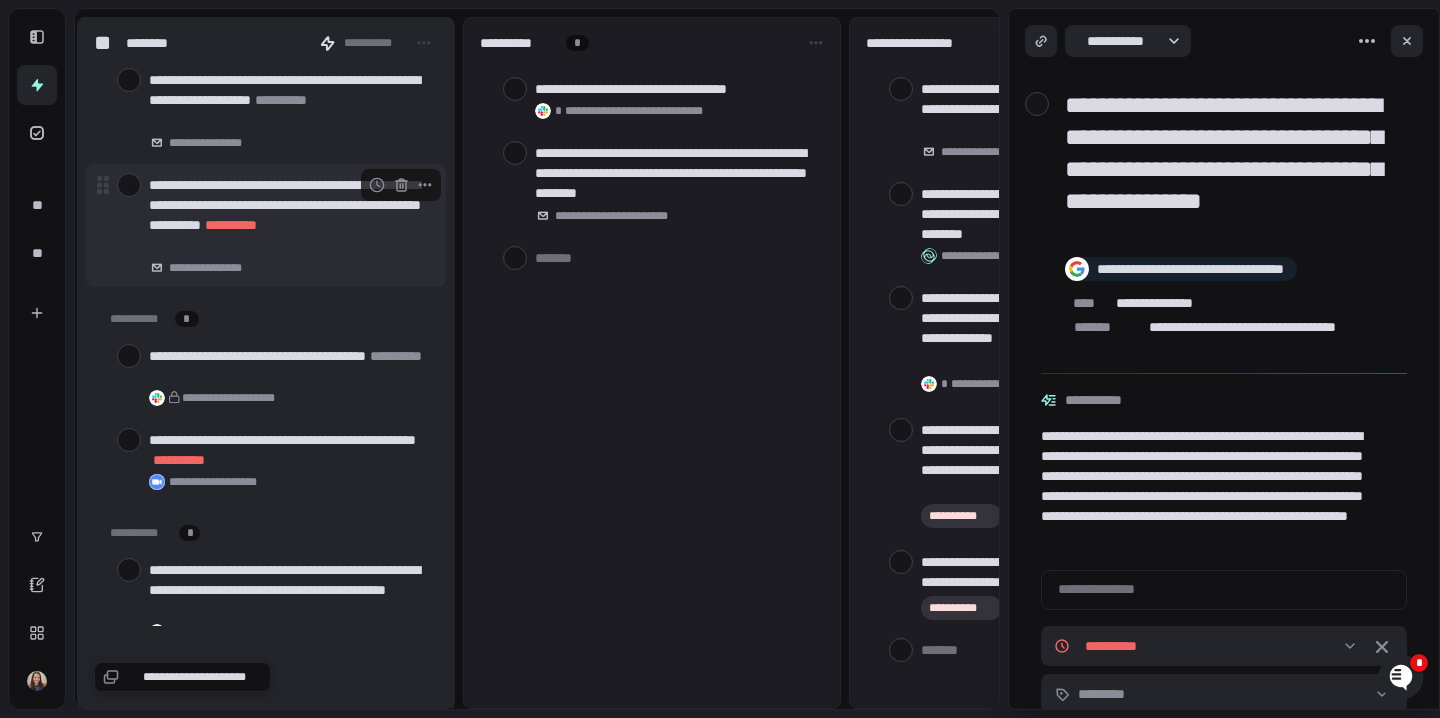 click at bounding box center [129, 185] 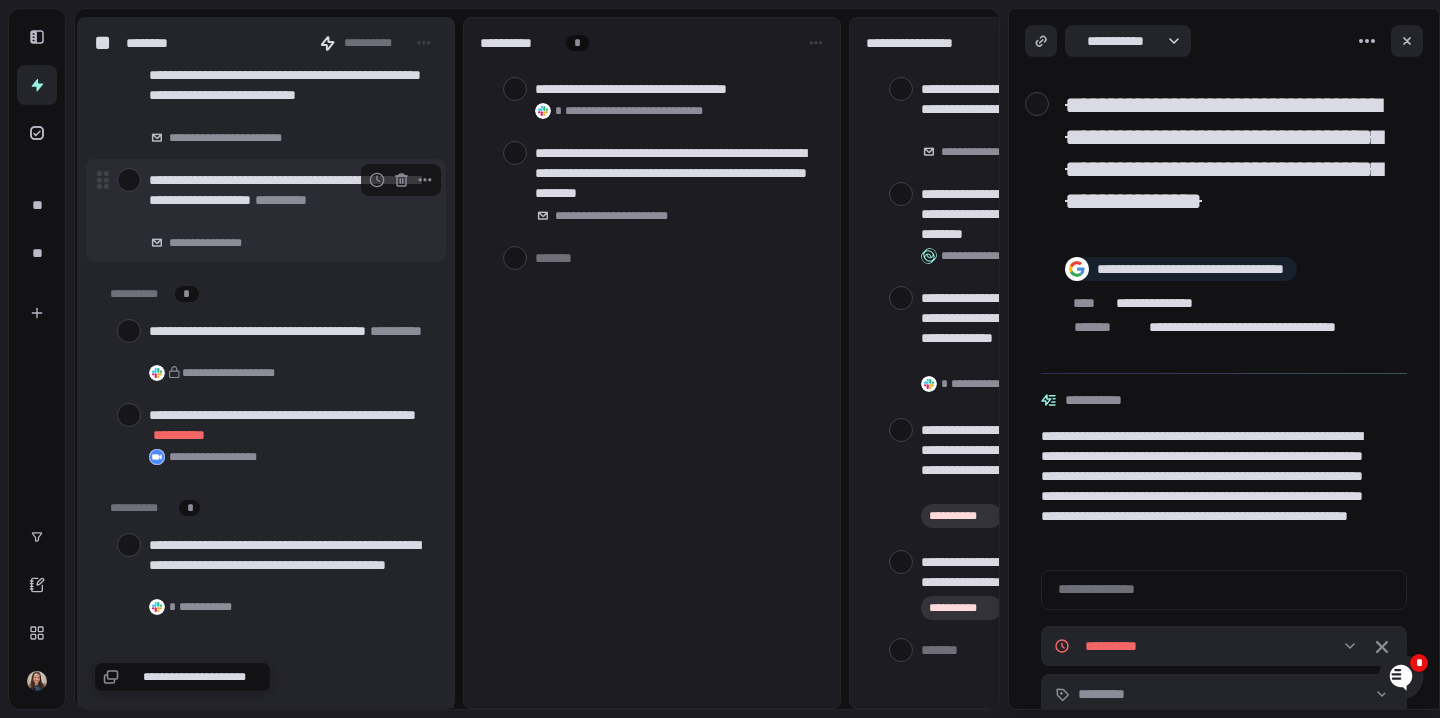 click at bounding box center [129, 180] 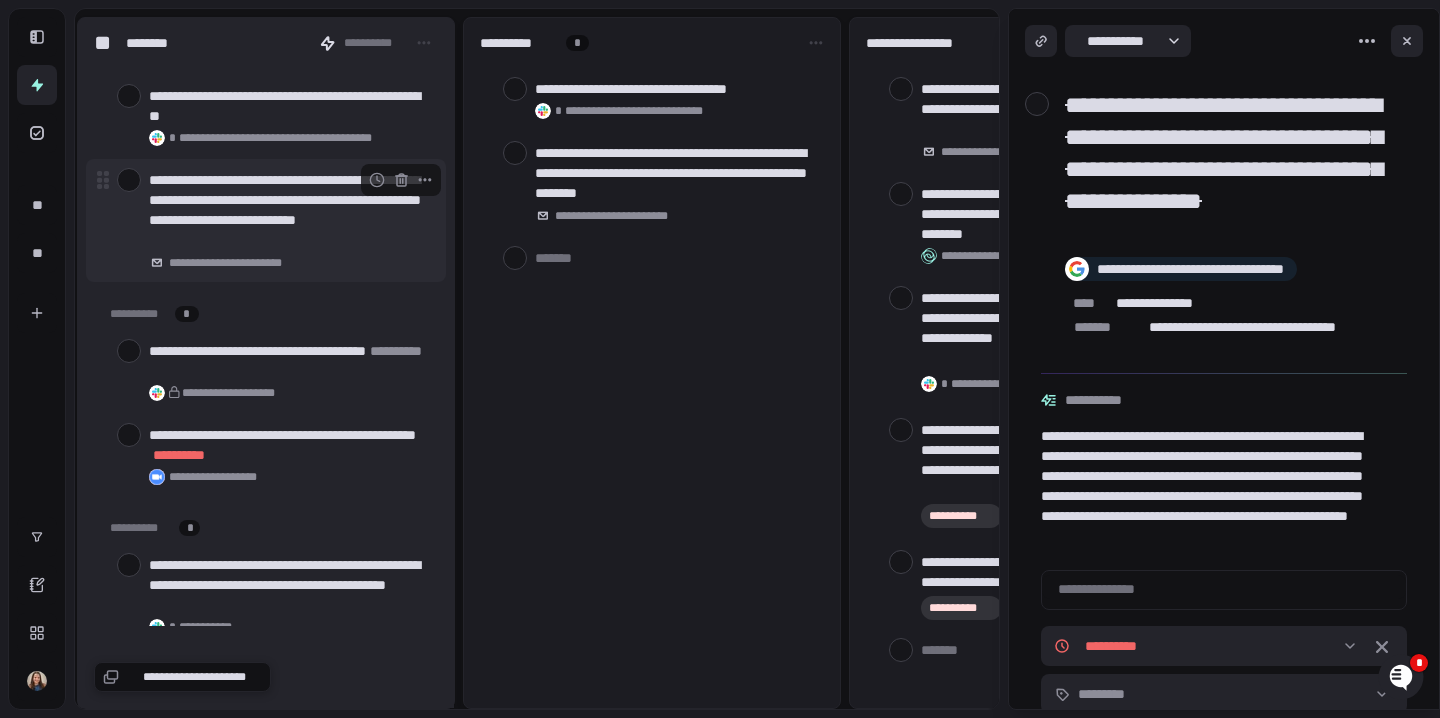 scroll, scrollTop: 88, scrollLeft: 0, axis: vertical 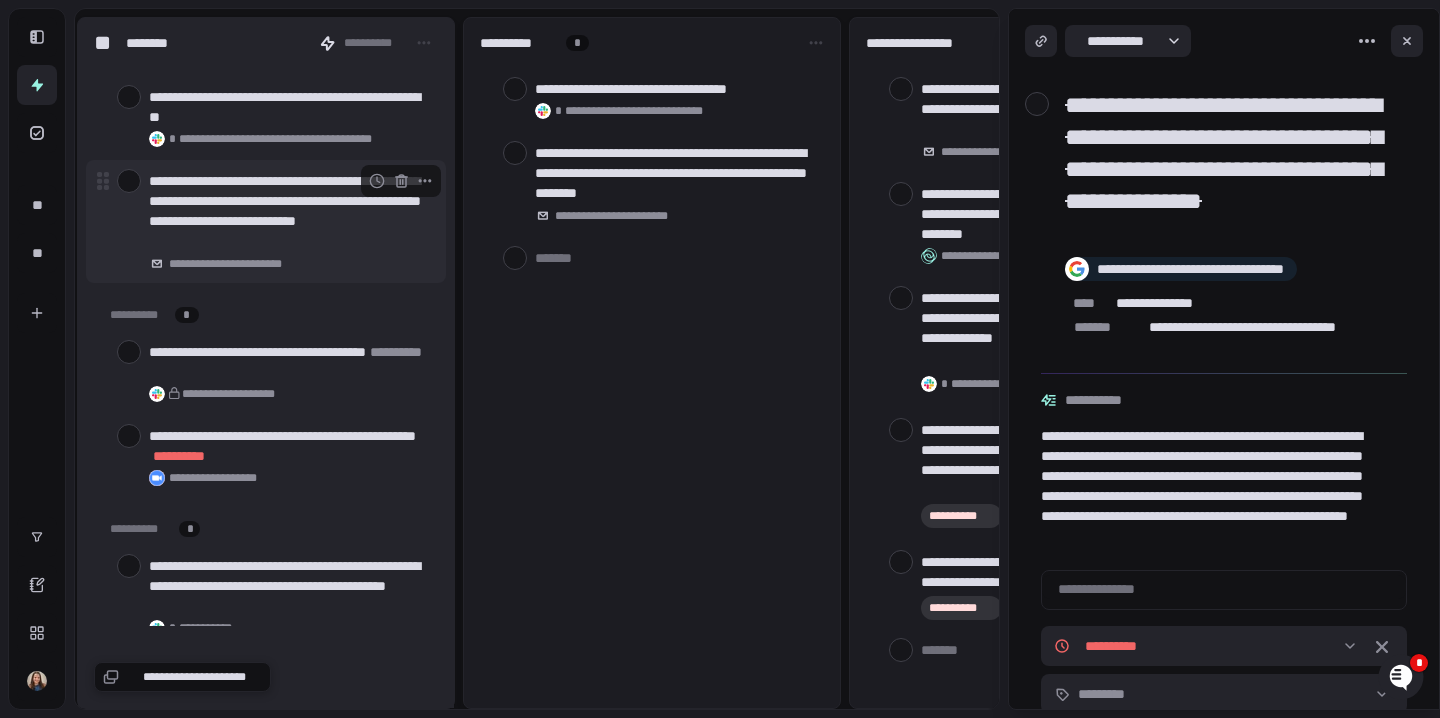 click at bounding box center [129, 181] 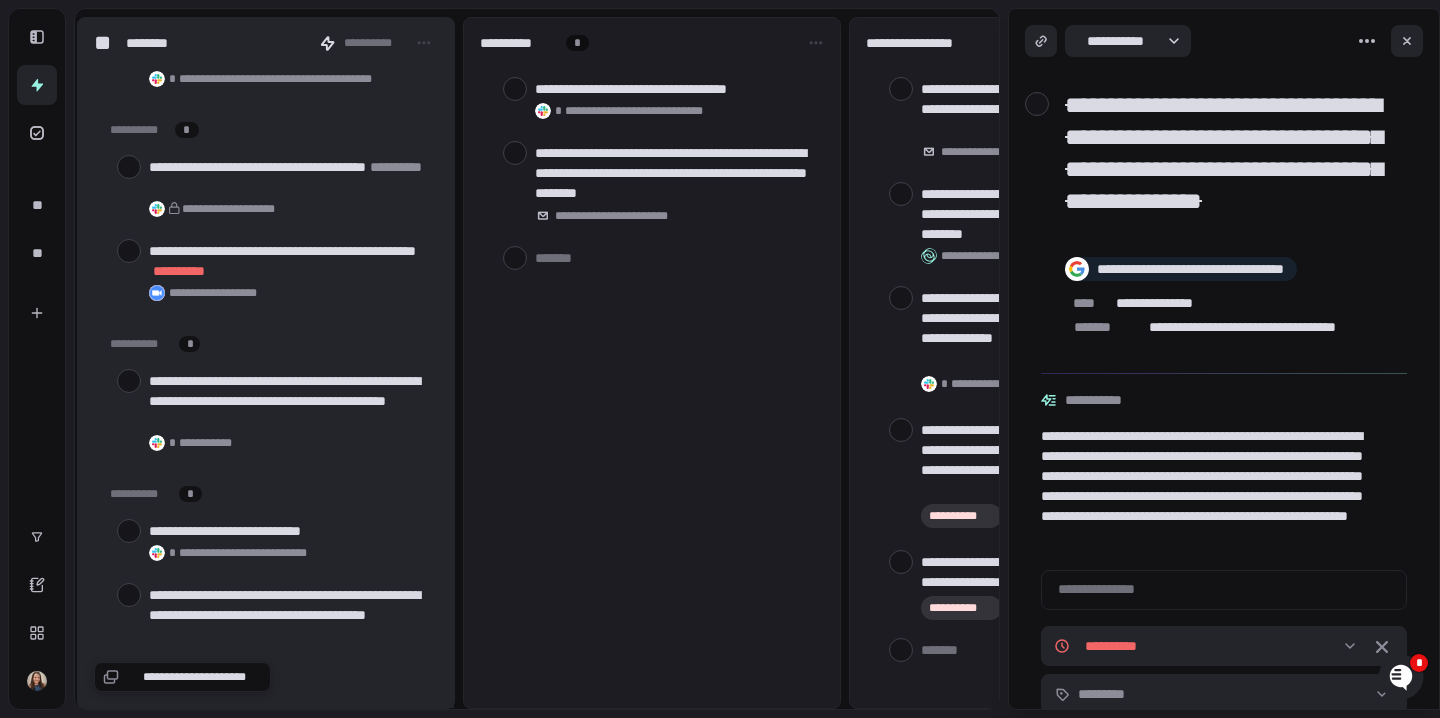 scroll, scrollTop: 0, scrollLeft: 0, axis: both 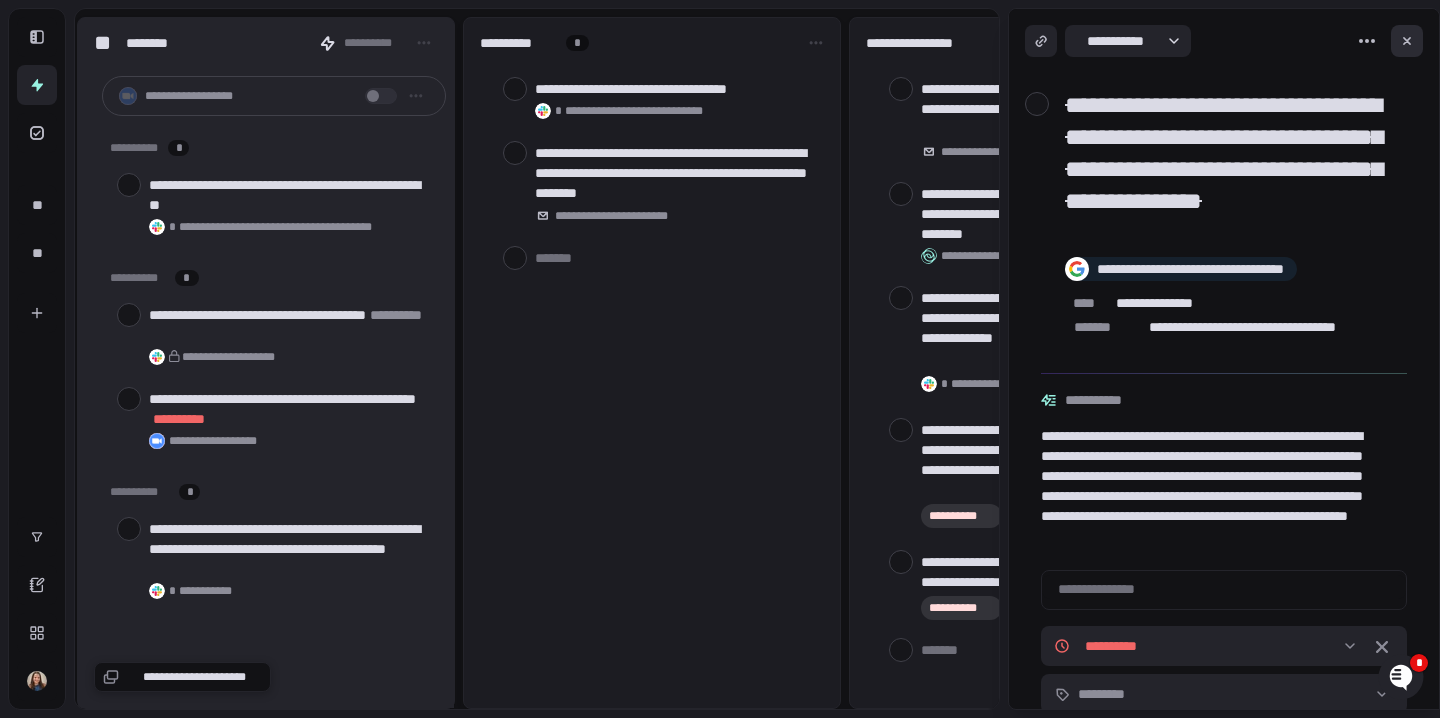 click at bounding box center [1407, 41] 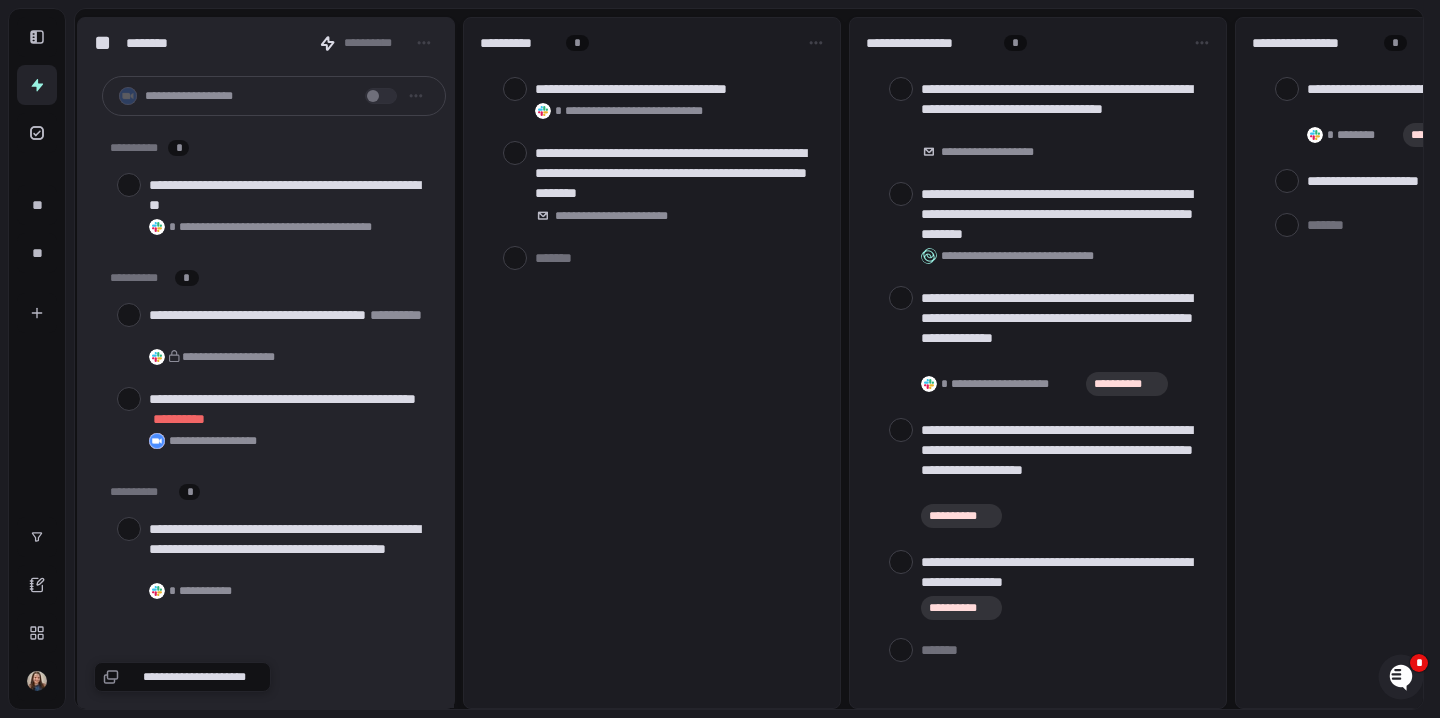 type on "*" 